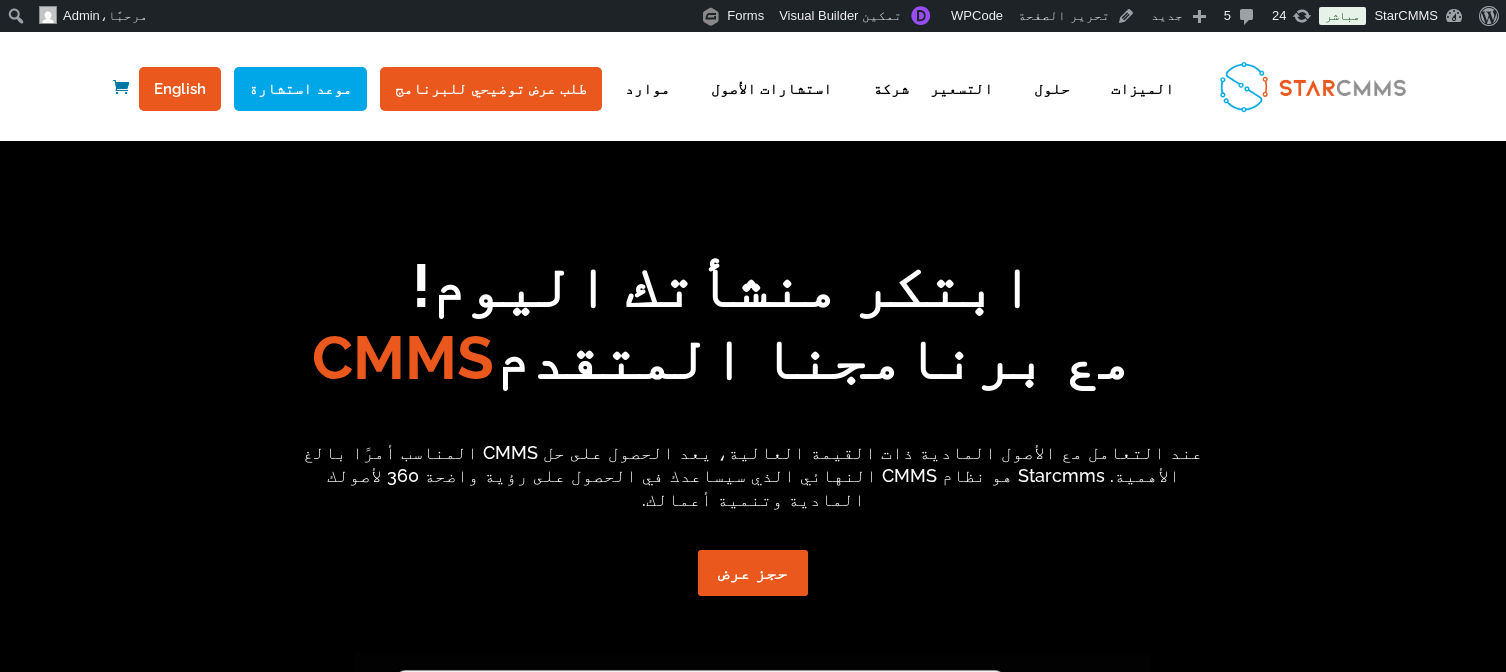 scroll, scrollTop: 1608, scrollLeft: 0, axis: vertical 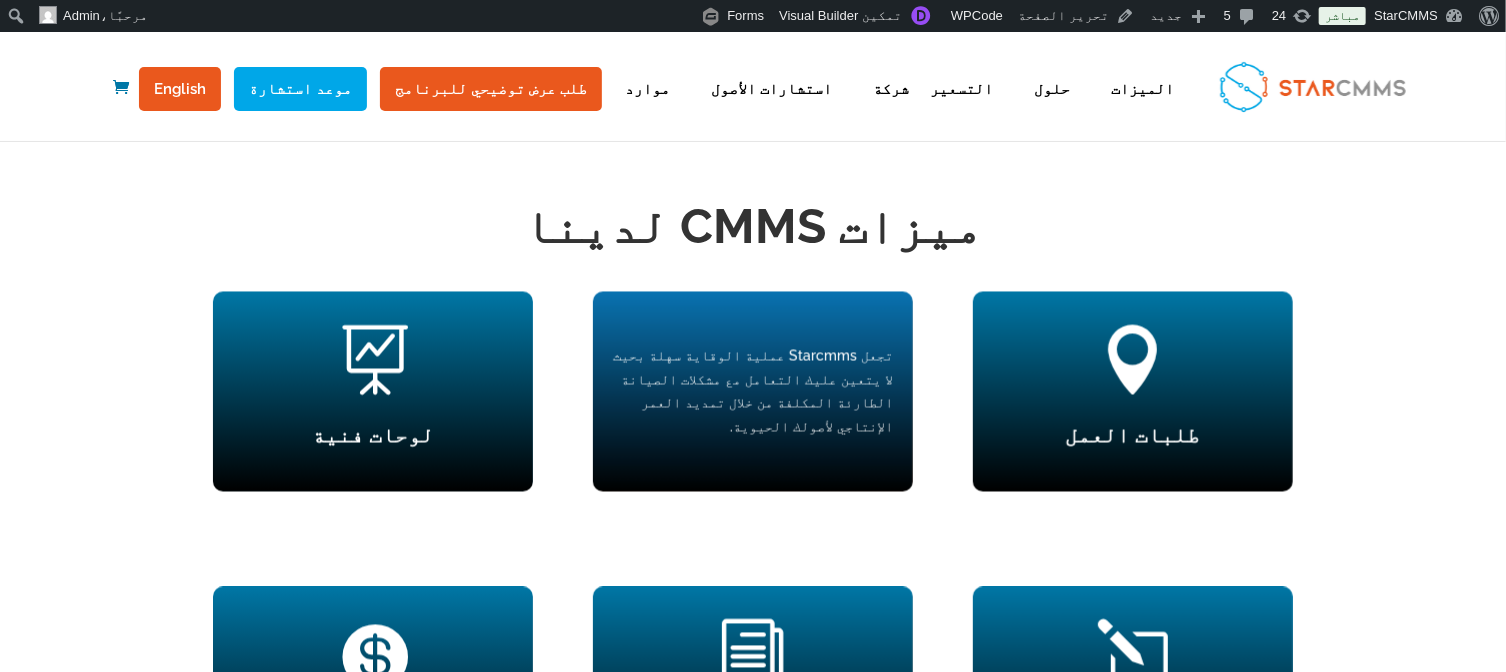 click on "تجعل Starcmms عملية الوقاية سهلة بحيث لا يتعين عليك التعامل مع مشكلات الصيانة الطارئة المكلفة من خلال تمديد العمر الإنتاجي لأصولك الحيوية." at bounding box center (753, 392) 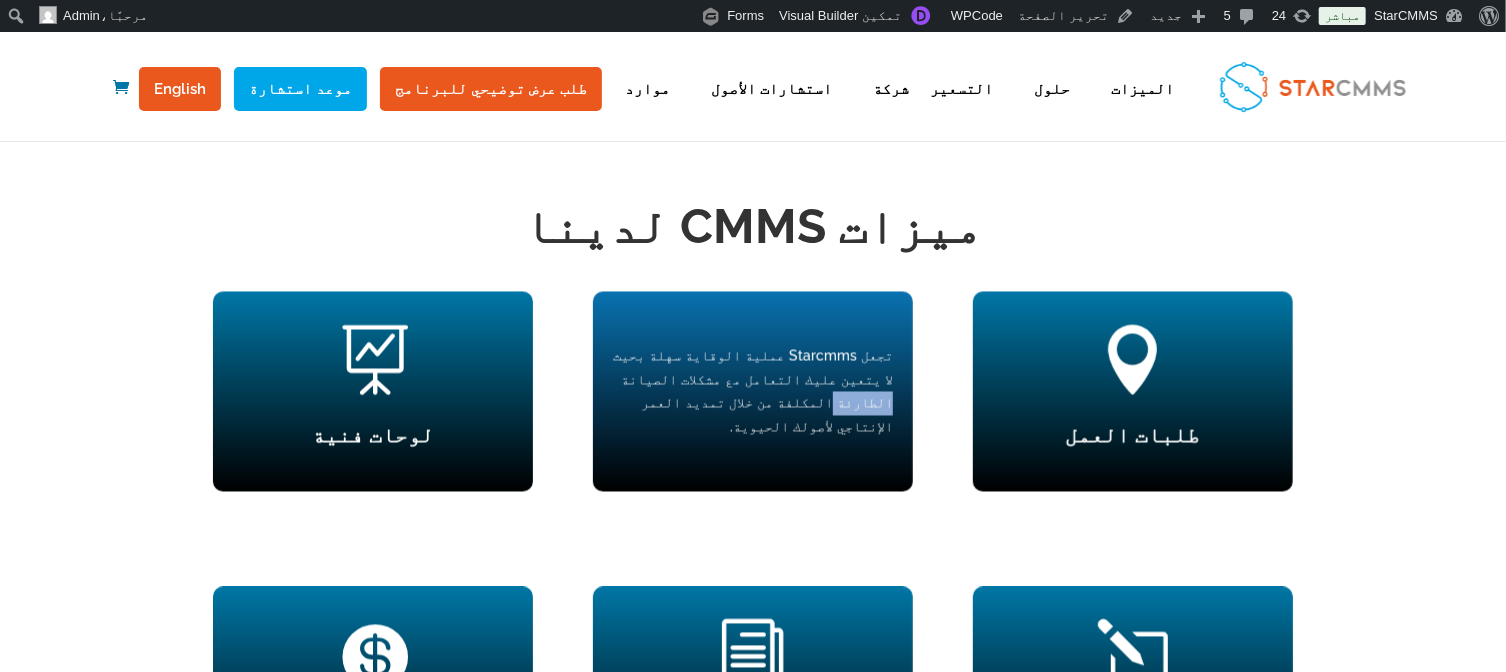 click on "تجعل Starcmms عملية الوقاية سهلة بحيث لا يتعين عليك التعامل مع مشكلات الصيانة الطارئة المكلفة من خلال تمديد العمر الإنتاجي لأصولك الحيوية." at bounding box center [753, 392] 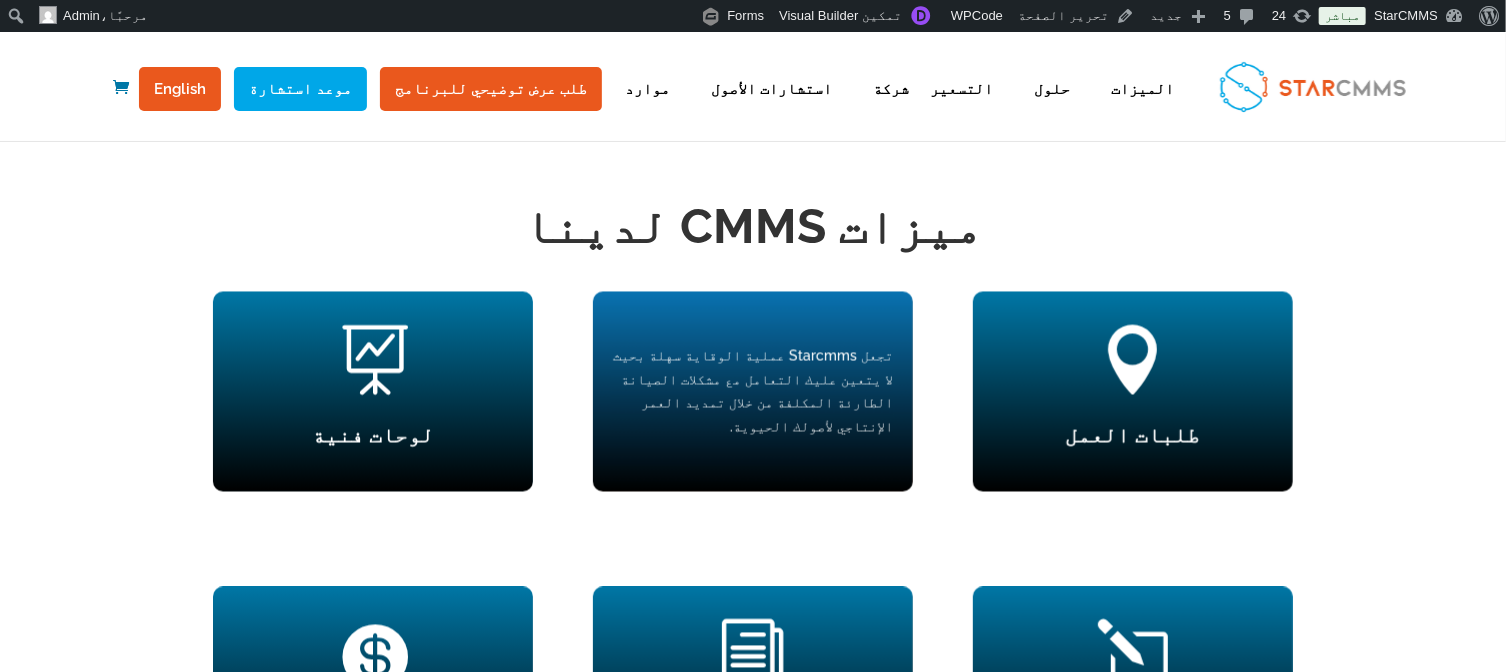 click on "تجعل Starcmms عملية الوقاية سهلة بحيث لا يتعين عليك التعامل مع مشكلات الصيانة الطارئة المكلفة من خلال تمديد العمر الإنتاجي لأصولك الحيوية." at bounding box center (753, 392) 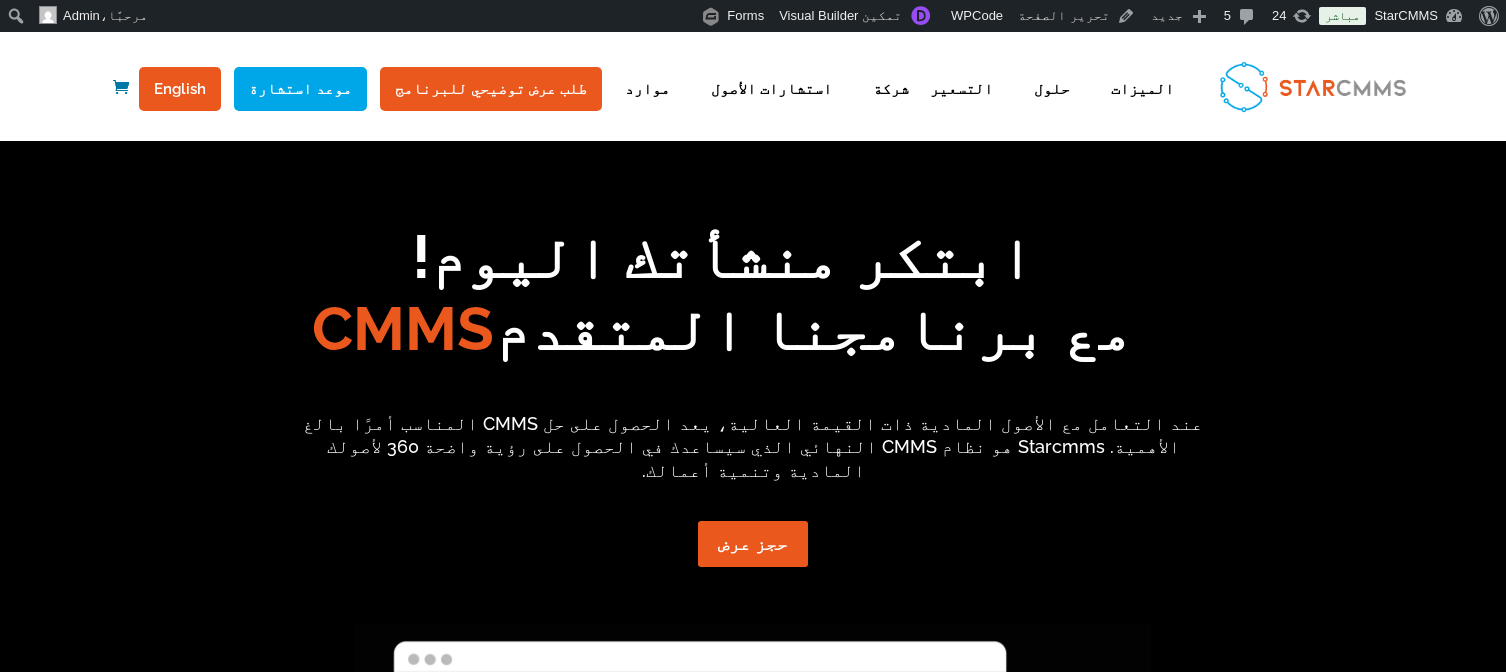 scroll, scrollTop: 0, scrollLeft: 0, axis: both 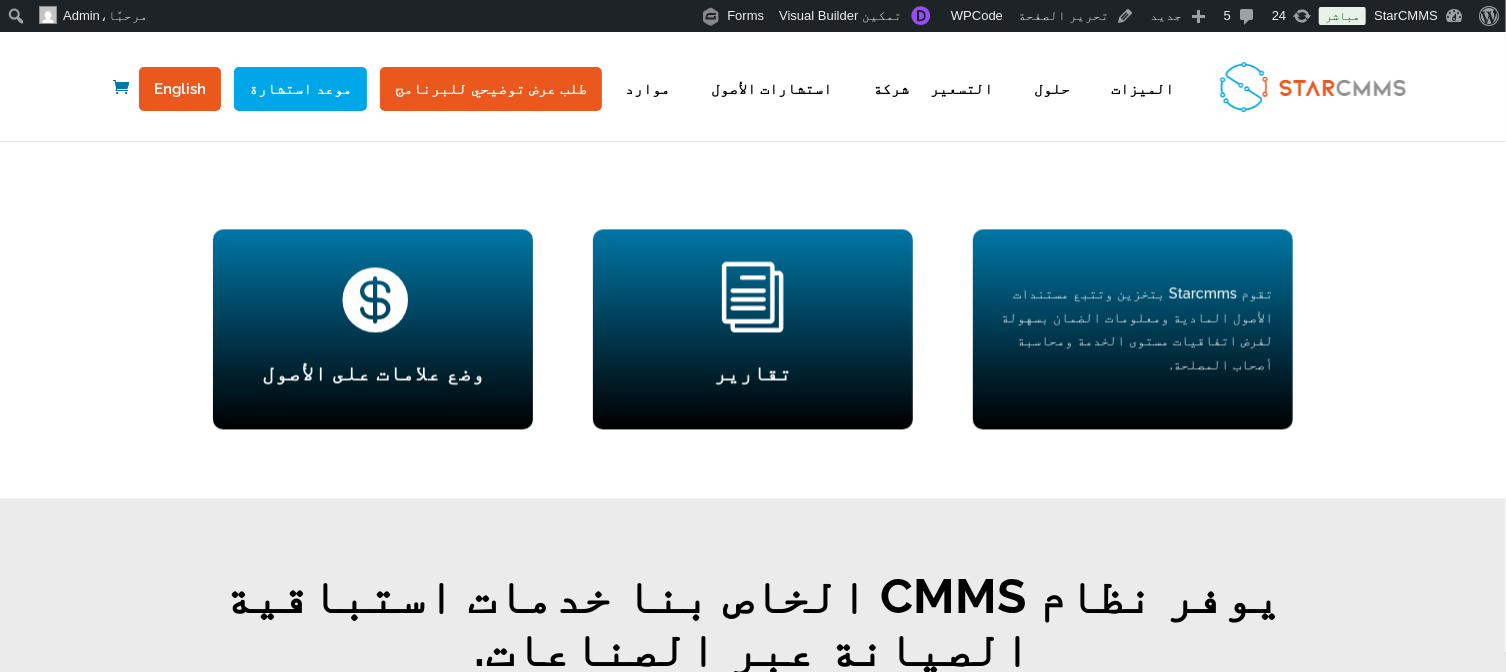 click on "تقوم Starcmms بتخزين وتتبع مستندات الأصول المادية ومعلومات الضمان بسهولة لفرض اتفاقيات مستوى الخدمة ومحاسبة أصحاب المصلحة." at bounding box center (1133, 329) 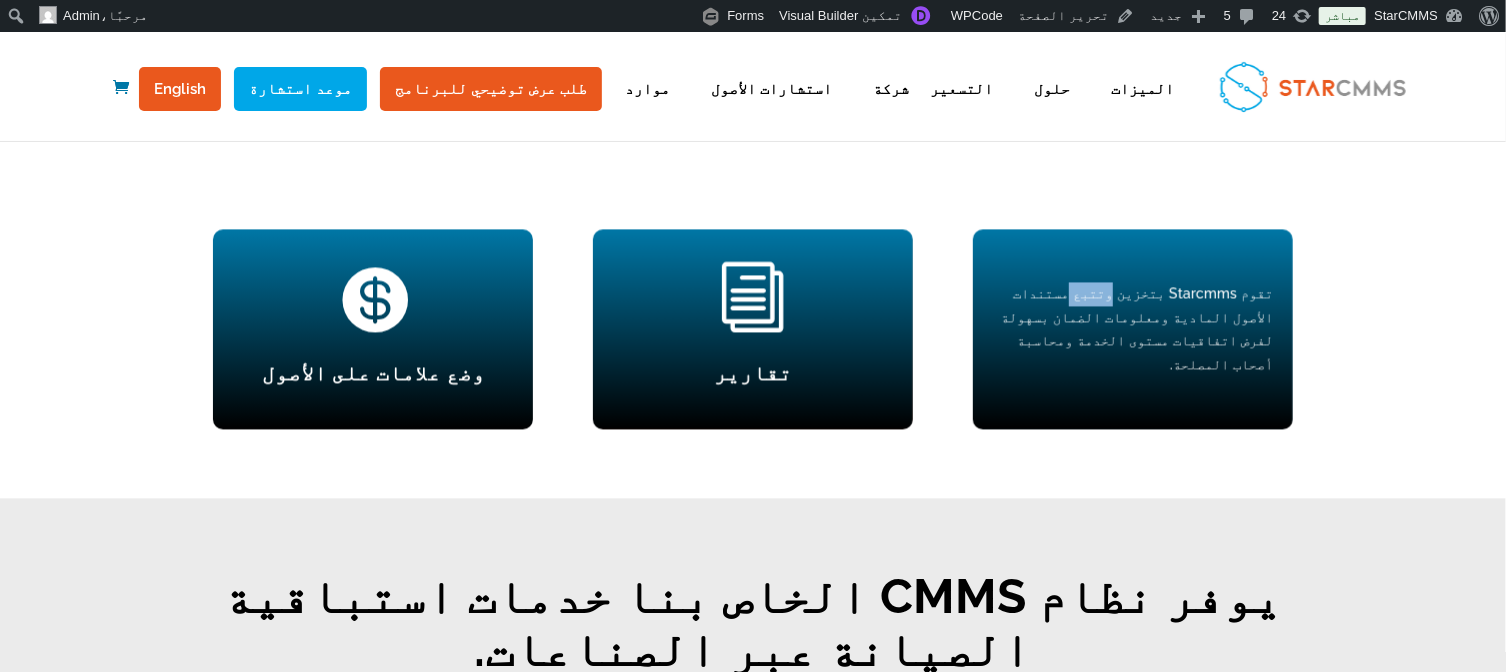 click on "تقوم Starcmms بتخزين وتتبع مستندات الأصول المادية ومعلومات الضمان بسهولة لفرض اتفاقيات مستوى الخدمة ومحاسبة أصحاب المصلحة." at bounding box center [1133, 329] 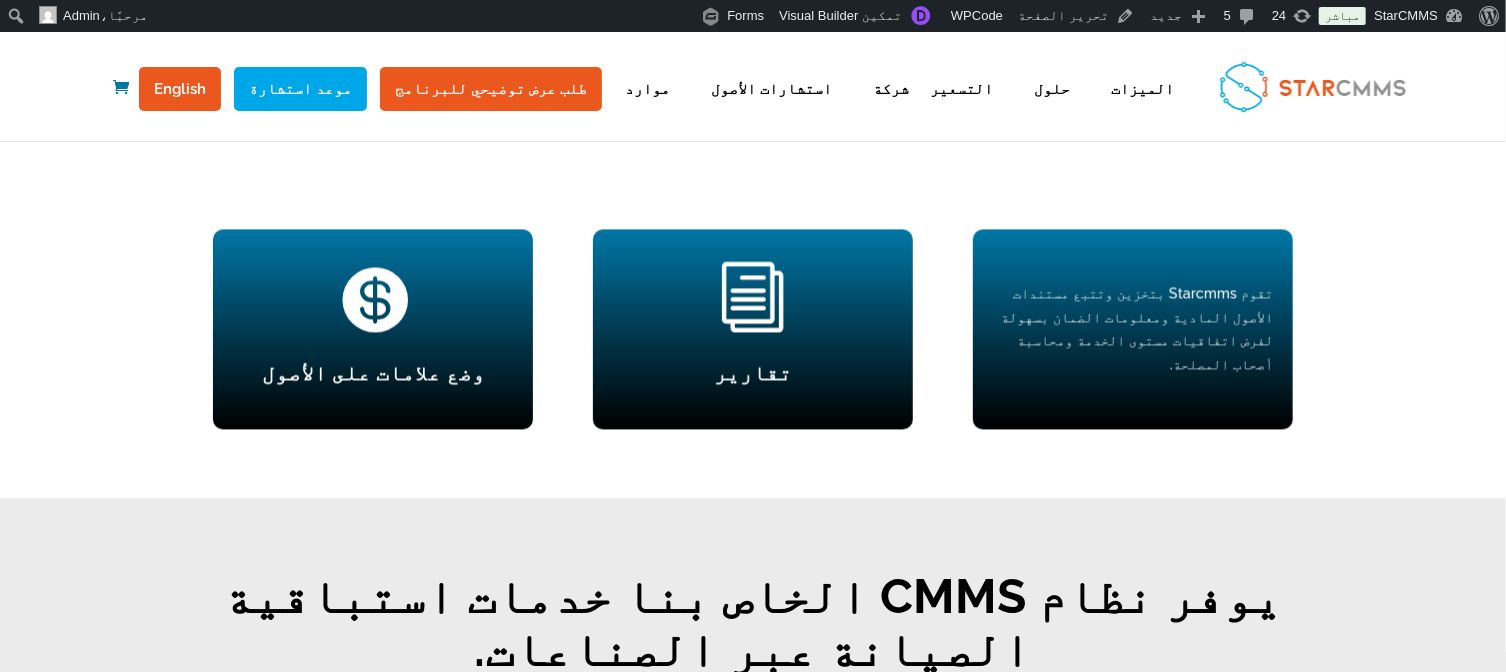click on "تقوم Starcmms بتخزين وتتبع مستندات الأصول المادية ومعلومات الضمان بسهولة لفرض اتفاقيات مستوى الخدمة ومحاسبة أصحاب المصلحة." at bounding box center [1133, 329] 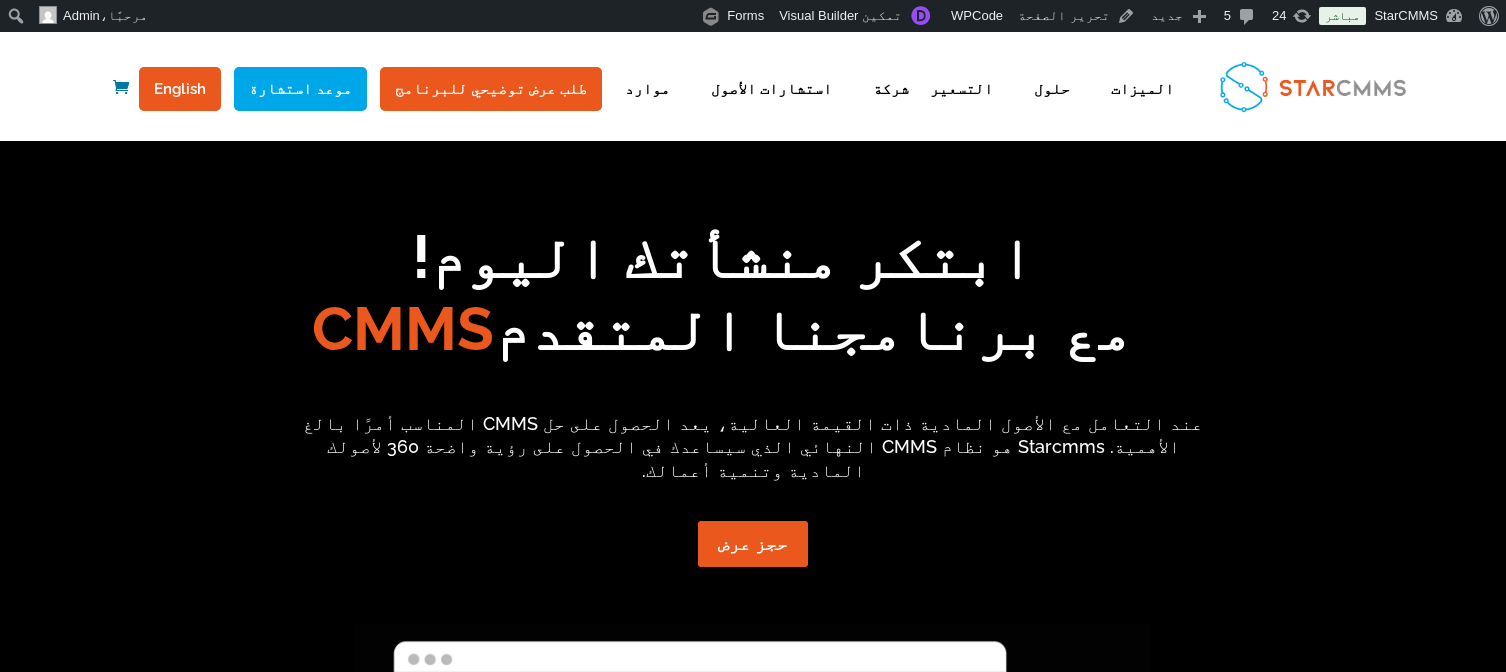 scroll, scrollTop: 715, scrollLeft: 0, axis: vertical 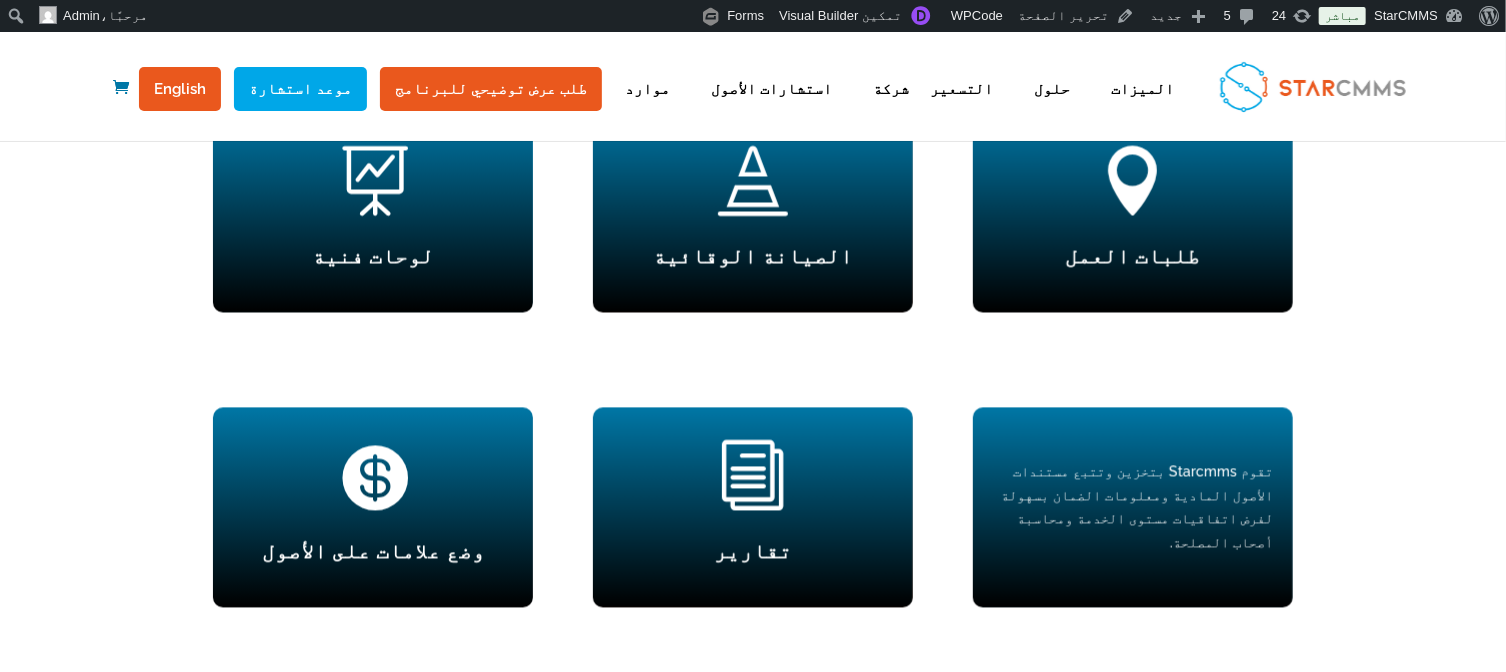 click on "تقوم Starcmms بتخزين وتتبع مستندات الأصول المادية ومعلومات الضمان بسهولة لفرض اتفاقيات مستوى الخدمة ومحاسبة أصحاب المصلحة." at bounding box center [1133, 508] 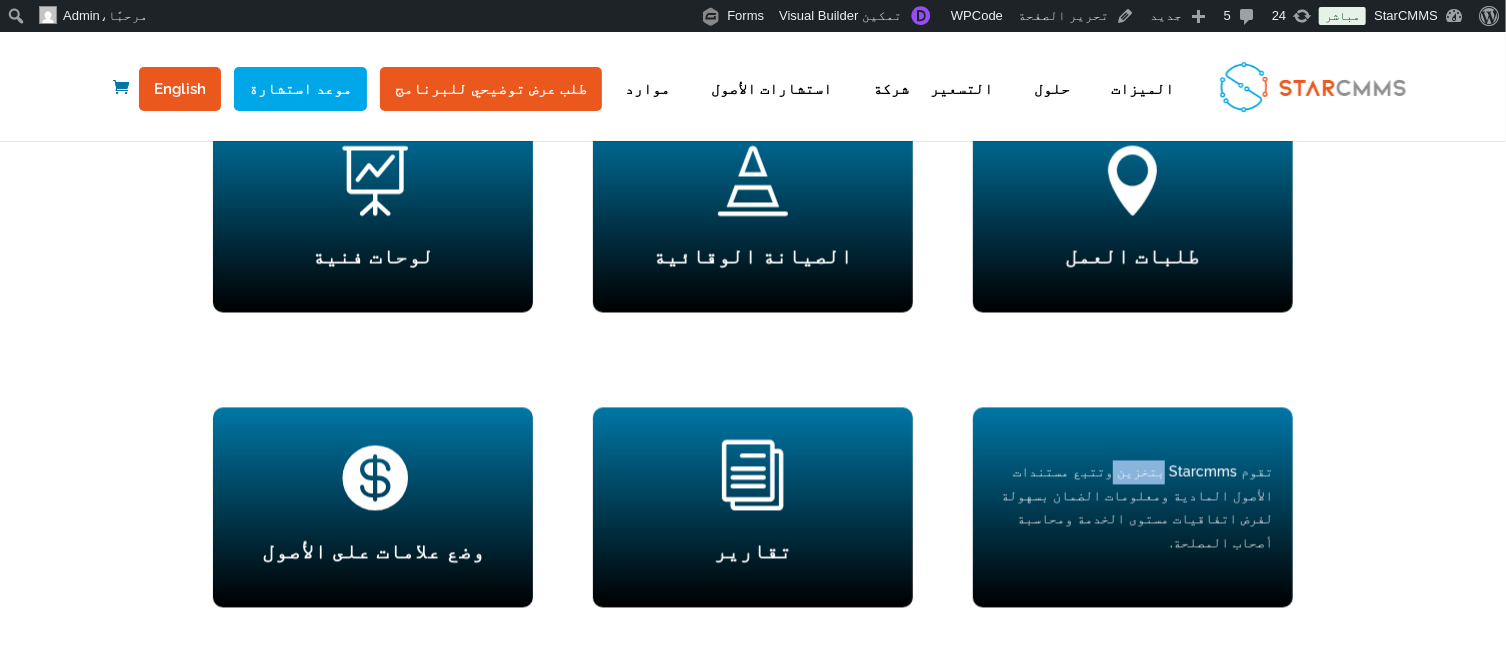 click on "تقوم Starcmms بتخزين وتتبع مستندات الأصول المادية ومعلومات الضمان بسهولة لفرض اتفاقيات مستوى الخدمة ومحاسبة أصحاب المصلحة." at bounding box center (1133, 508) 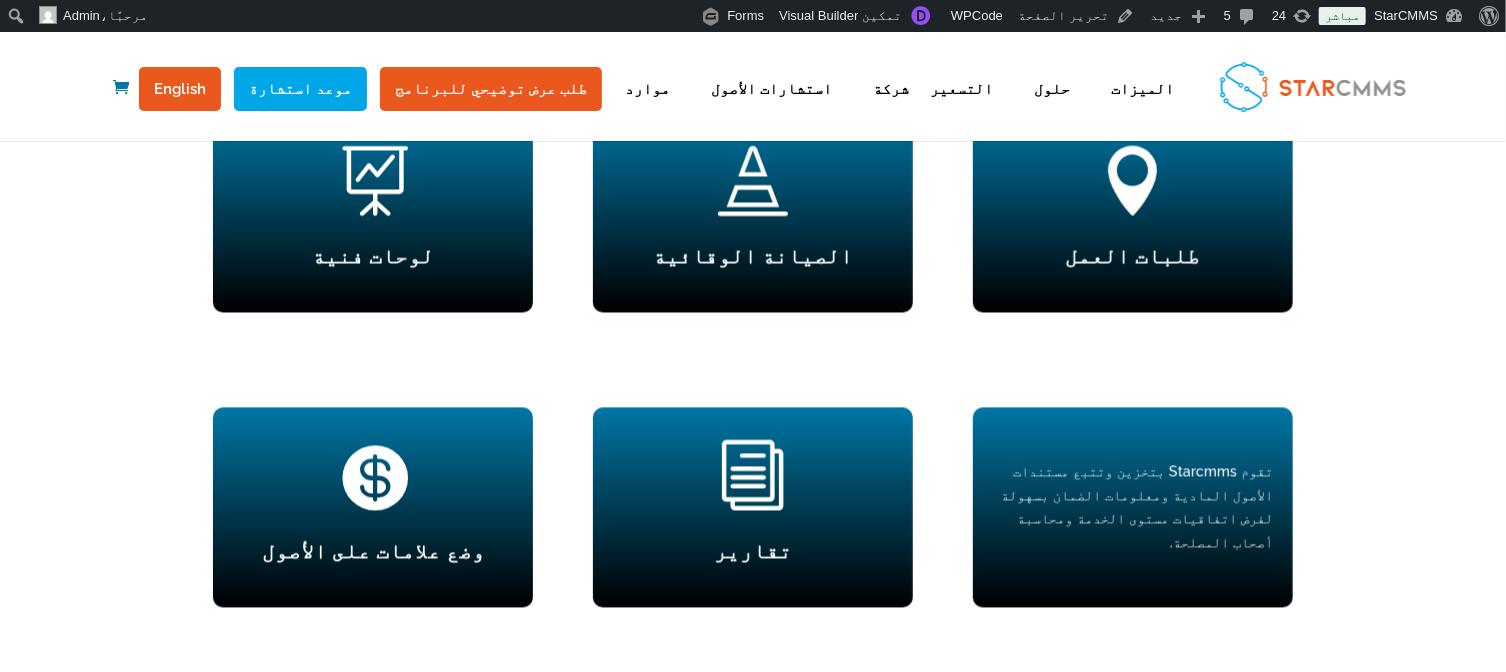 click on "تقوم Starcmms بتخزين وتتبع مستندات الأصول المادية ومعلومات الضمان بسهولة لفرض اتفاقيات مستوى الخدمة ومحاسبة أصحاب المصلحة." at bounding box center (1133, 508) 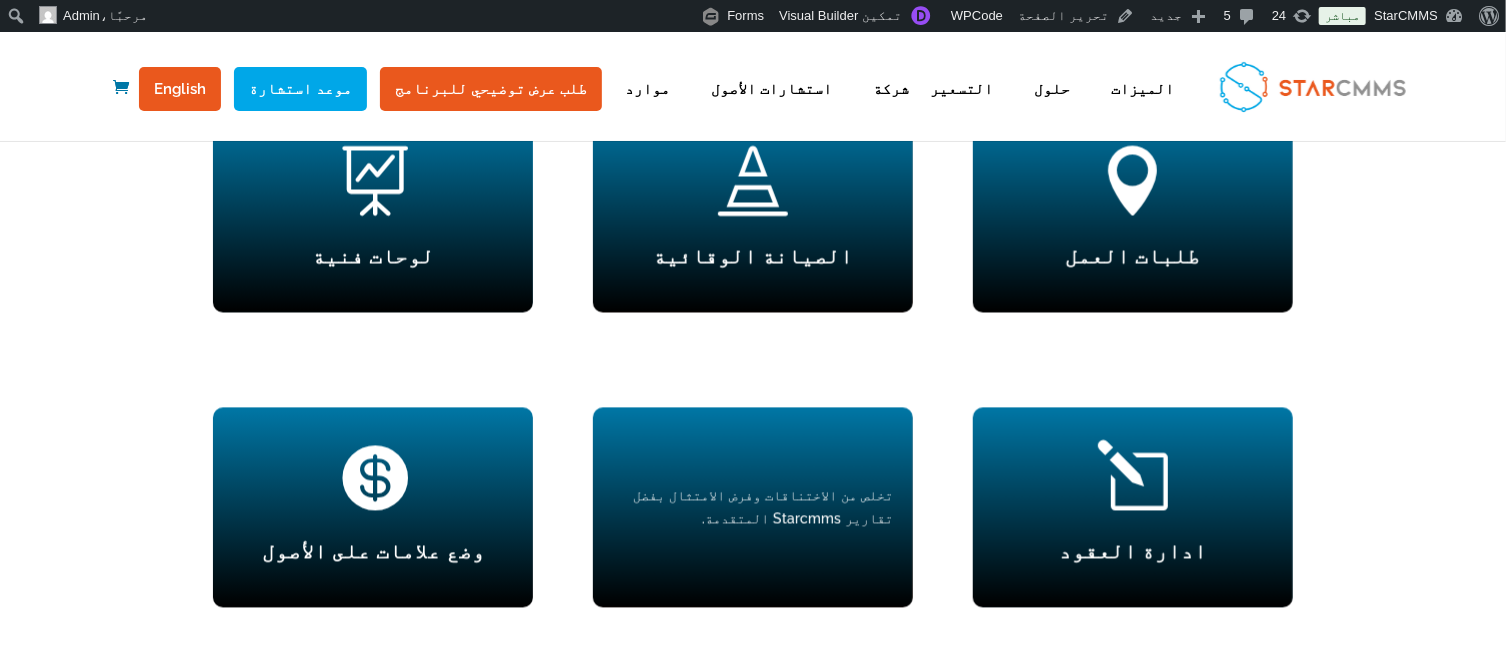 scroll, scrollTop: 2322, scrollLeft: 0, axis: vertical 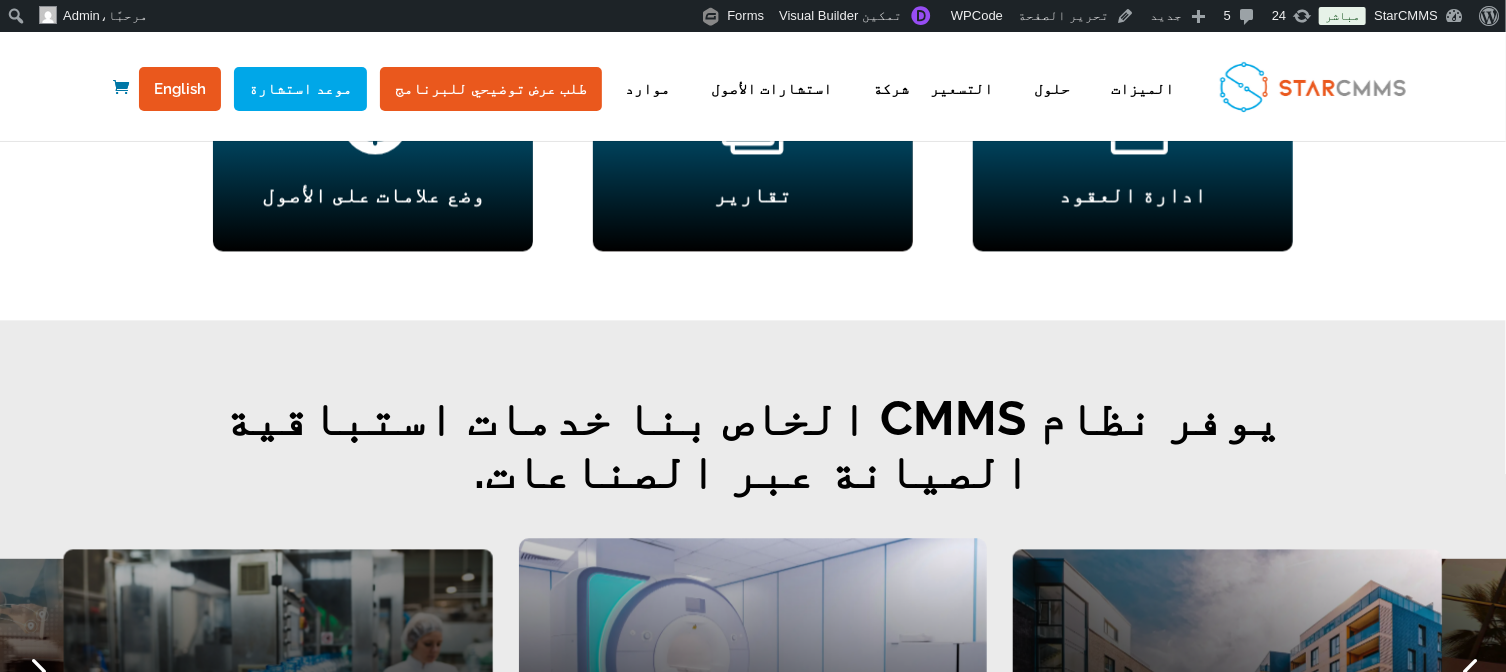 click on "يوفر نظام CMMS الخاص بنا خدمات استباقية الصيانة عبر الصناعات." at bounding box center [753, 450] 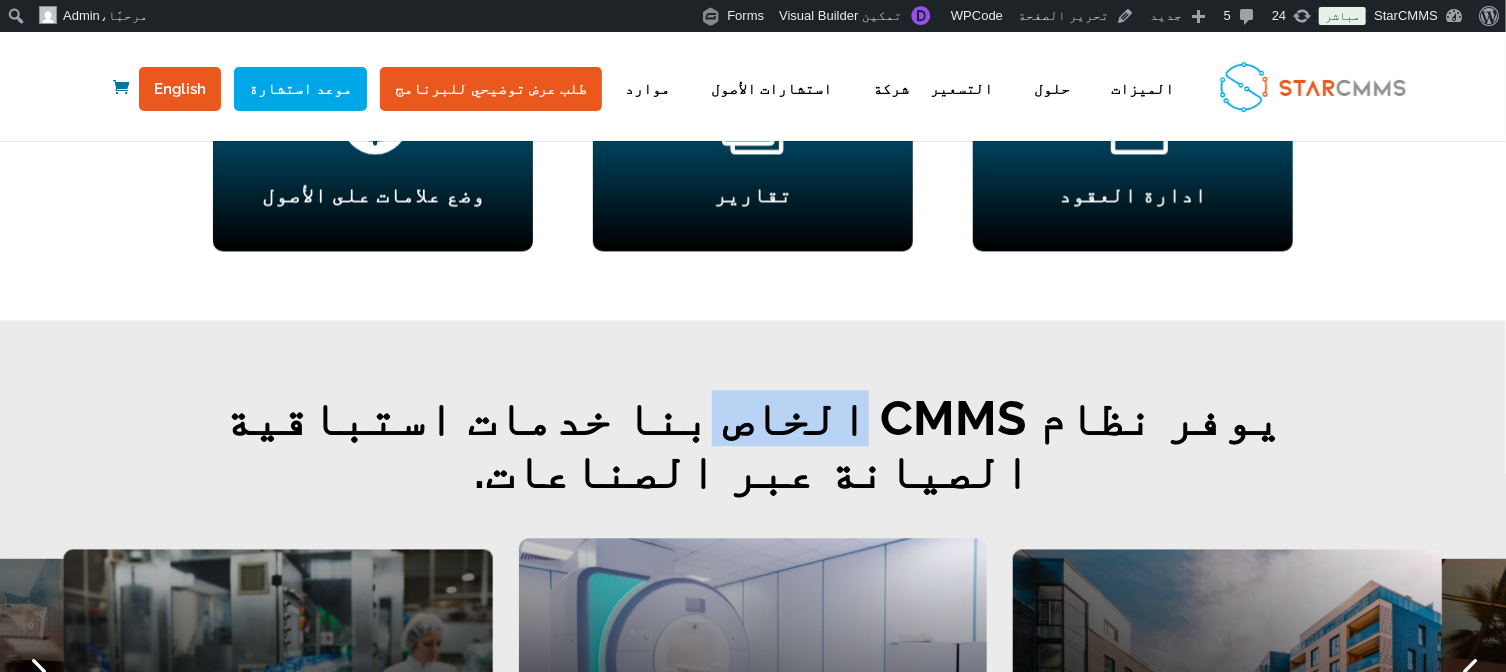click on "يوفر نظام CMMS الخاص بنا خدمات استباقية الصيانة عبر الصناعات." at bounding box center [753, 450] 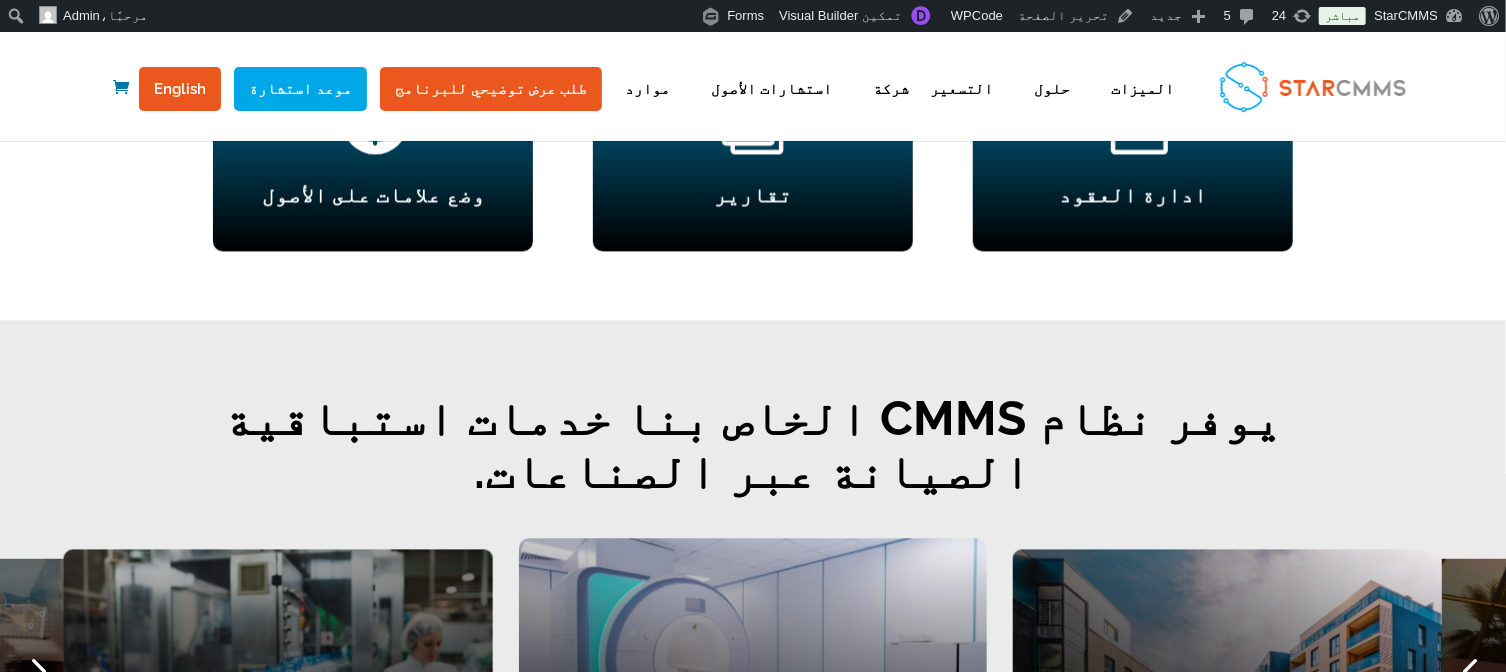 click on "يوفر نظام CMMS الخاص بنا خدمات استباقية الصيانة عبر الصناعات." at bounding box center [753, 450] 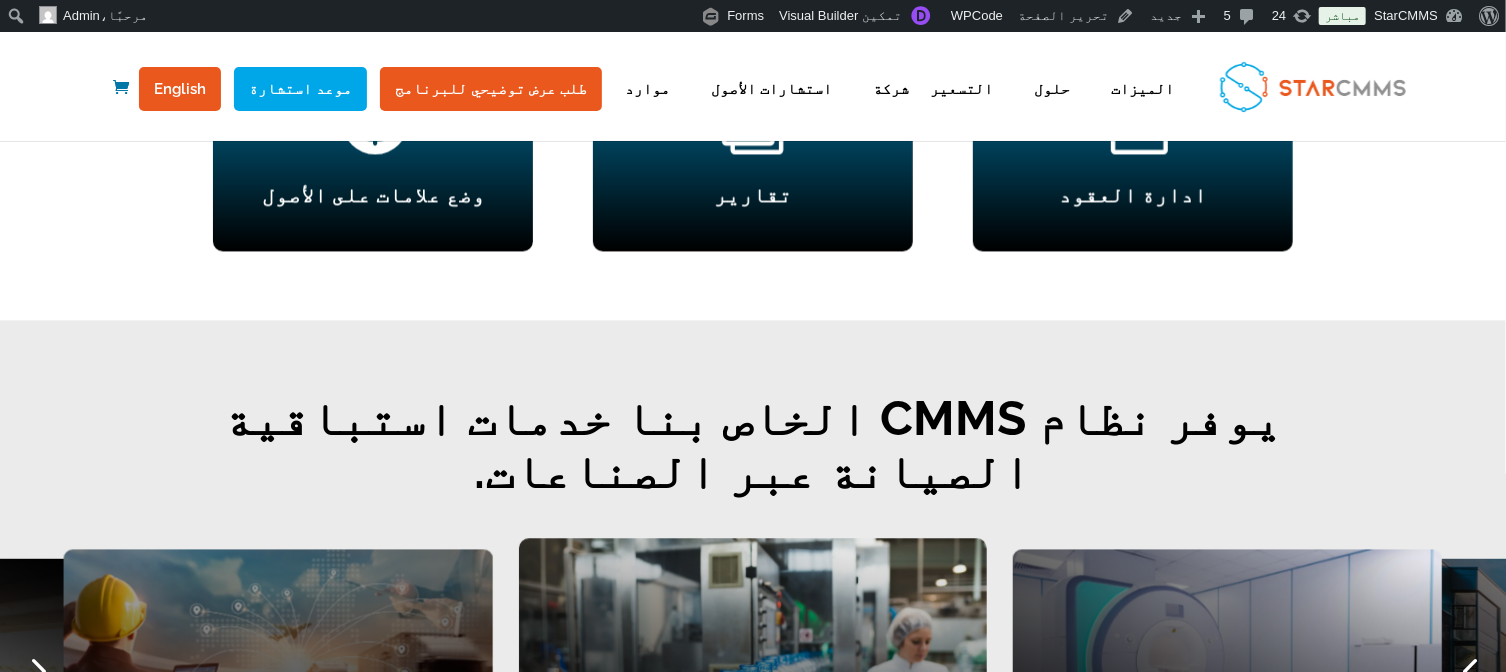 click on "يوفر نظام CMMS الخاص بنا خدمات استباقية الصيانة عبر الصناعات." at bounding box center (753, 450) 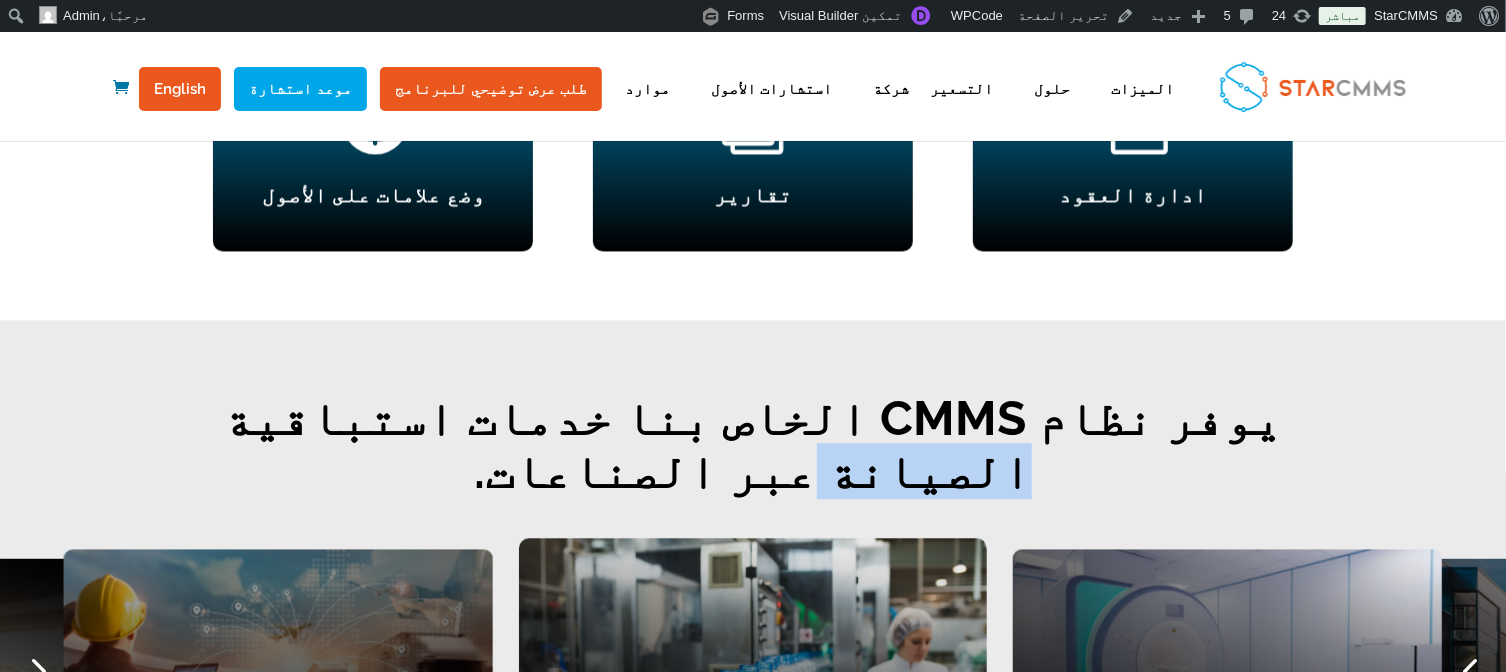 click on "يوفر نظام CMMS الخاص بنا خدمات استباقية الصيانة عبر الصناعات." at bounding box center (753, 450) 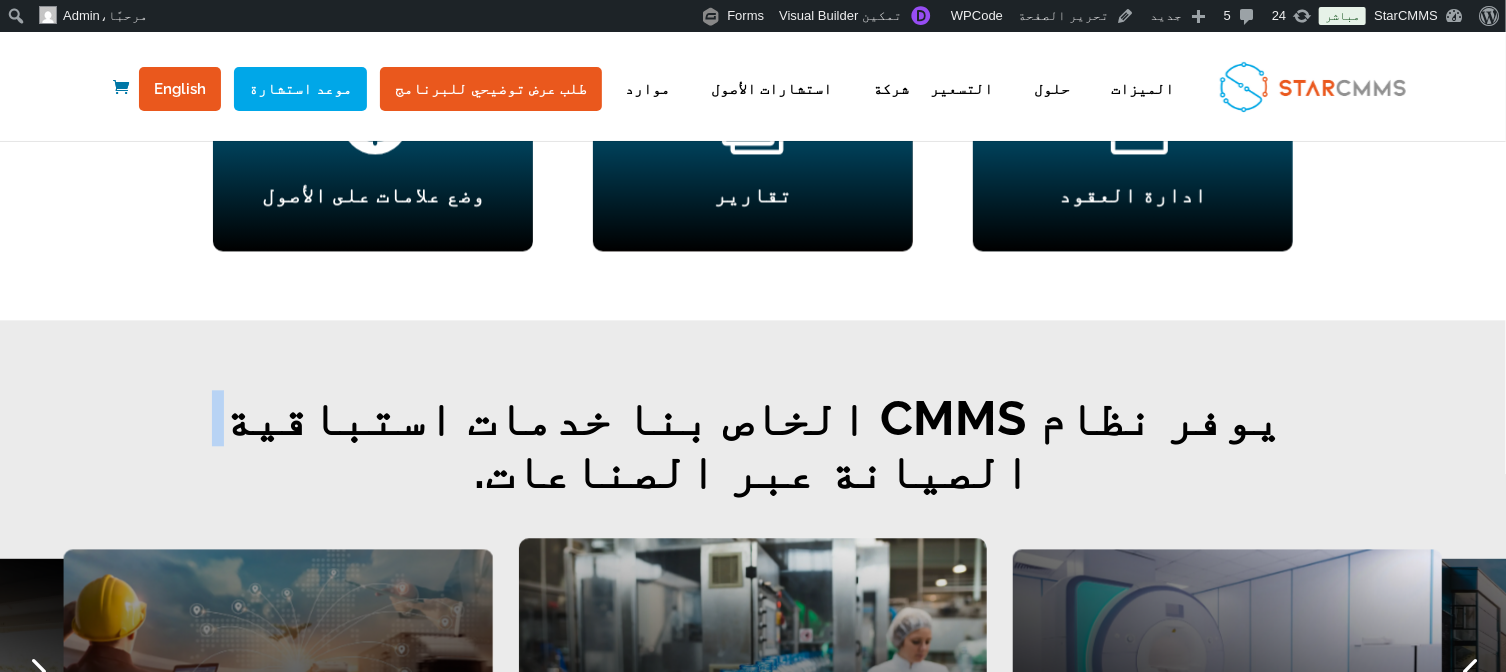 click on "يوفر نظام CMMS الخاص بنا خدمات استباقية الصيانة عبر الصناعات." at bounding box center [753, 450] 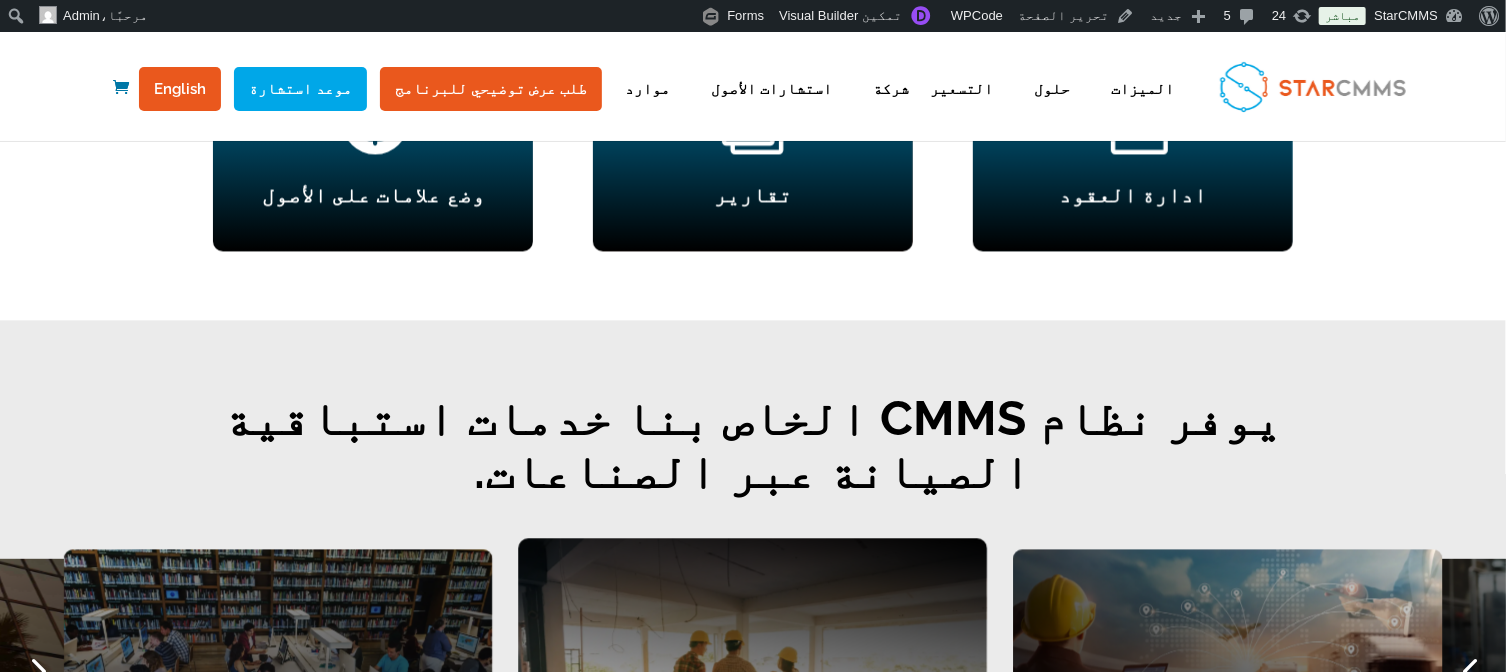 click on "يوفر نظام CMMS الخاص بنا خدمات استباقية الصيانة عبر الصناعات." at bounding box center (753, 450) 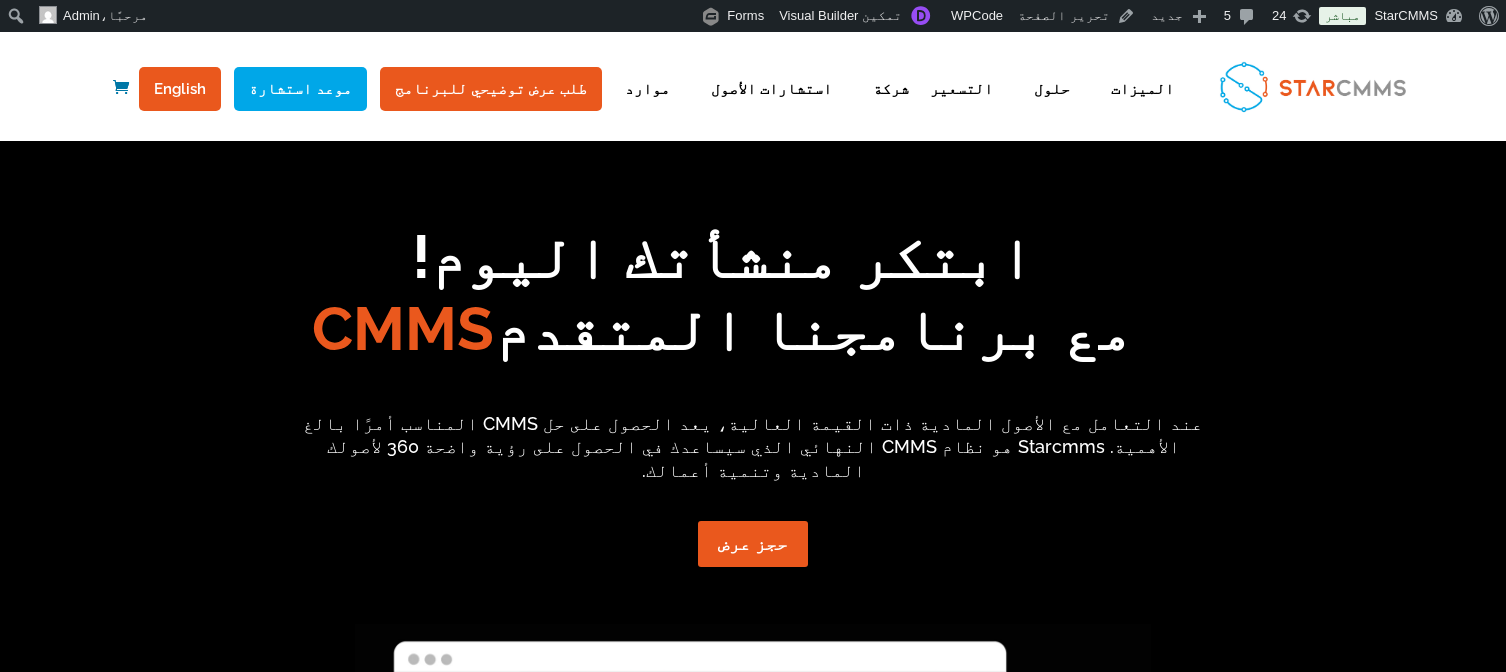 scroll, scrollTop: 2323, scrollLeft: 0, axis: vertical 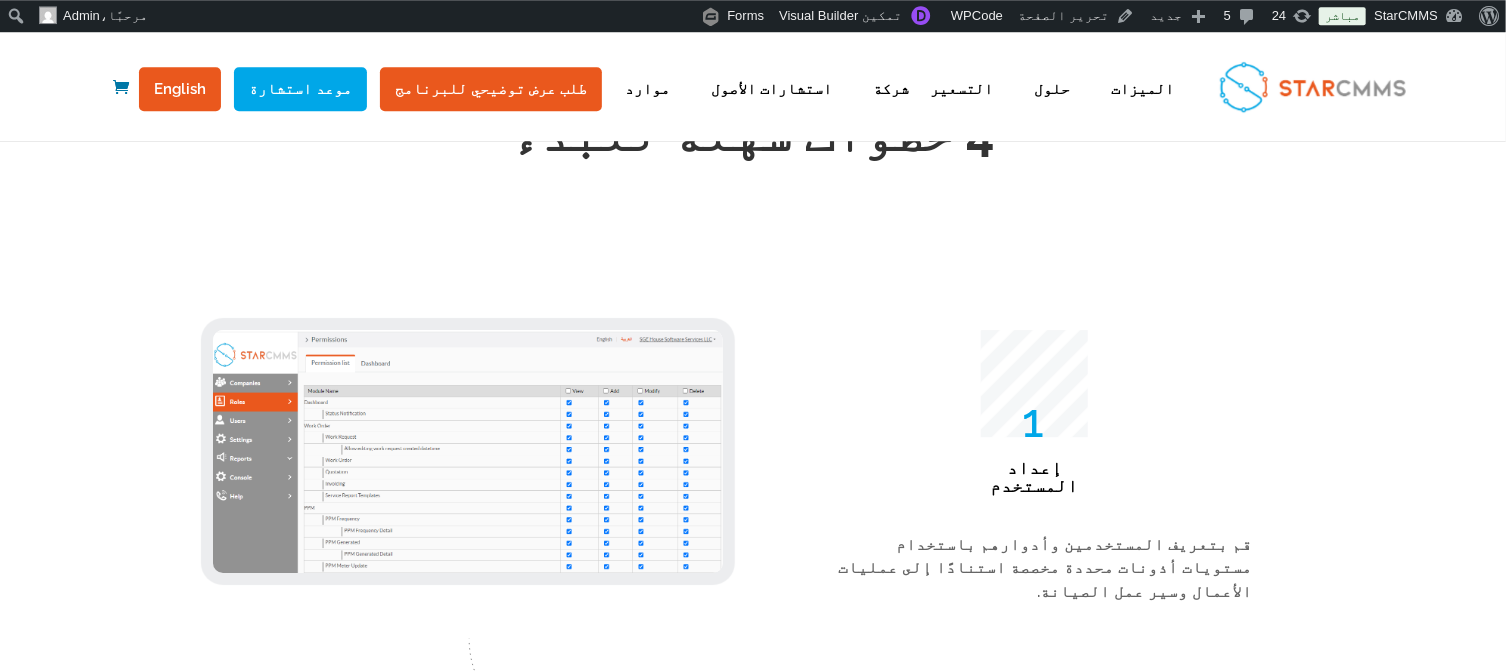 click on "25
إعداد المستخدم" at bounding box center [1034, 417] 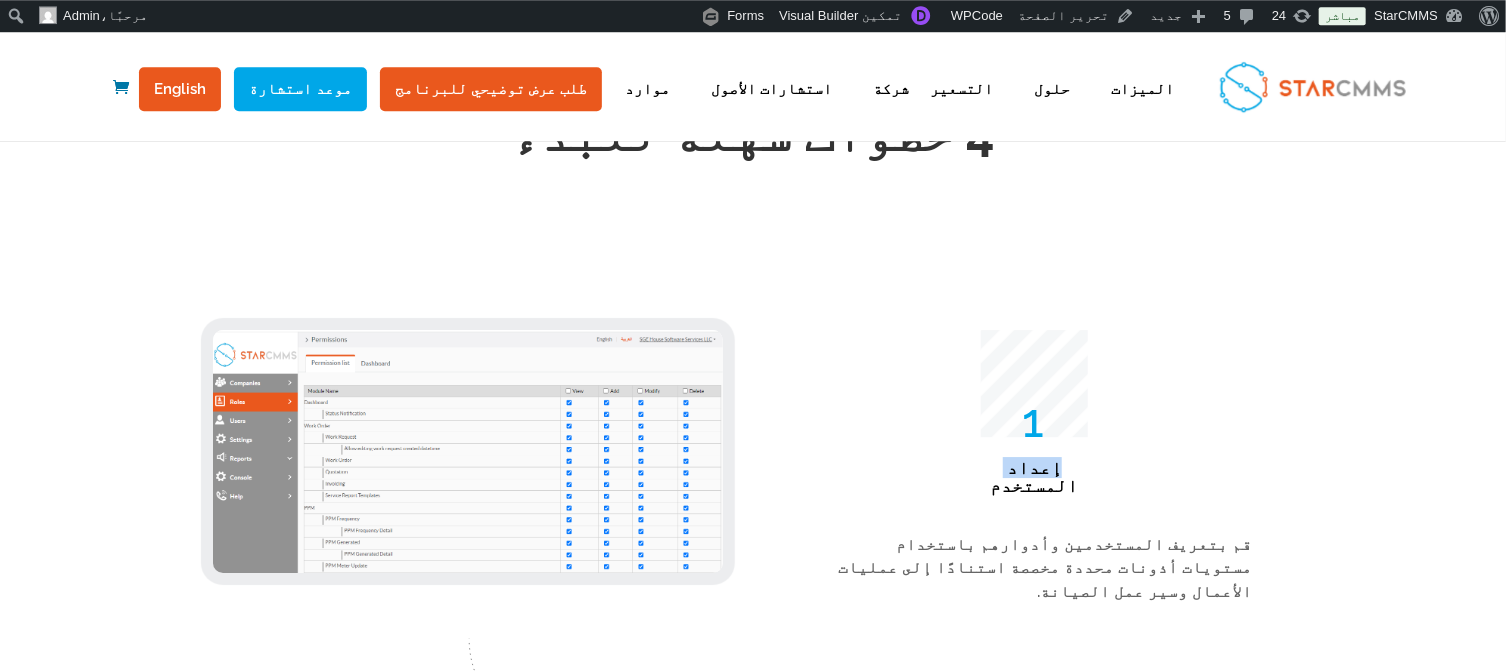 click on "25
إعداد المستخدم" at bounding box center (1034, 417) 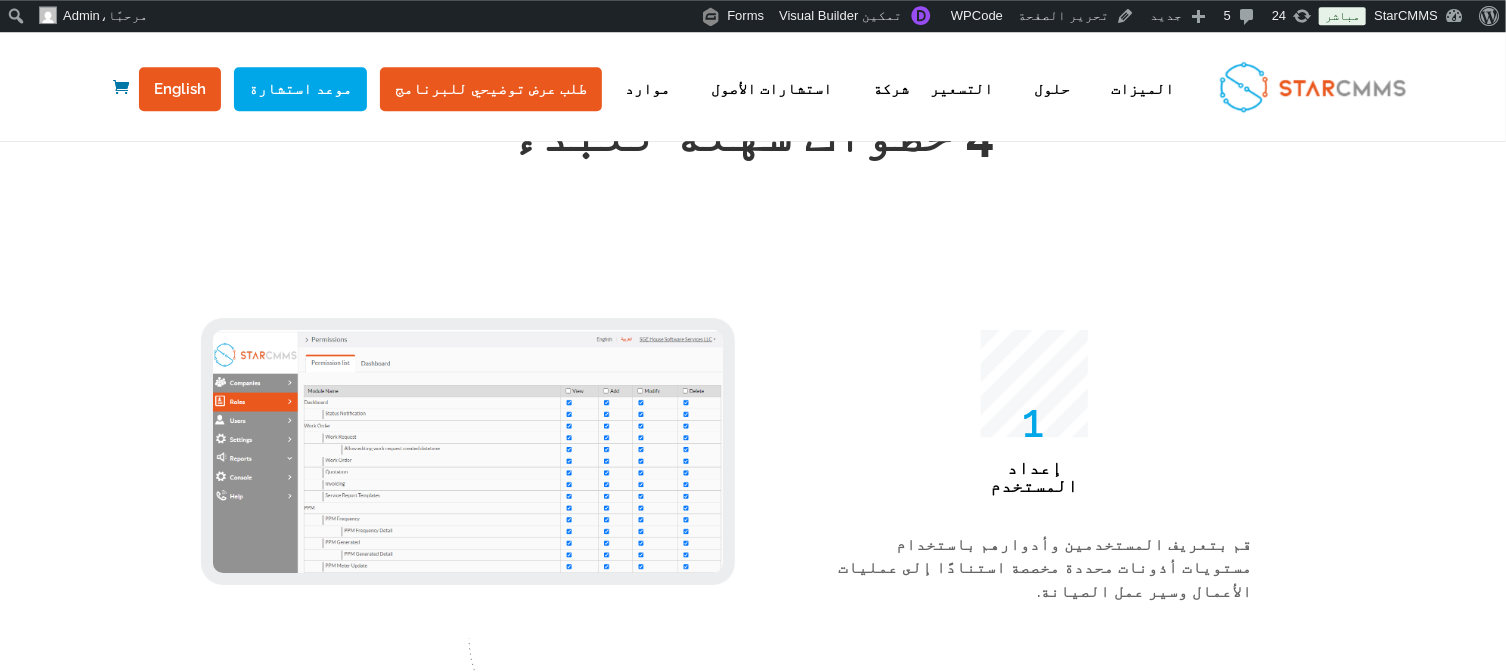 click on "25
إعداد المستخدم" at bounding box center (1034, 417) 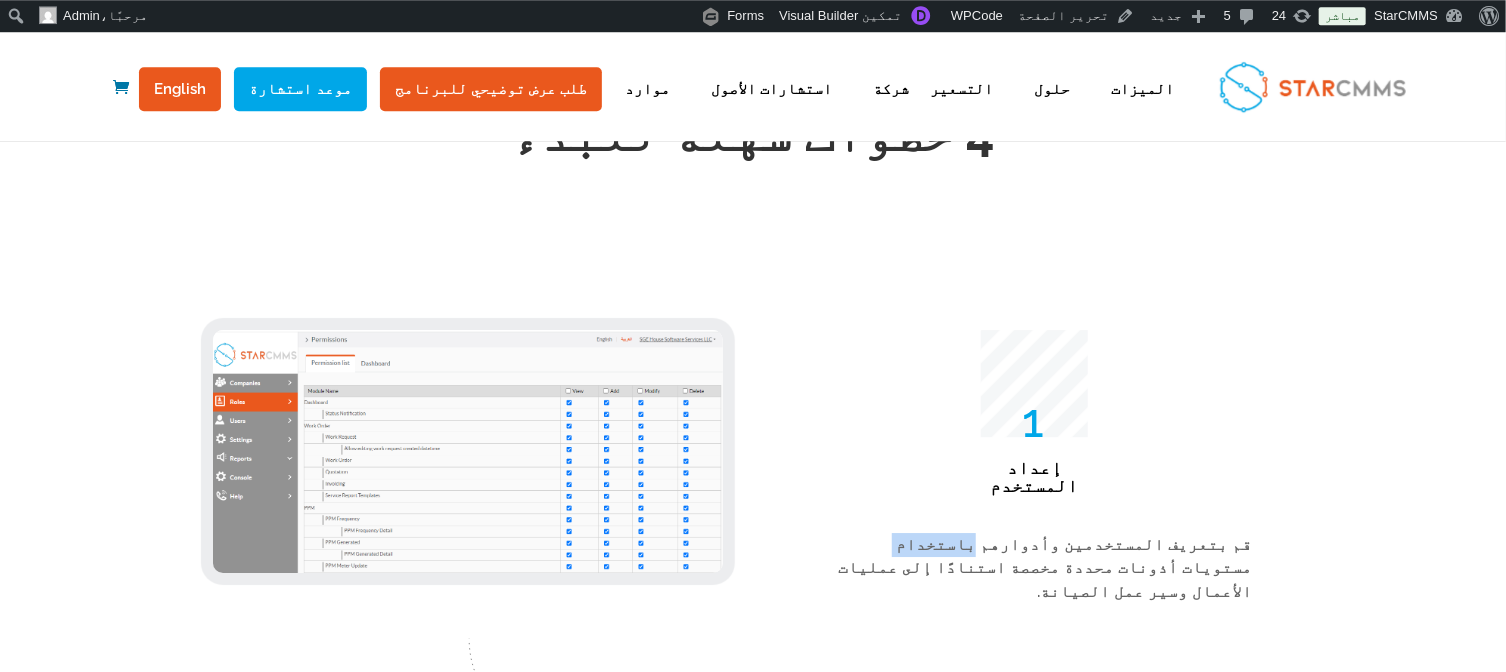 click on "قم بتعريف المستخدمين وأدوارهم باستخدام مستويات أذونات محددة مخصصة استنادًا إلى عمليات الأعمال وسير عمل الصيانة." at bounding box center [1045, 568] 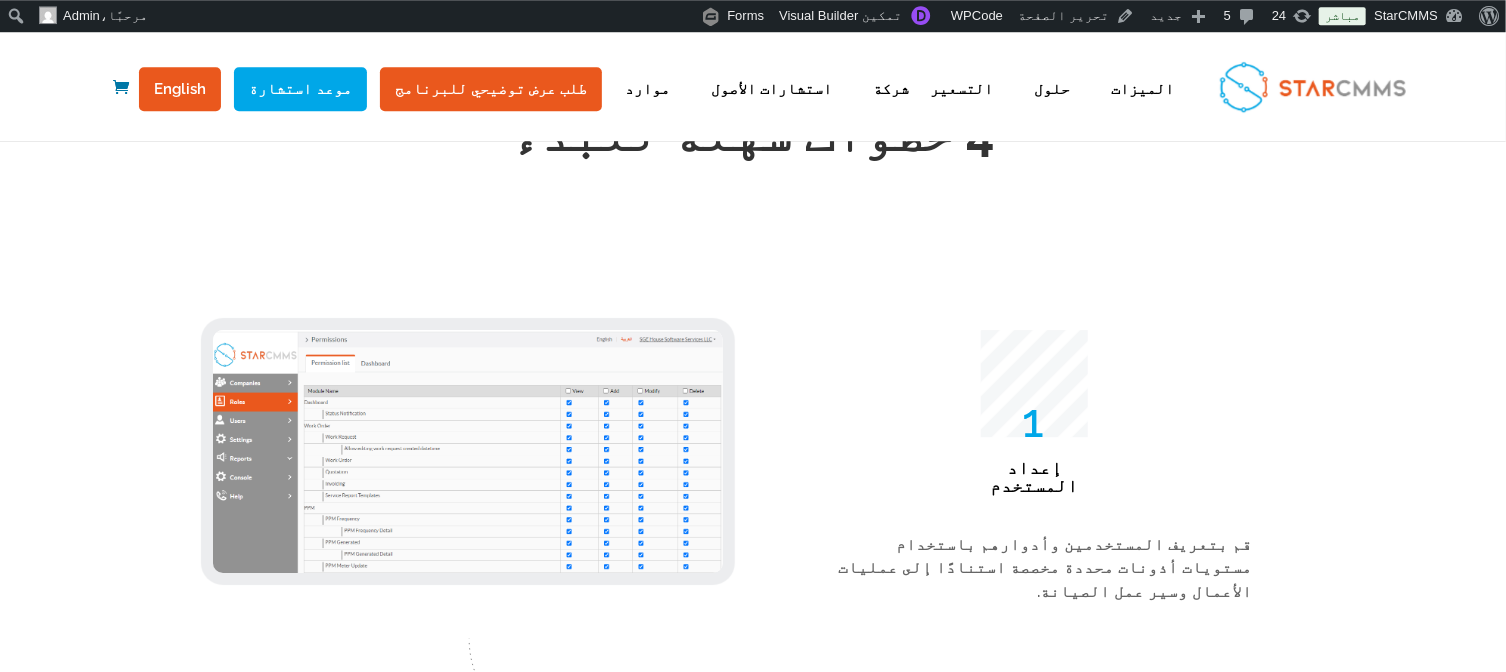 click on "قم بتعريف المستخدمين وأدوارهم باستخدام مستويات أذونات محددة مخصصة استنادًا إلى عمليات الأعمال وسير عمل الصيانة." at bounding box center [1045, 568] 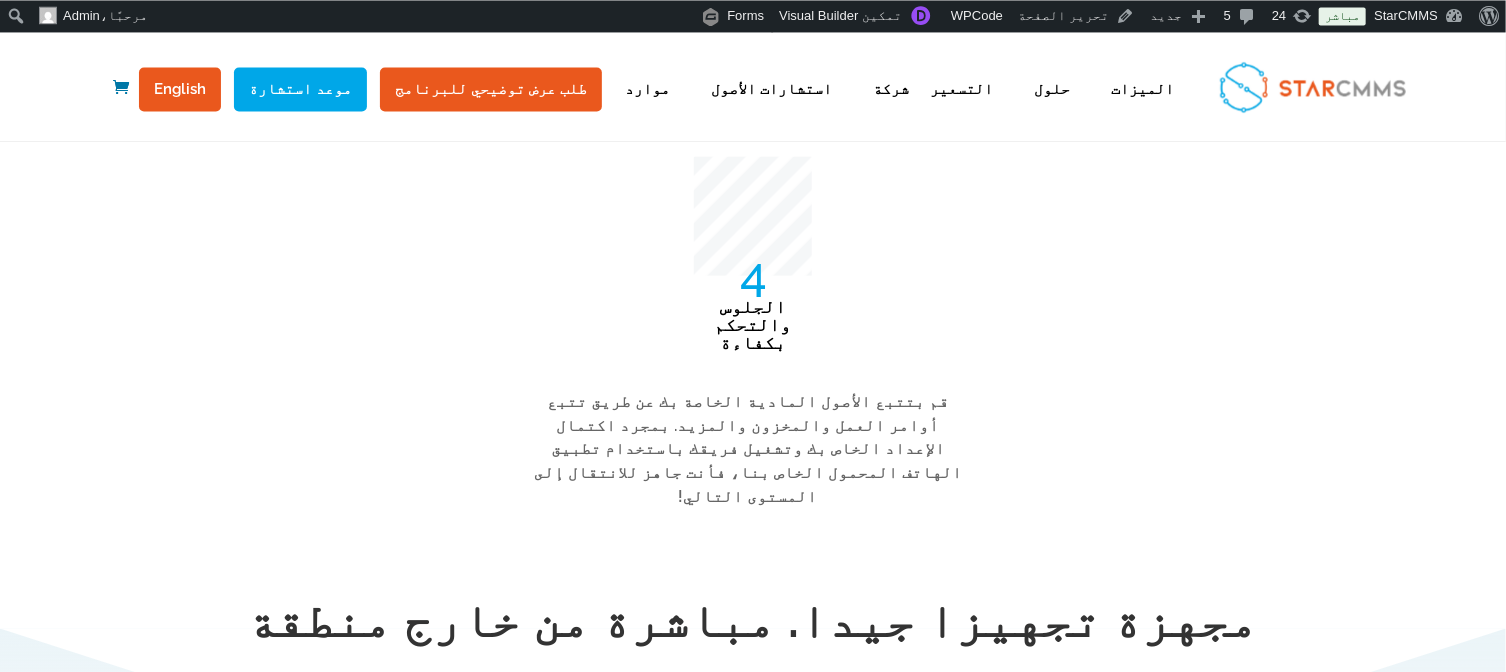 scroll, scrollTop: 4616, scrollLeft: 0, axis: vertical 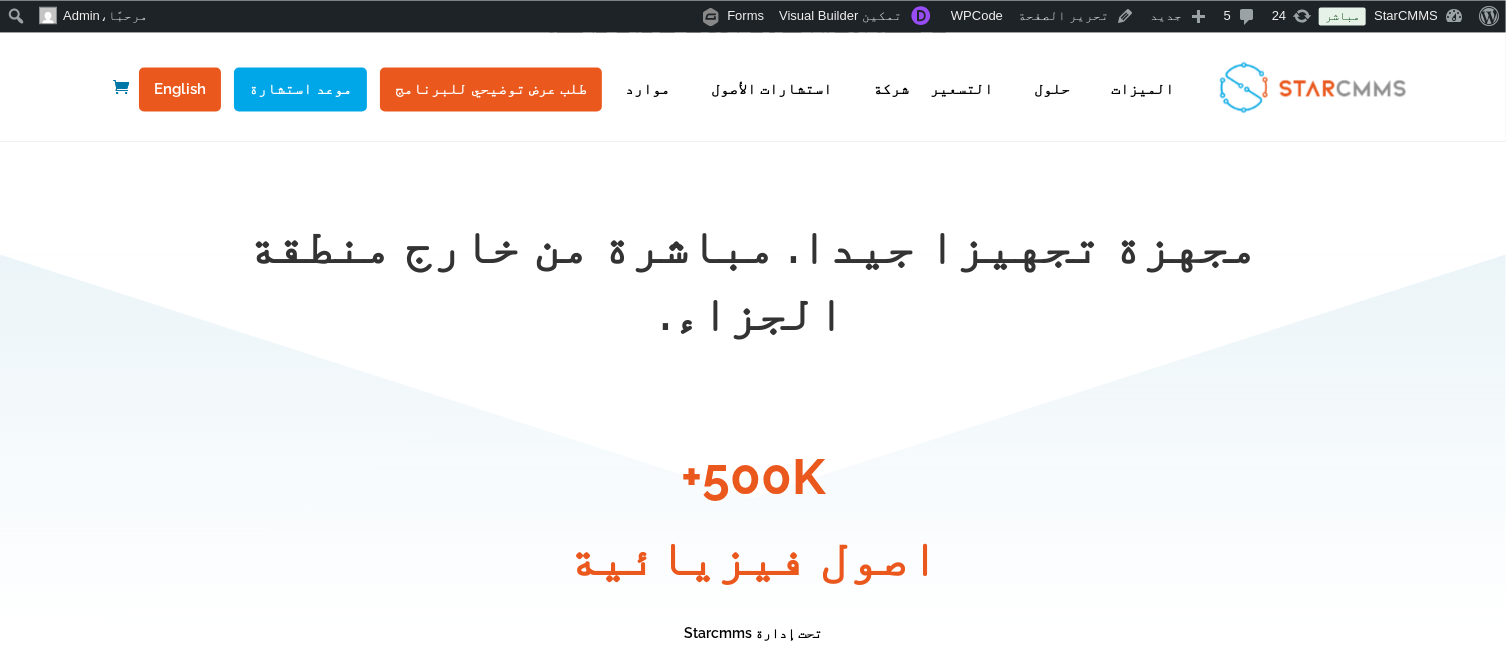 click on "500K+" at bounding box center [753, 476] 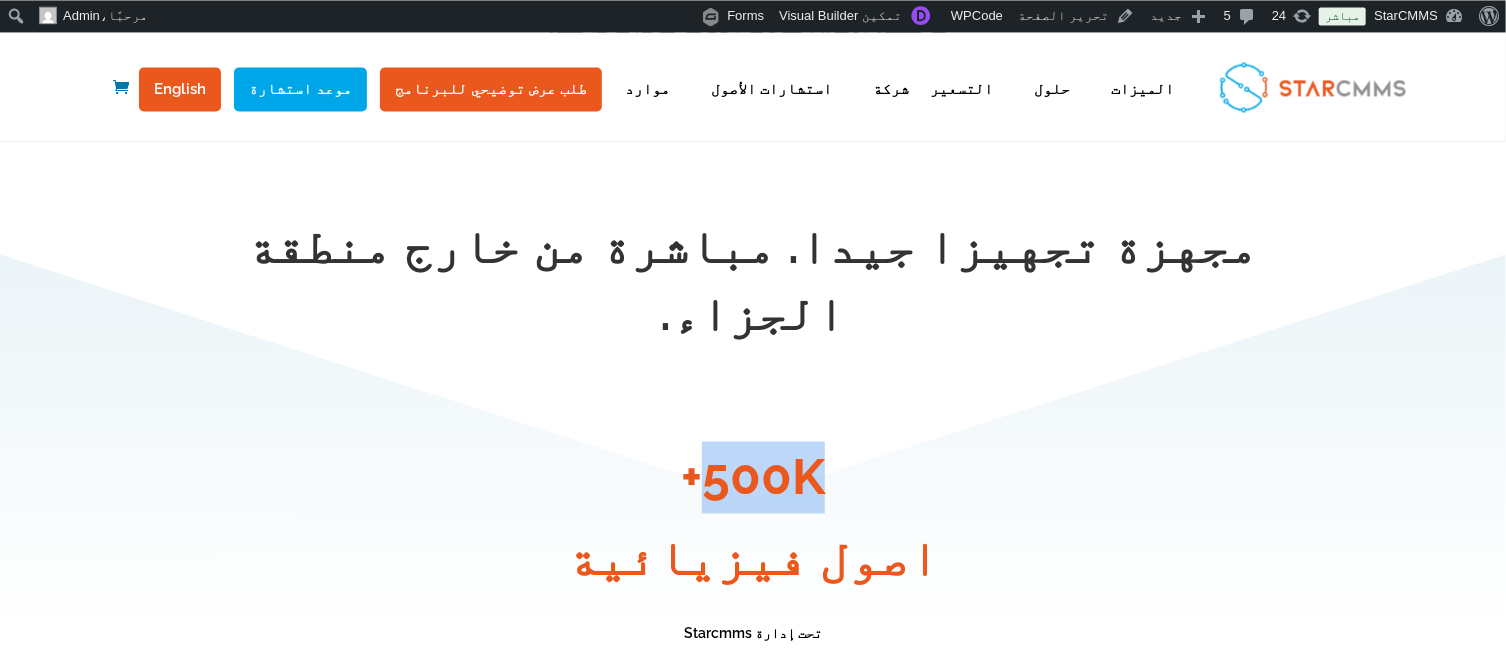 click on "500K+" at bounding box center [753, 476] 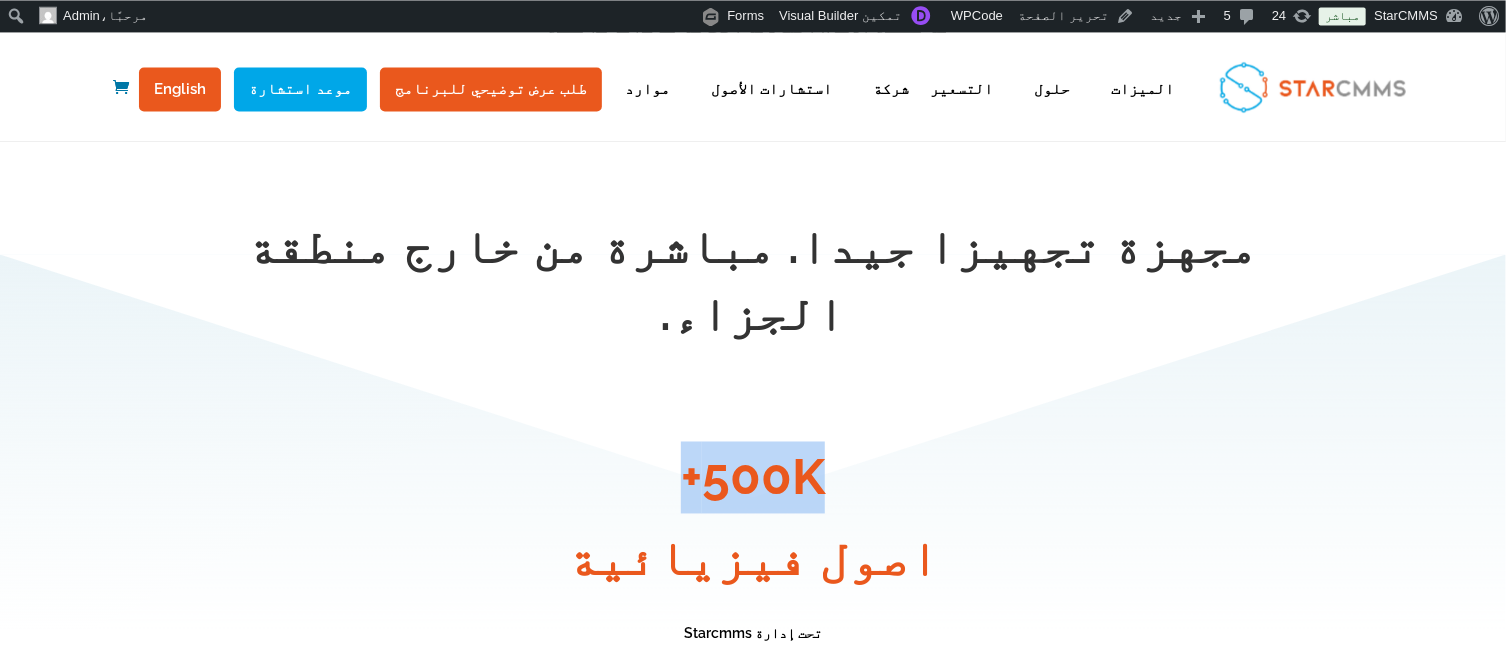 click on "500K+" at bounding box center [753, 476] 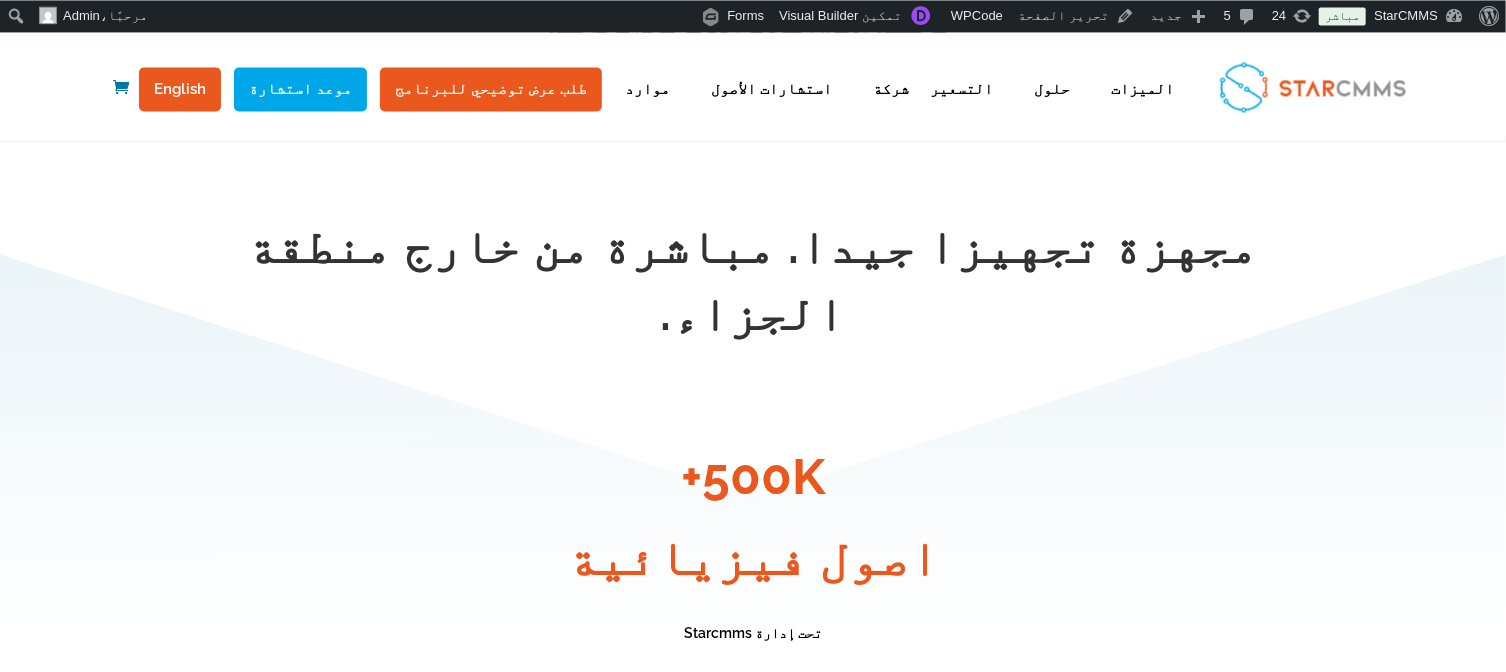 click on "اصول فيزيائية" at bounding box center (753, 563) 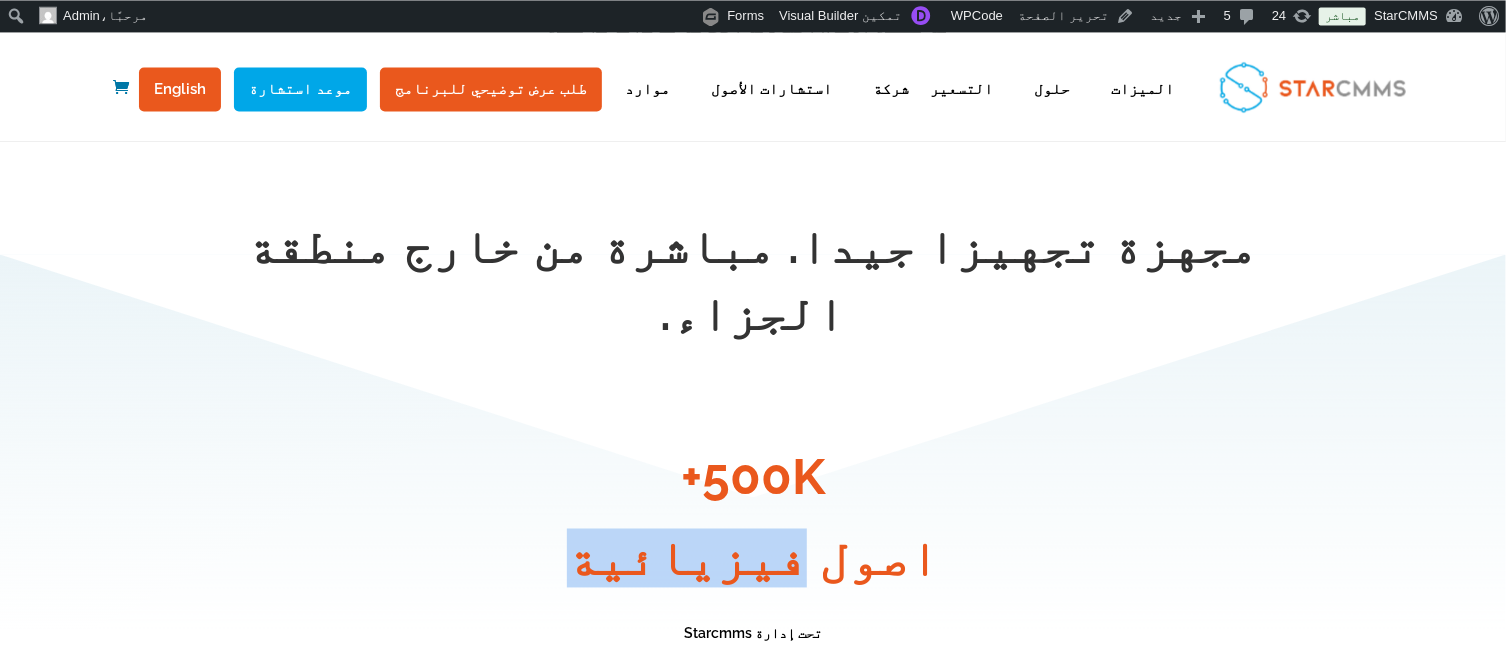 click on "اصول فيزيائية" at bounding box center (753, 563) 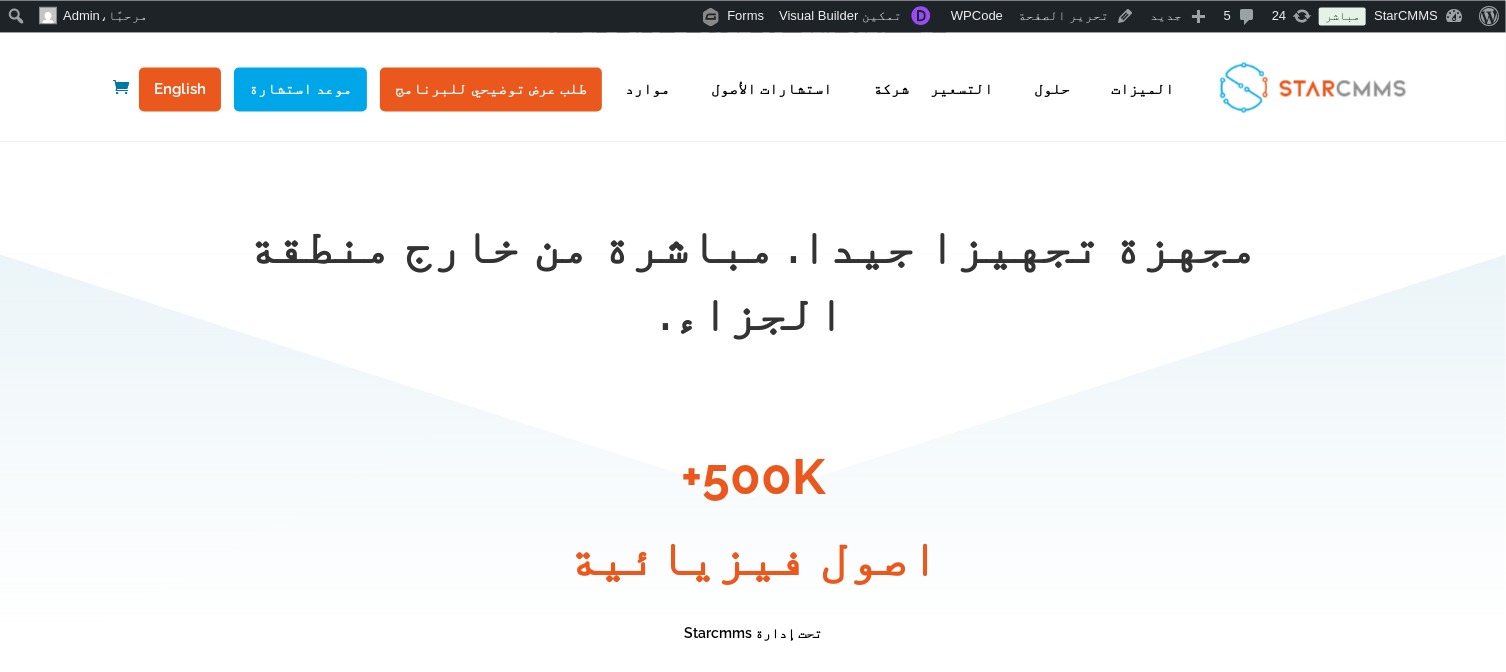click on "اصول فيزيائية" at bounding box center [753, 563] 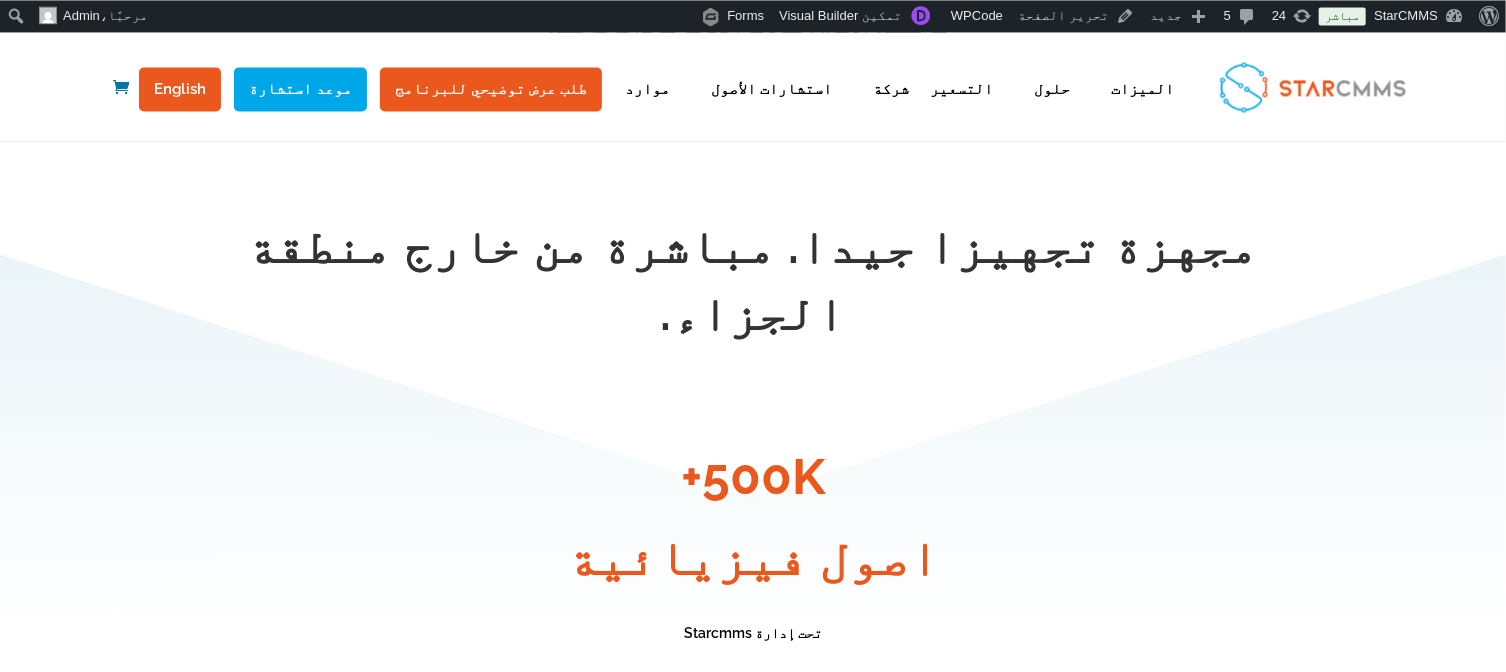 click on "نعتقد أنك تعرف عملياتك بشكل أفضل. ولهذا السبب نحن نقدم جميع الميزات للجميع. ابدأ في تتبع أصولك المادية وتوفير التكاليف بطريقة سريعة وسهلة" at bounding box center [753, 722] 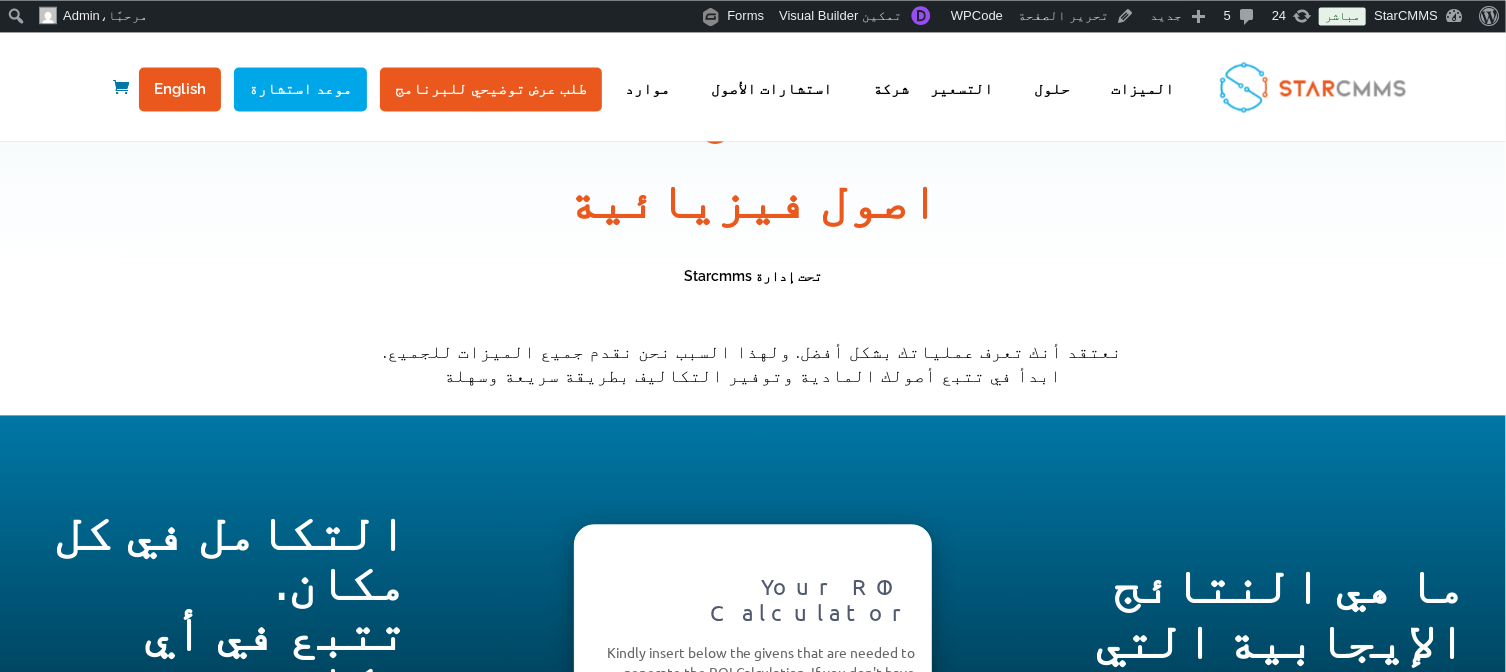click on "التكامل في كل مكان. تتبع في أي مكان." at bounding box center (230, 607) 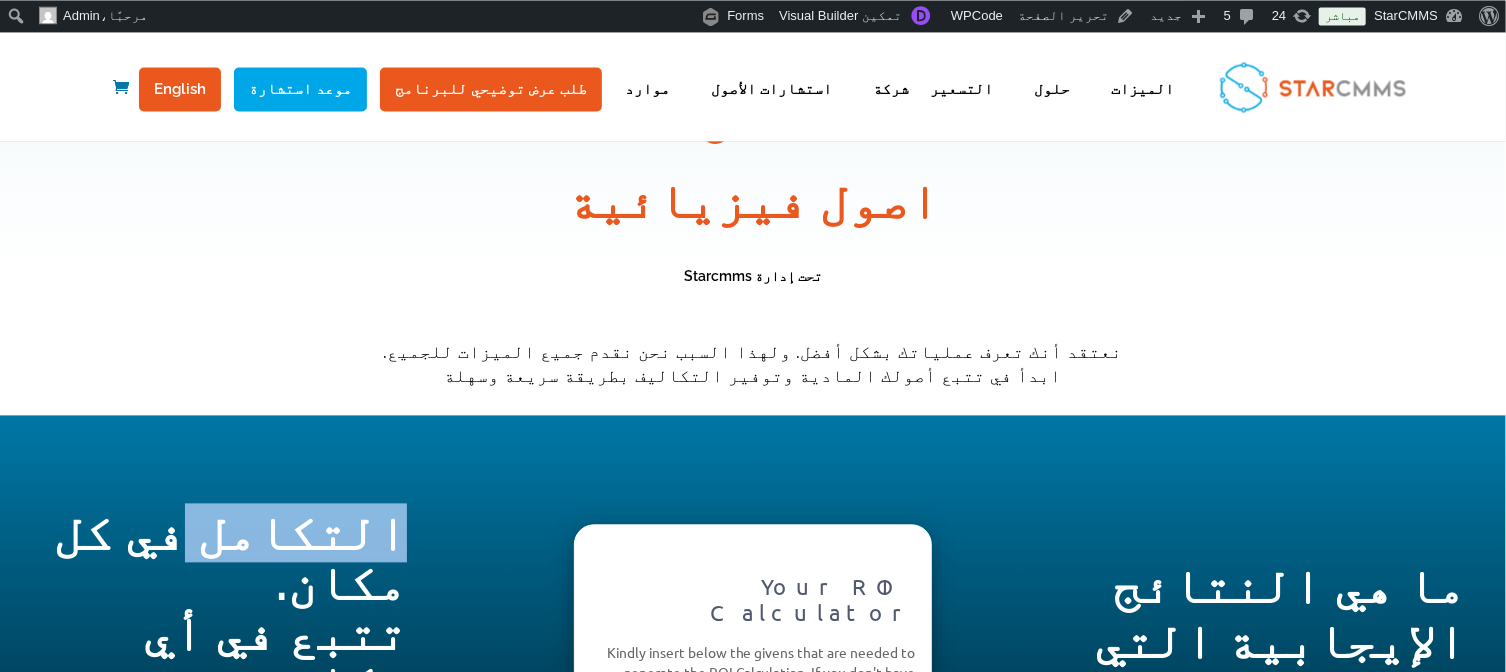 click on "التكامل في كل مكان. تتبع في أي مكان." at bounding box center [230, 607] 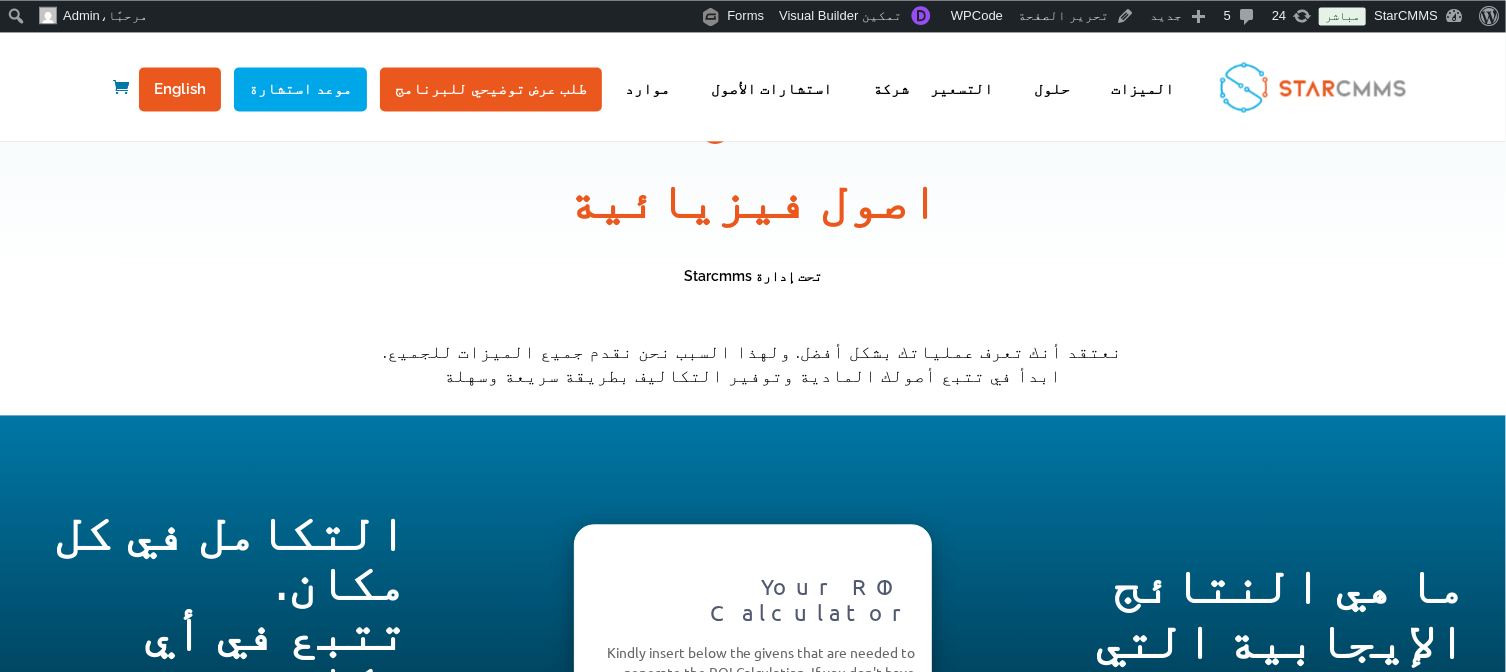 click on "التكامل في كل مكان. تتبع في أي مكان." at bounding box center (230, 607) 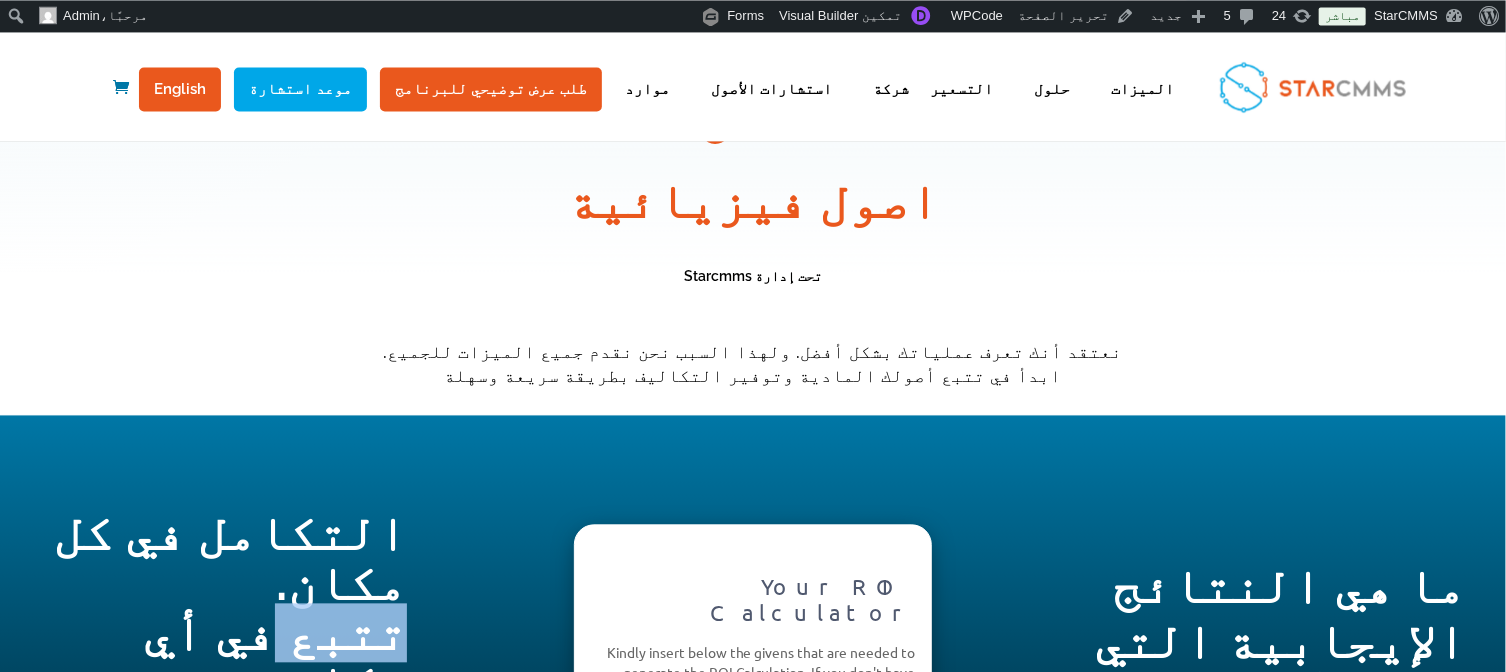 click on "التكامل في كل مكان. تتبع في أي مكان." at bounding box center (230, 607) 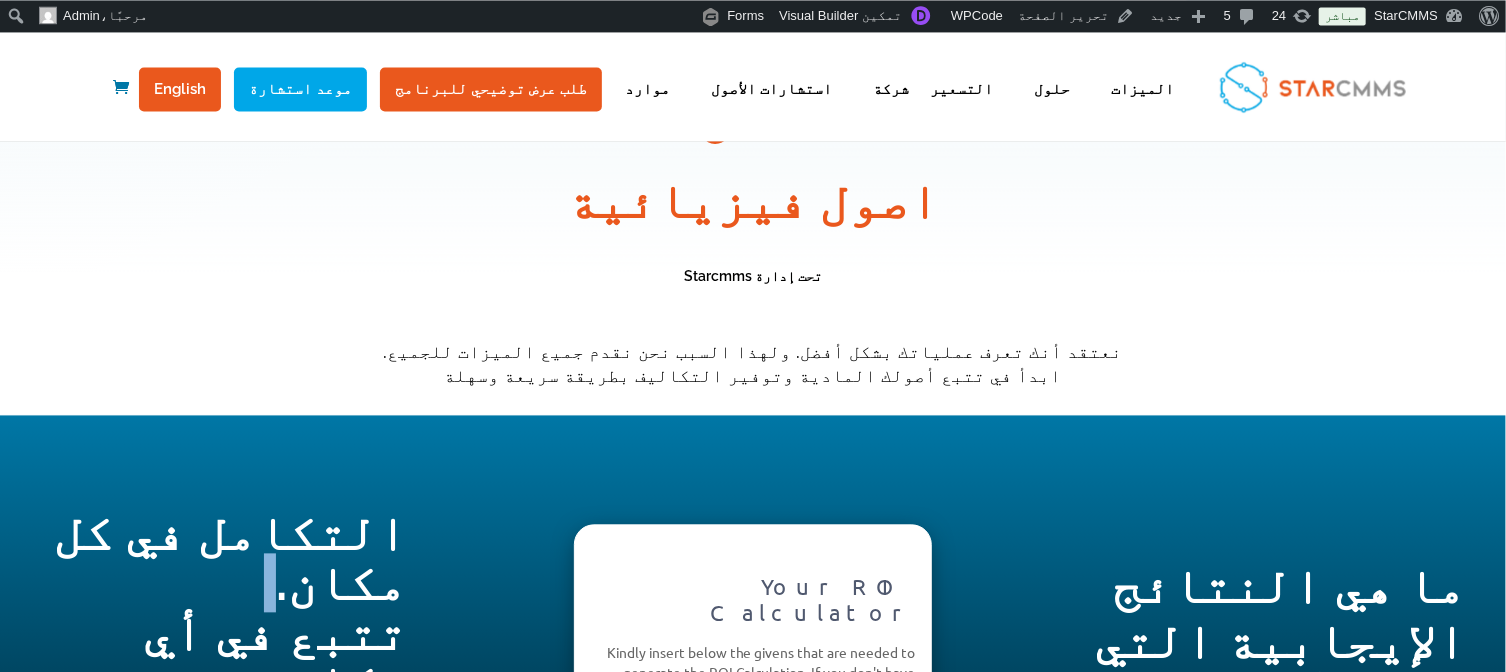 click on "التكامل في كل مكان. تتبع في أي مكان." at bounding box center (230, 607) 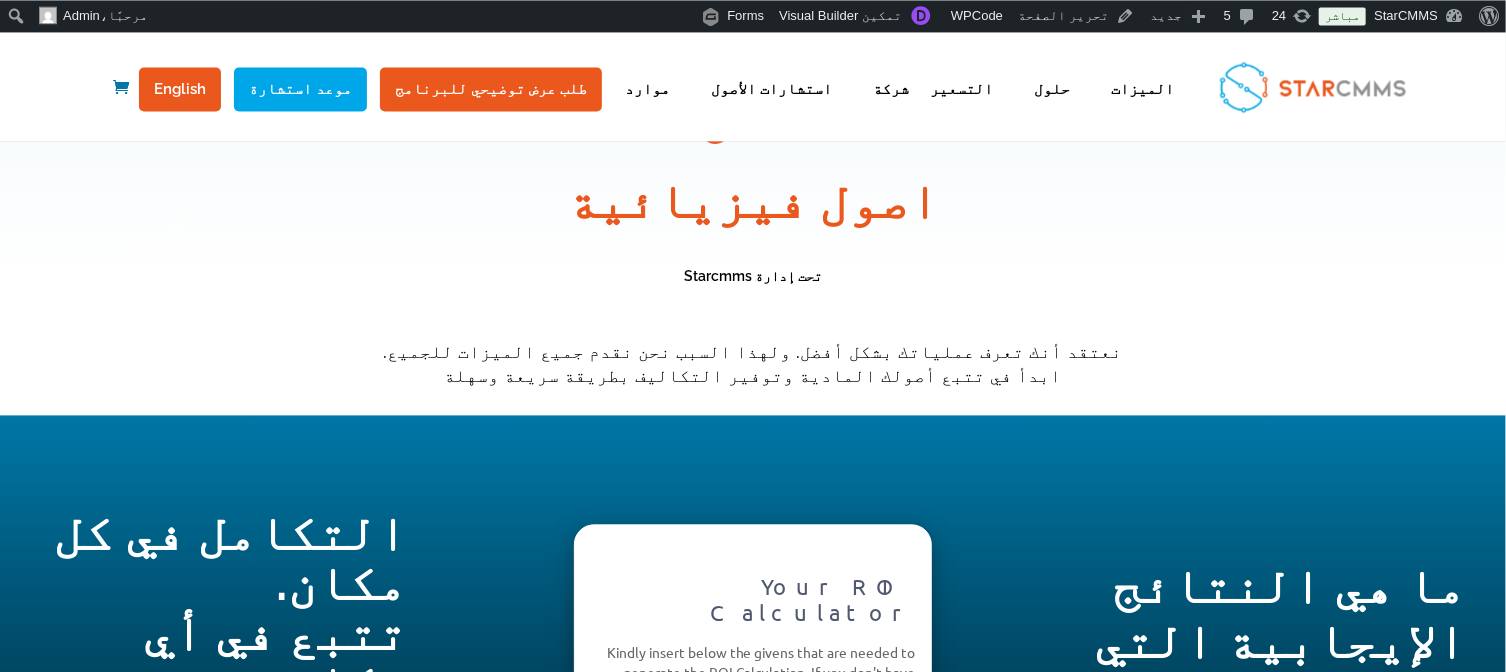 click on "ما هي النتائج الإيجابية التي يمكن أن تحصل عليها مع  نظام إدارة المحتوى المتقدم؟" at bounding box center [1262, 728] 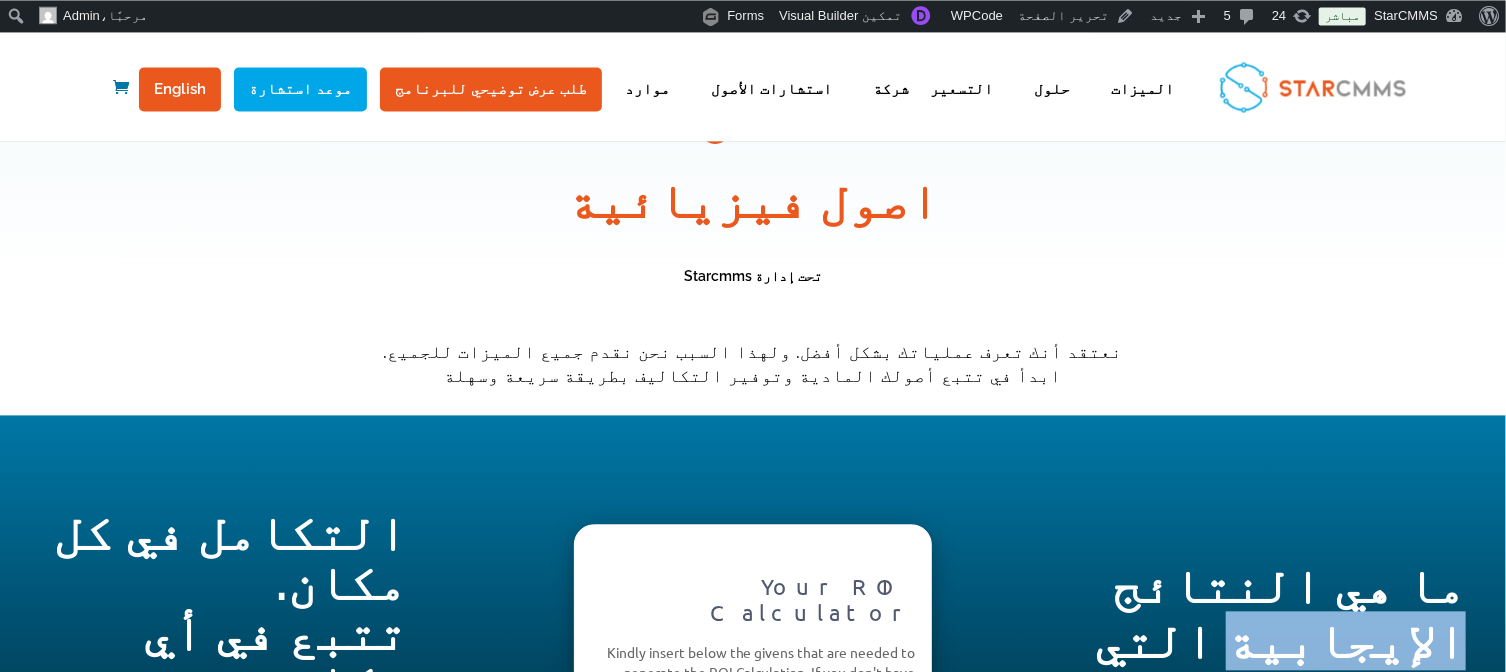 click on "ما هي النتائج الإيجابية التي يمكن أن تحصل عليها مع  نظام إدارة المحتوى المتقدم؟" at bounding box center [1262, 728] 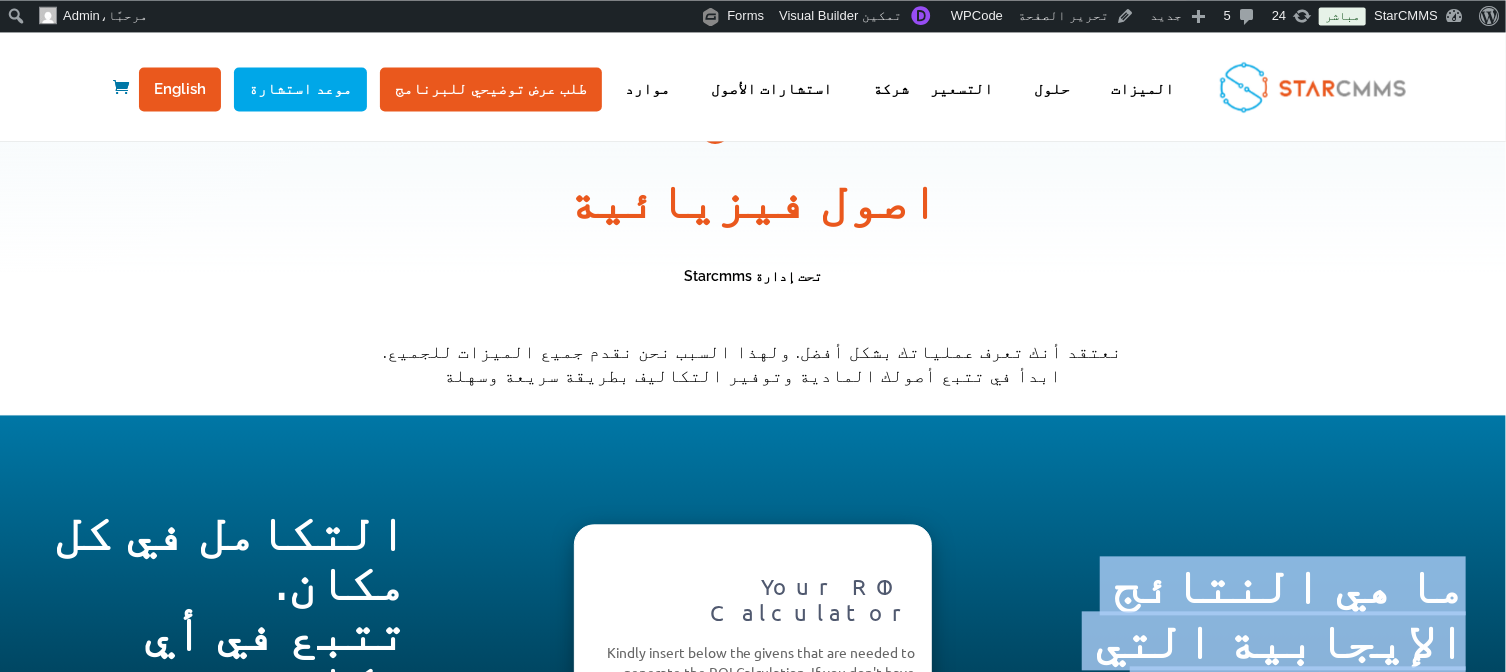 click on "ما هي النتائج الإيجابية التي يمكن أن تحصل عليها مع  نظام إدارة المحتوى المتقدم؟" at bounding box center (1262, 728) 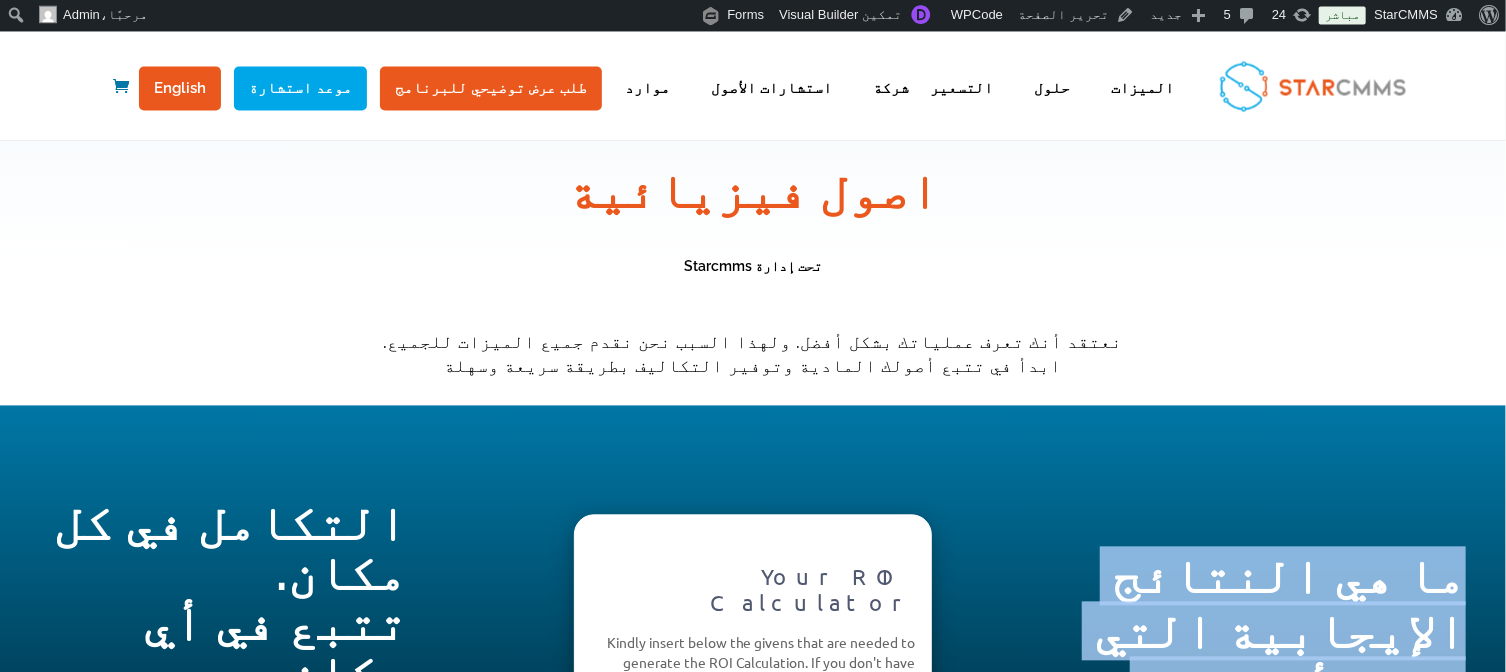 scroll, scrollTop: 6062, scrollLeft: 0, axis: vertical 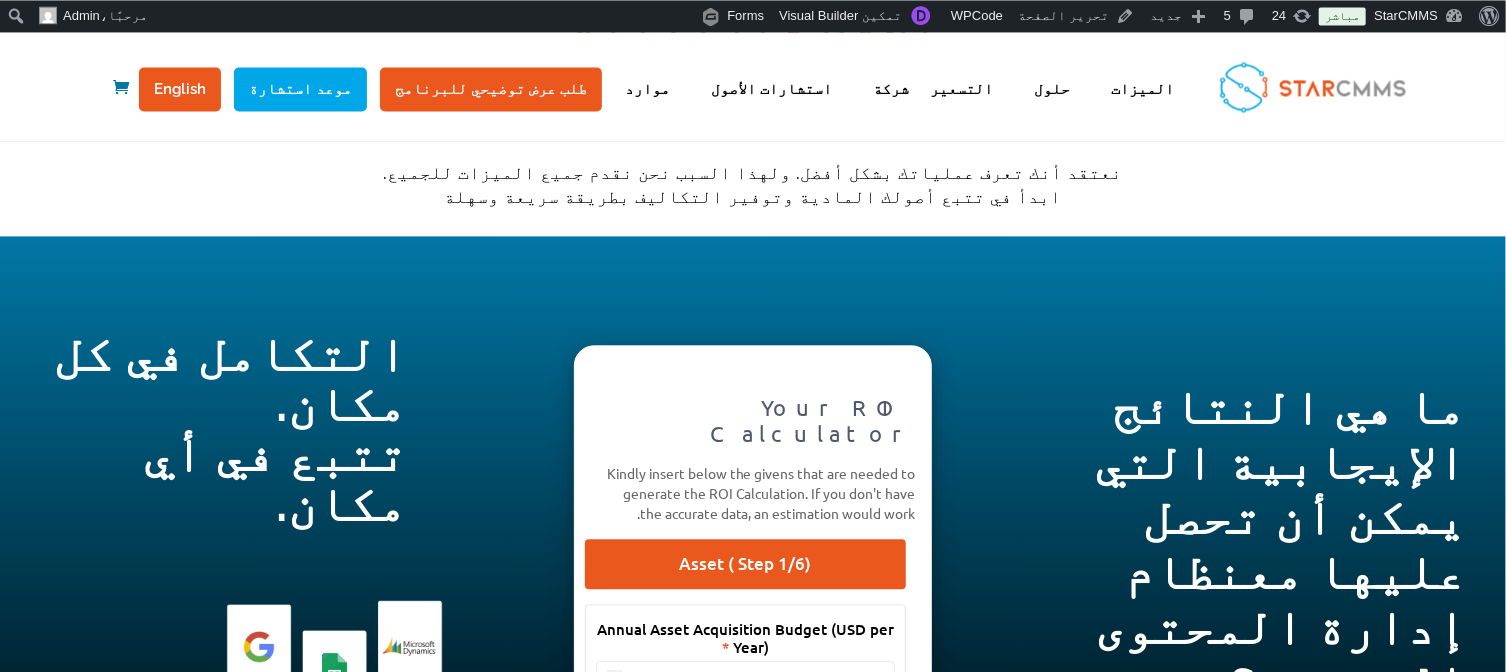 click on "تحاكي هذه الآلة الحاسبة العائد المحتمل على الاستثمار الذي يمكنك تحقيقه باستخدام برنامج CMMS من Starcmms." at bounding box center [1262, 787] 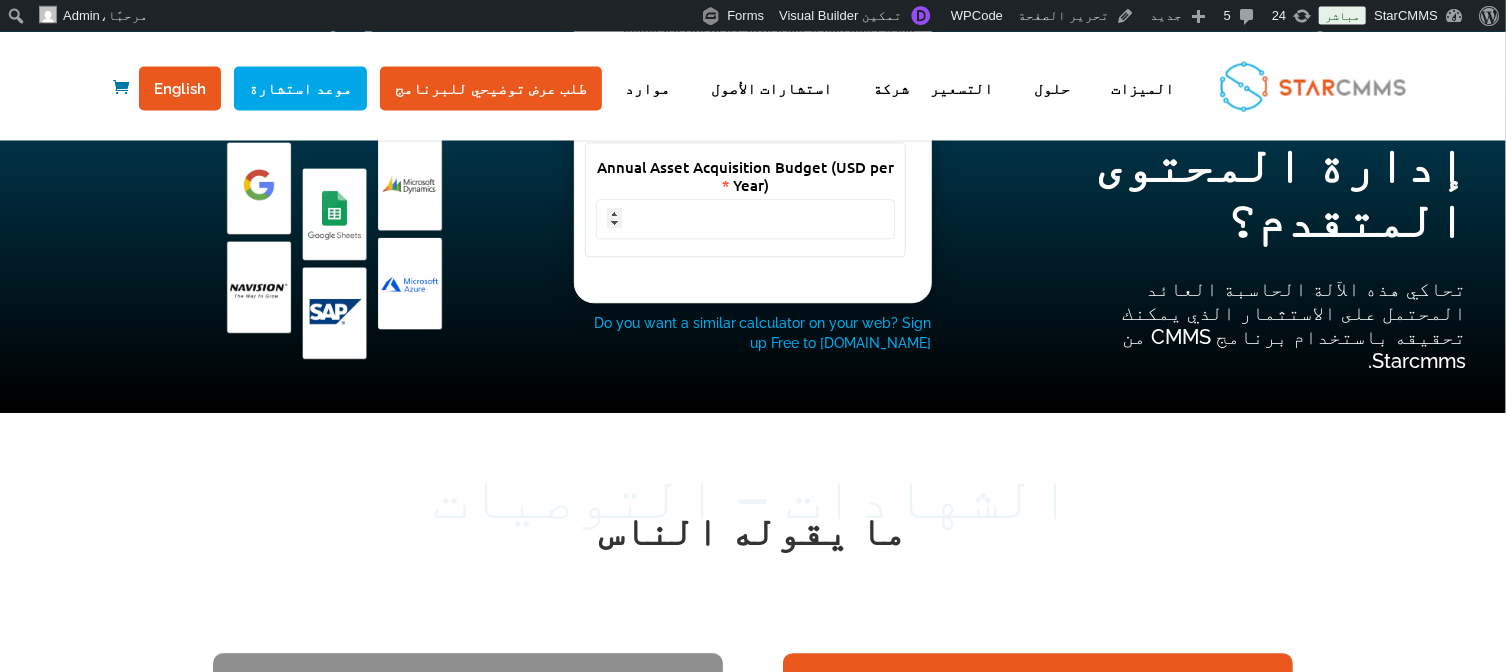 scroll, scrollTop: 6419, scrollLeft: 0, axis: vertical 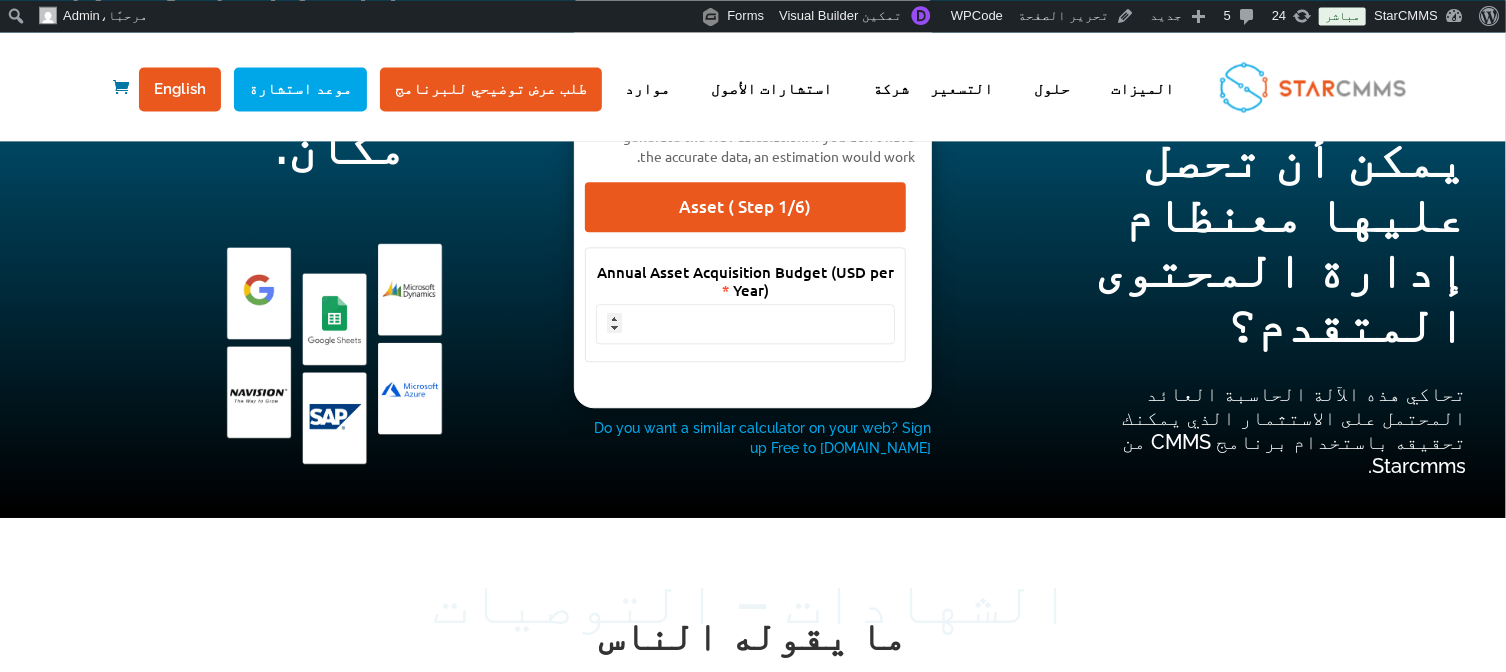 click on "الشهادات – التوصيات" at bounding box center [753, 602] 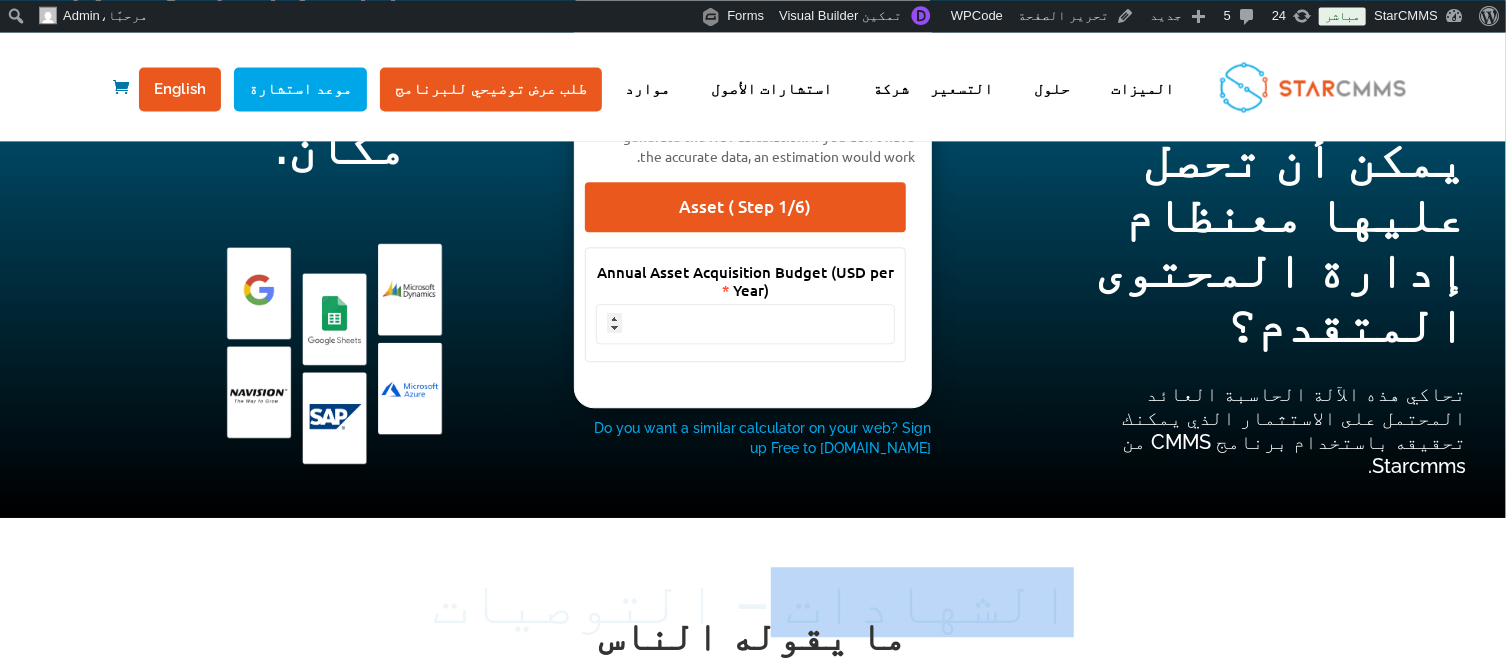 click on "الشهادات – التوصيات" at bounding box center [753, 602] 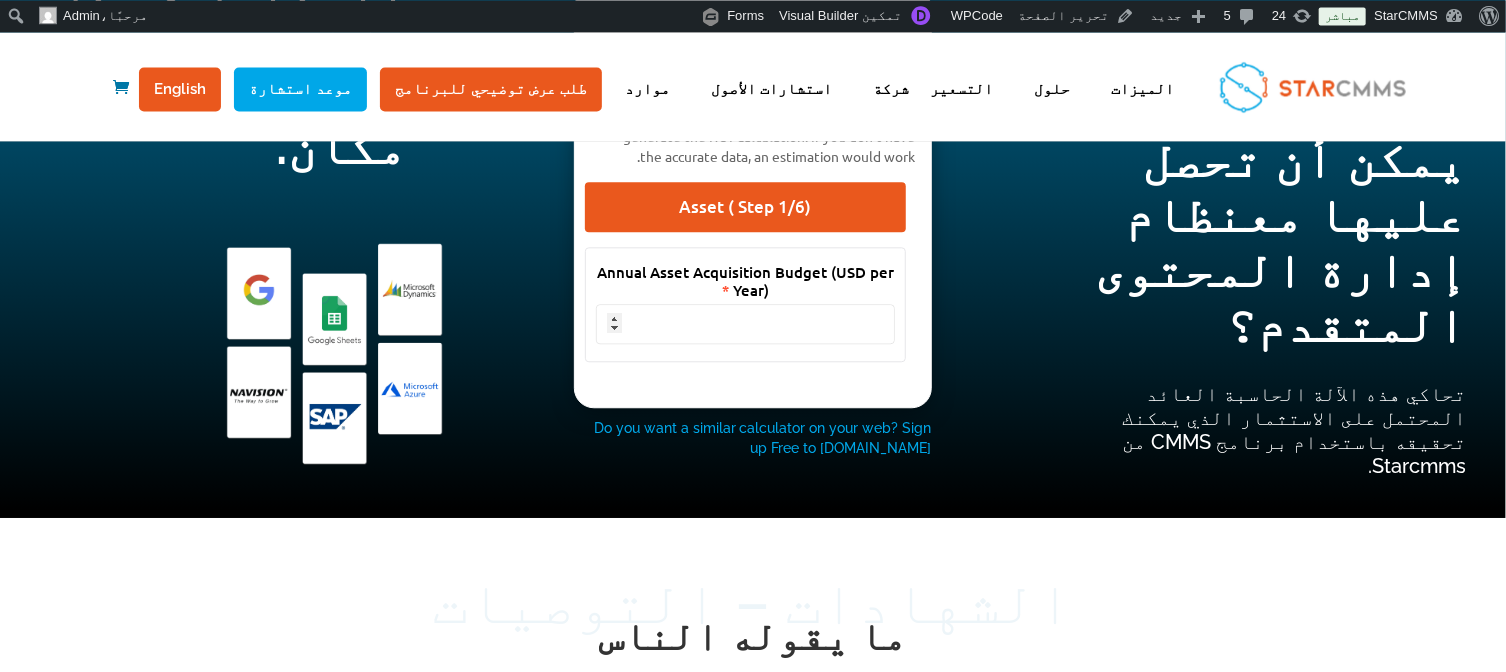 click on "الشهادات – التوصيات" at bounding box center (753, 602) 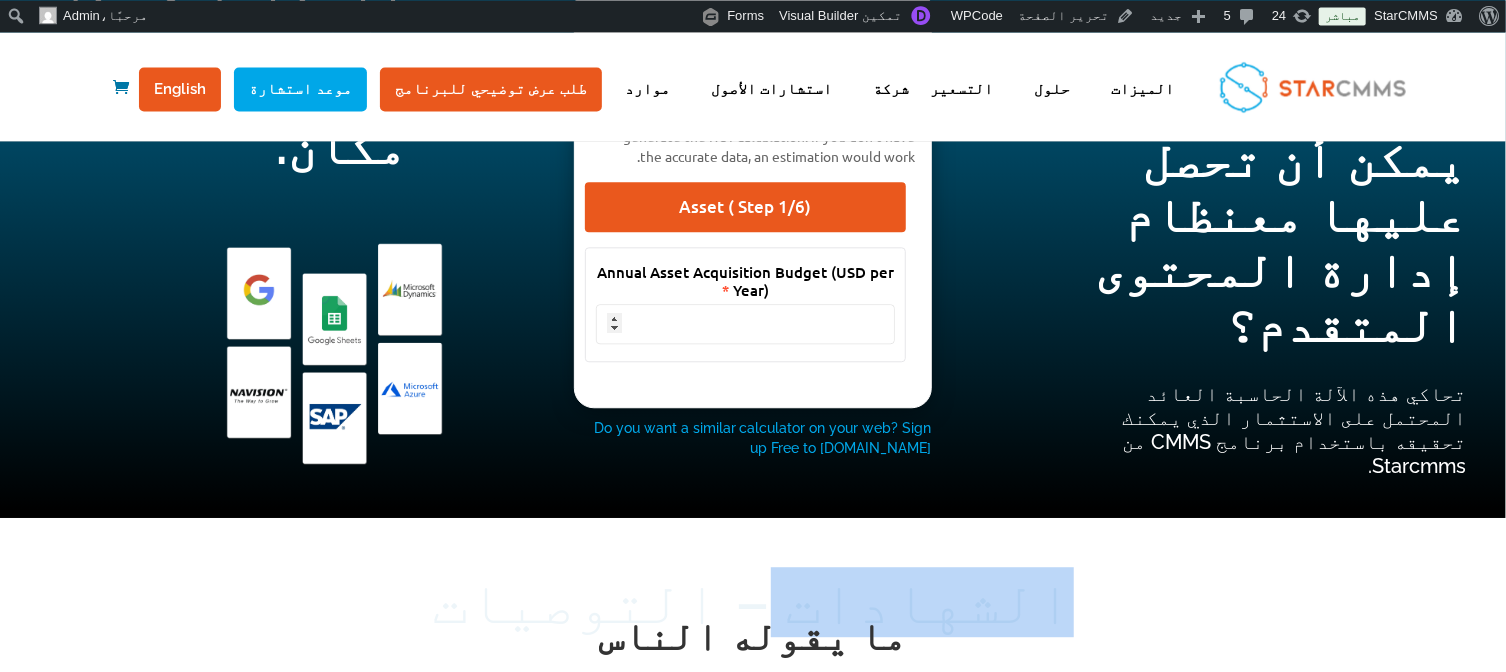 click on "الشهادات – التوصيات" at bounding box center [753, 602] 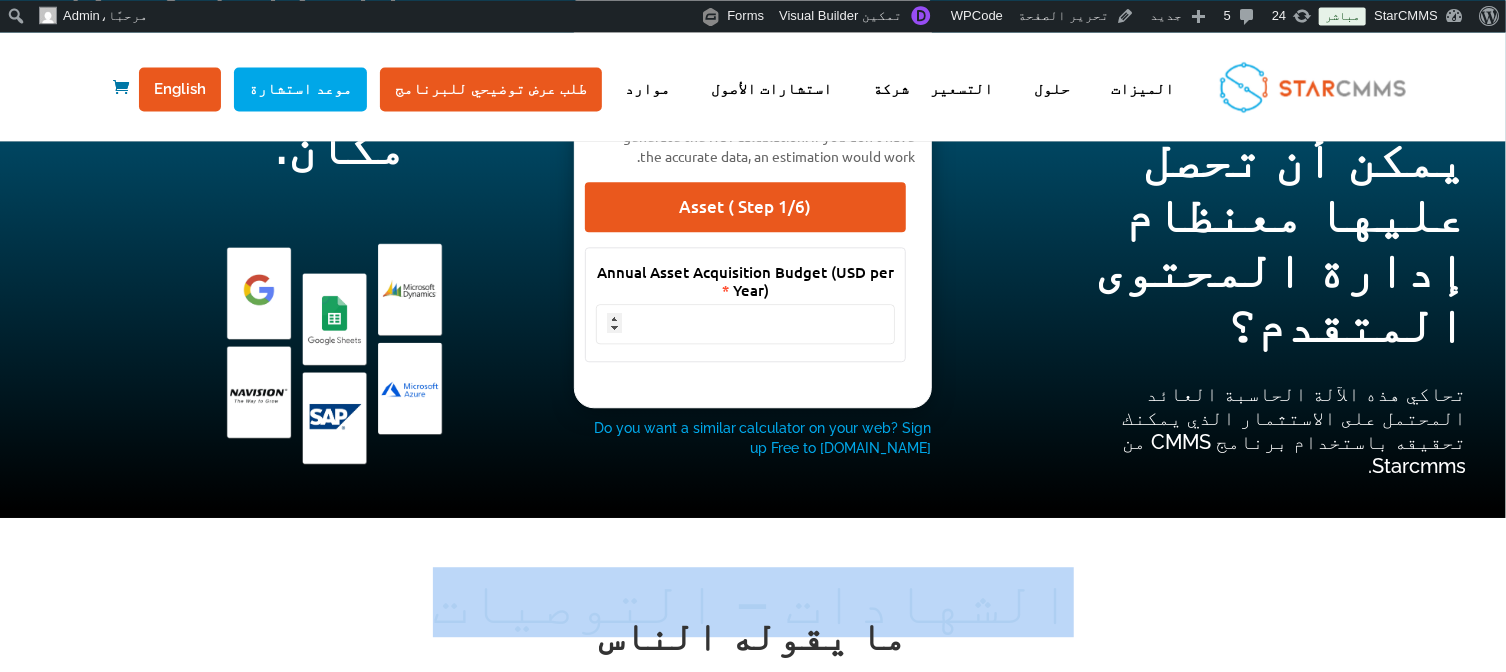 click on "ما يقوله الناس" at bounding box center [753, 641] 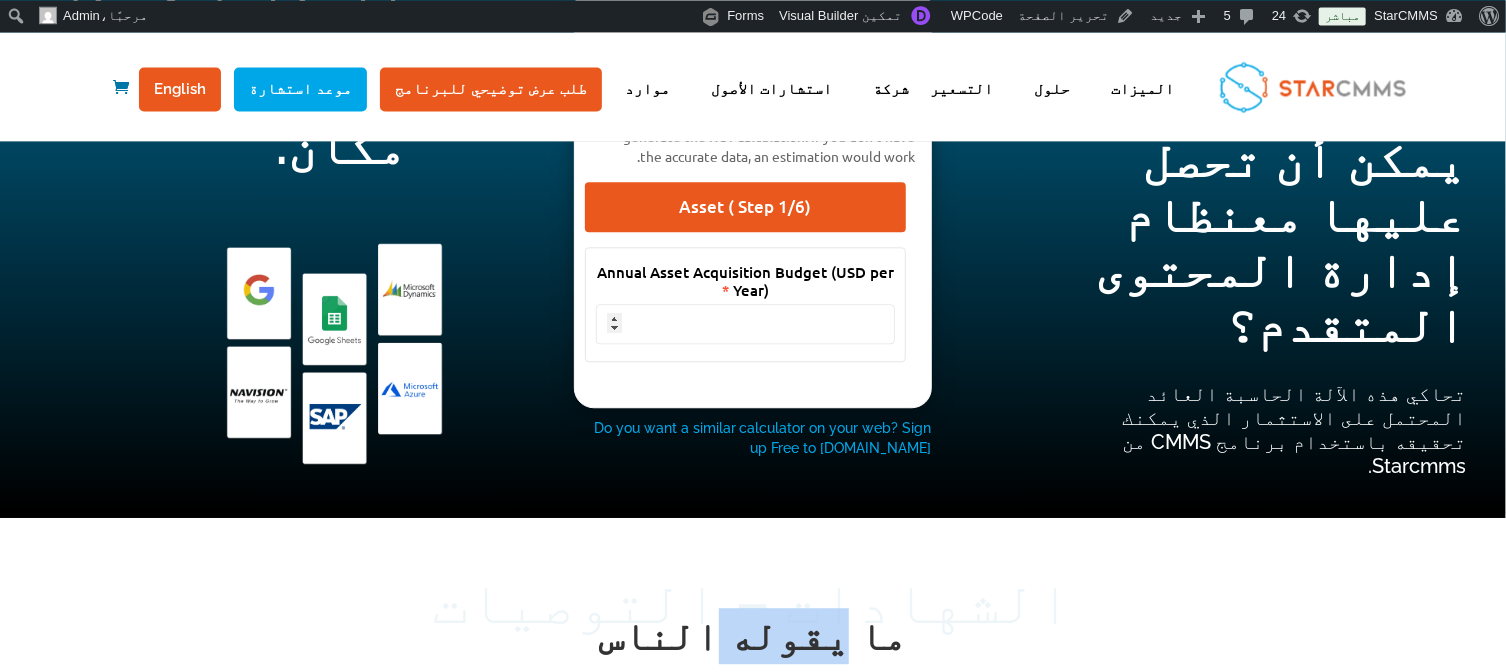click on "ما يقوله الناس" at bounding box center (753, 641) 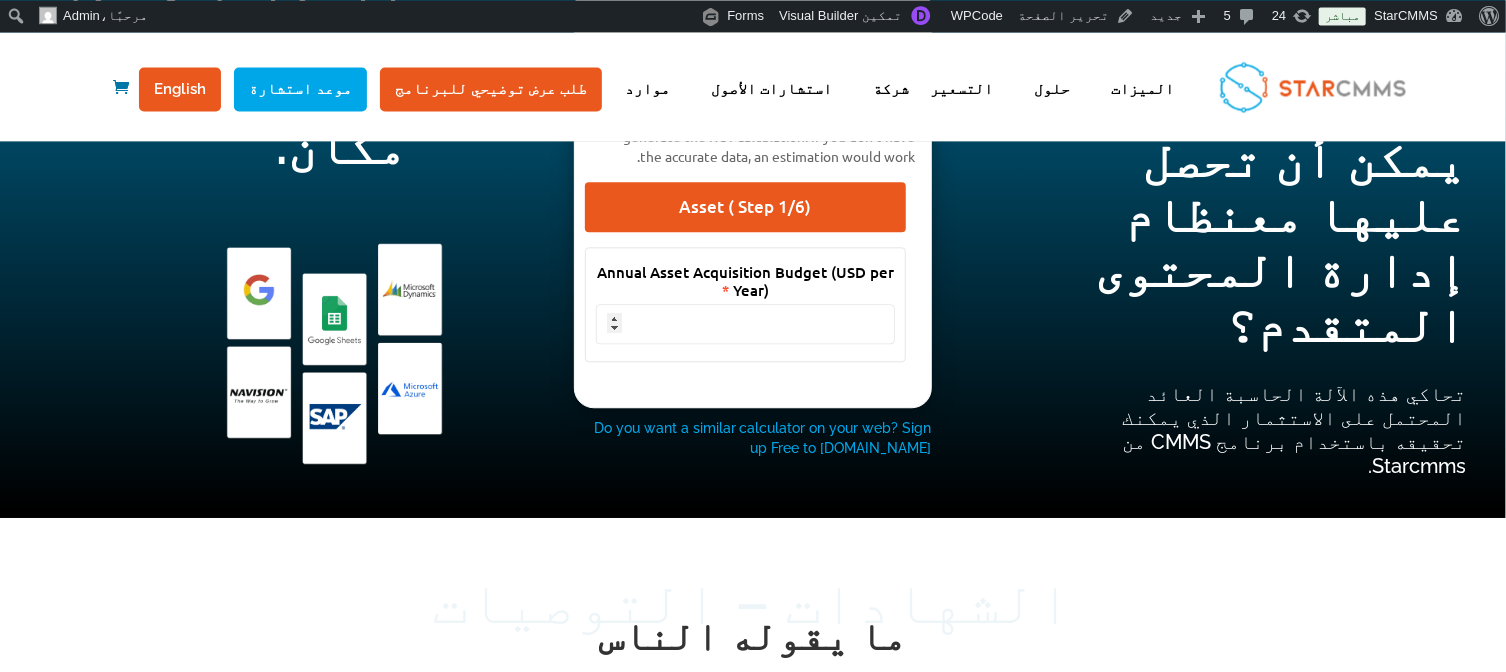 click on "ما يقوله الناس" at bounding box center [753, 641] 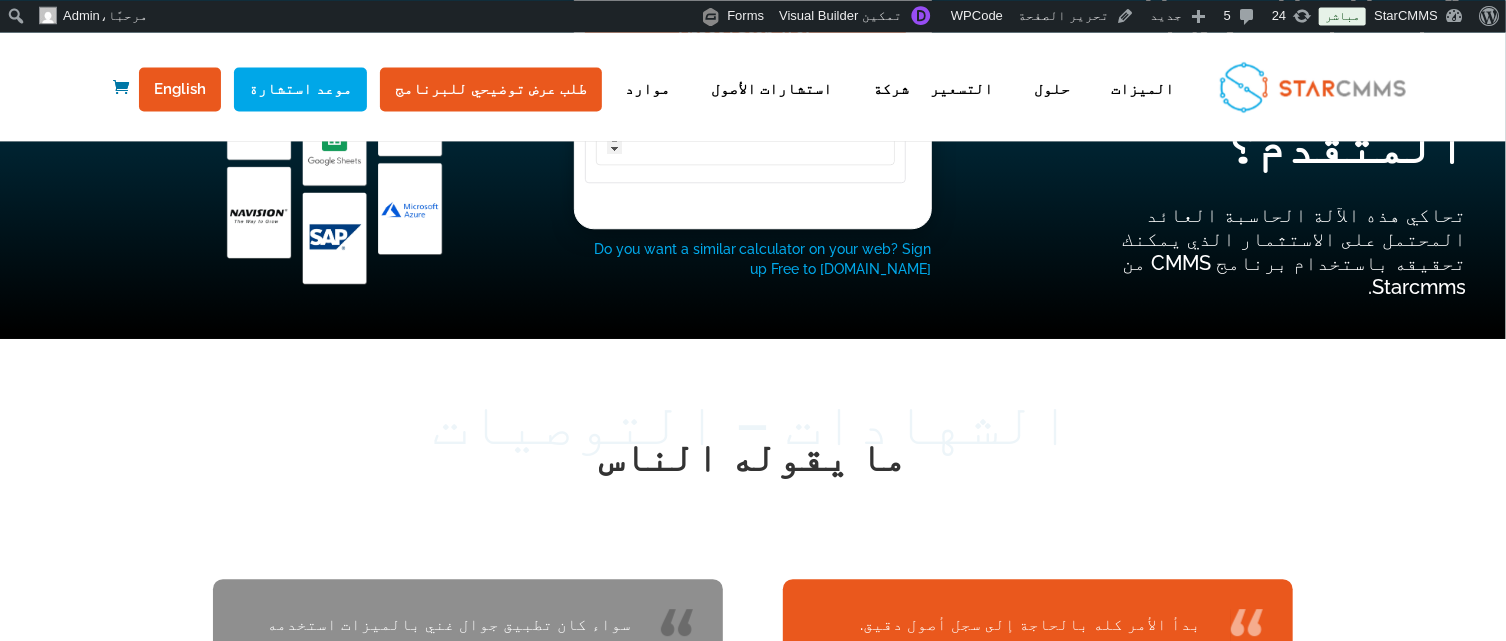 scroll, scrollTop: 6767, scrollLeft: 0, axis: vertical 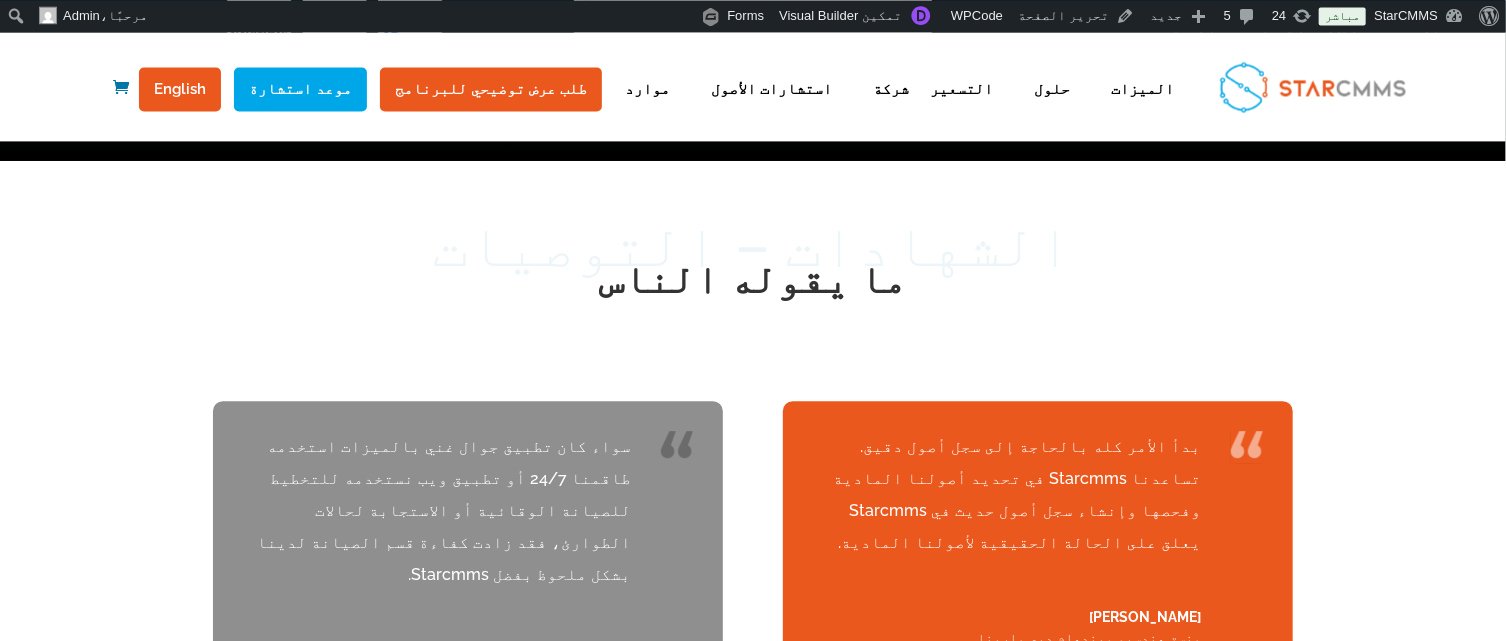 click on "مدير عامو مغسلة الرمال الذهبية" at bounding box center (519, 670) 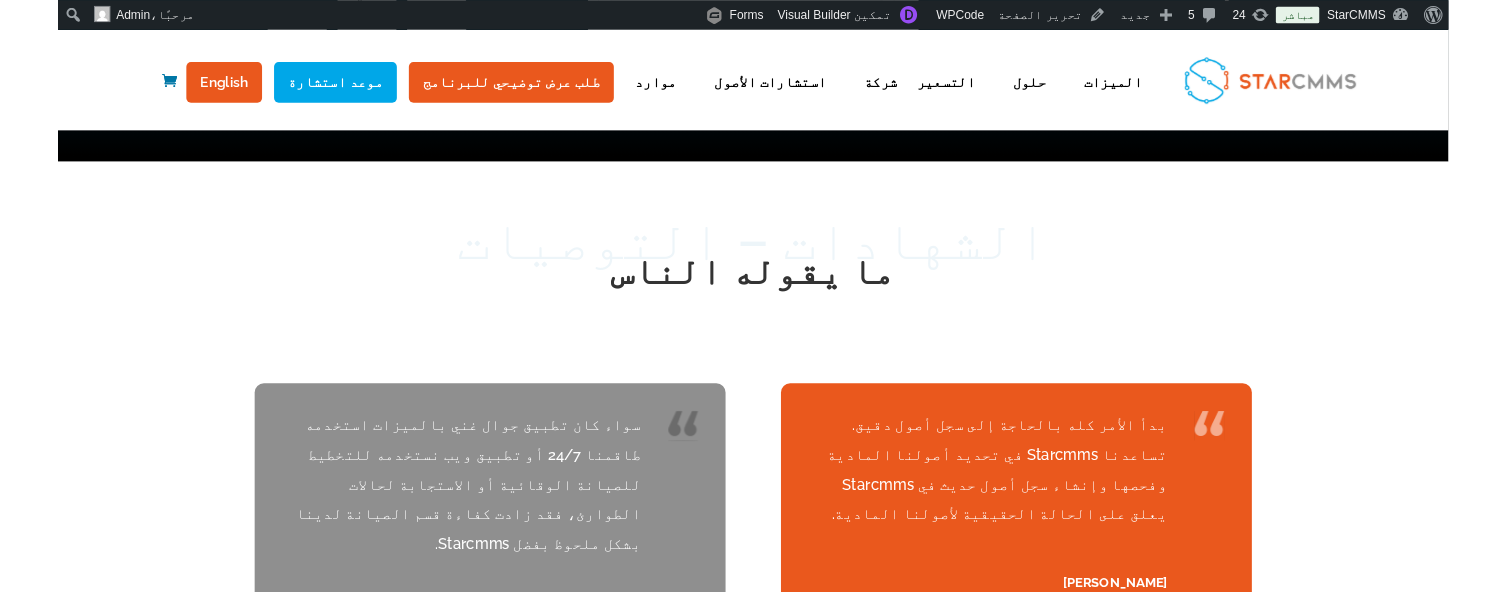 scroll, scrollTop: 6738, scrollLeft: 0, axis: vertical 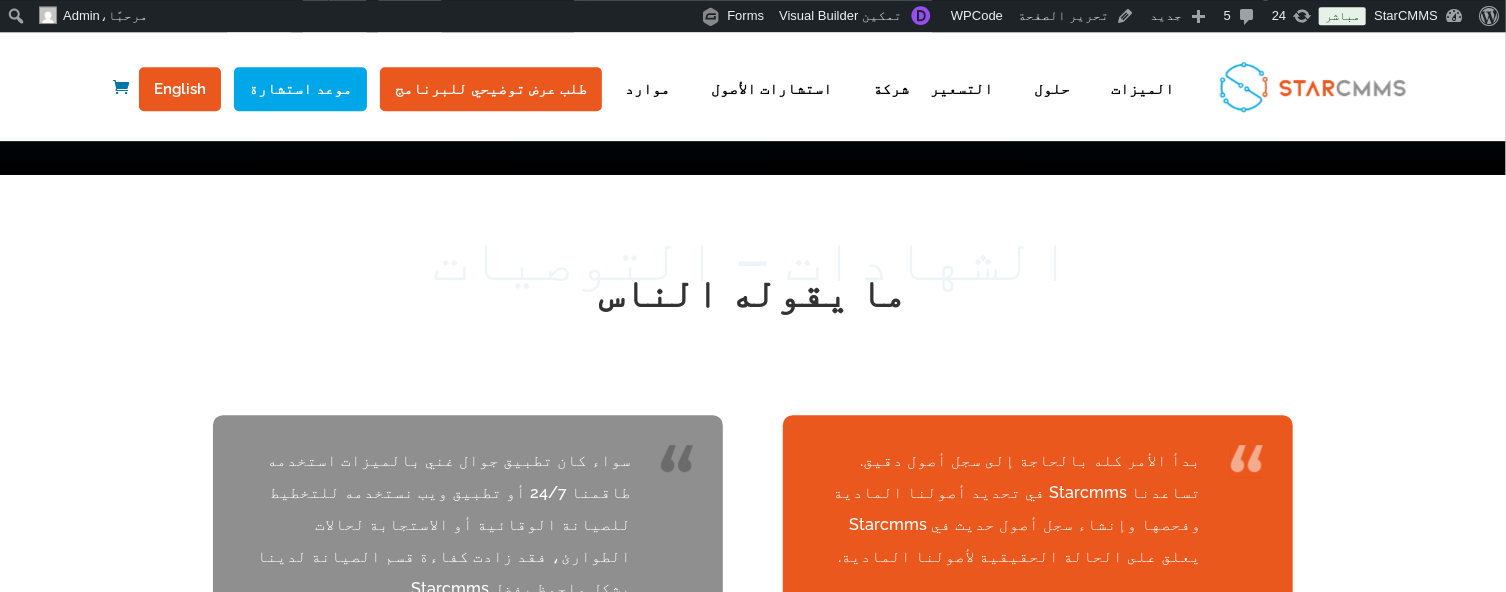 click on "سواء كان تطبيق جوال غني بالميزات استخدمه طاقمنا 24/7 أو تطبيق ويب نستخدمه للتخطيط للصيانة الوقائية أو الاستجابة لحالات الطوارئ، فقد زادت كفاءة قسم الصيانة لدينا بشكل ملحوظ بفضل Starcmms." at bounding box center (437, 533) 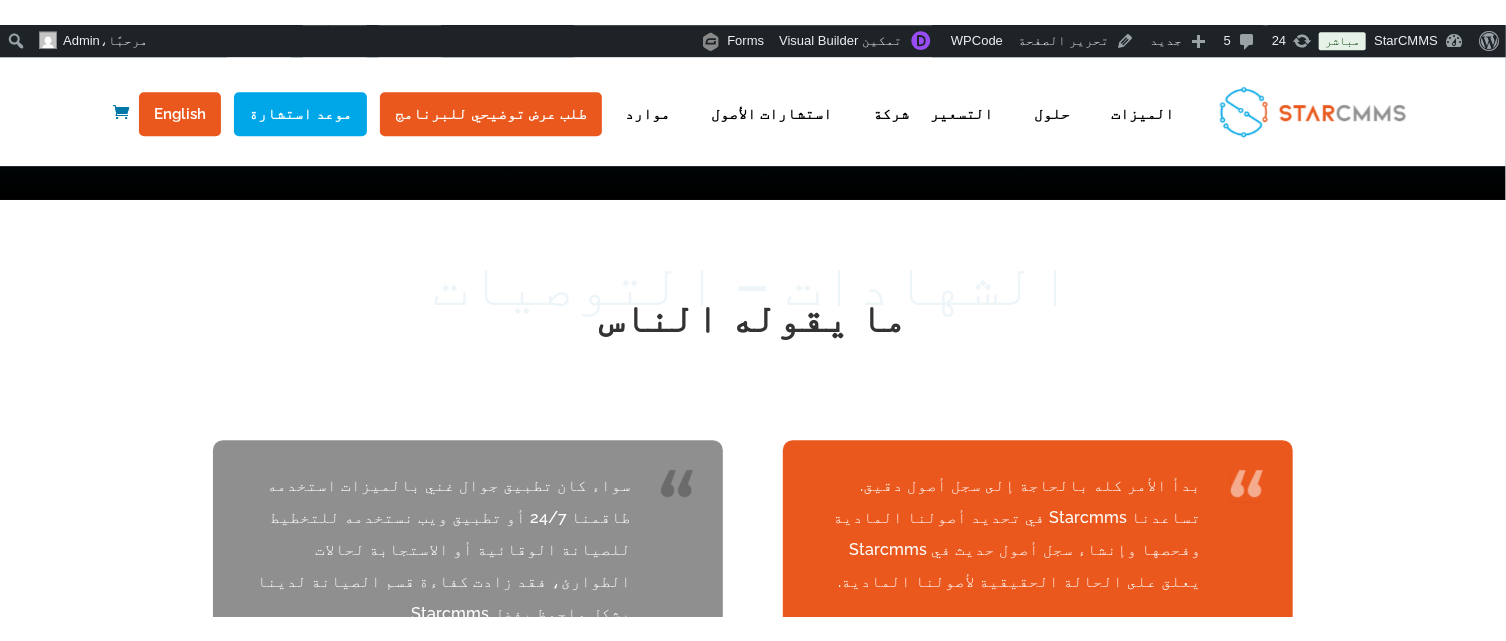 scroll, scrollTop: 6753, scrollLeft: 0, axis: vertical 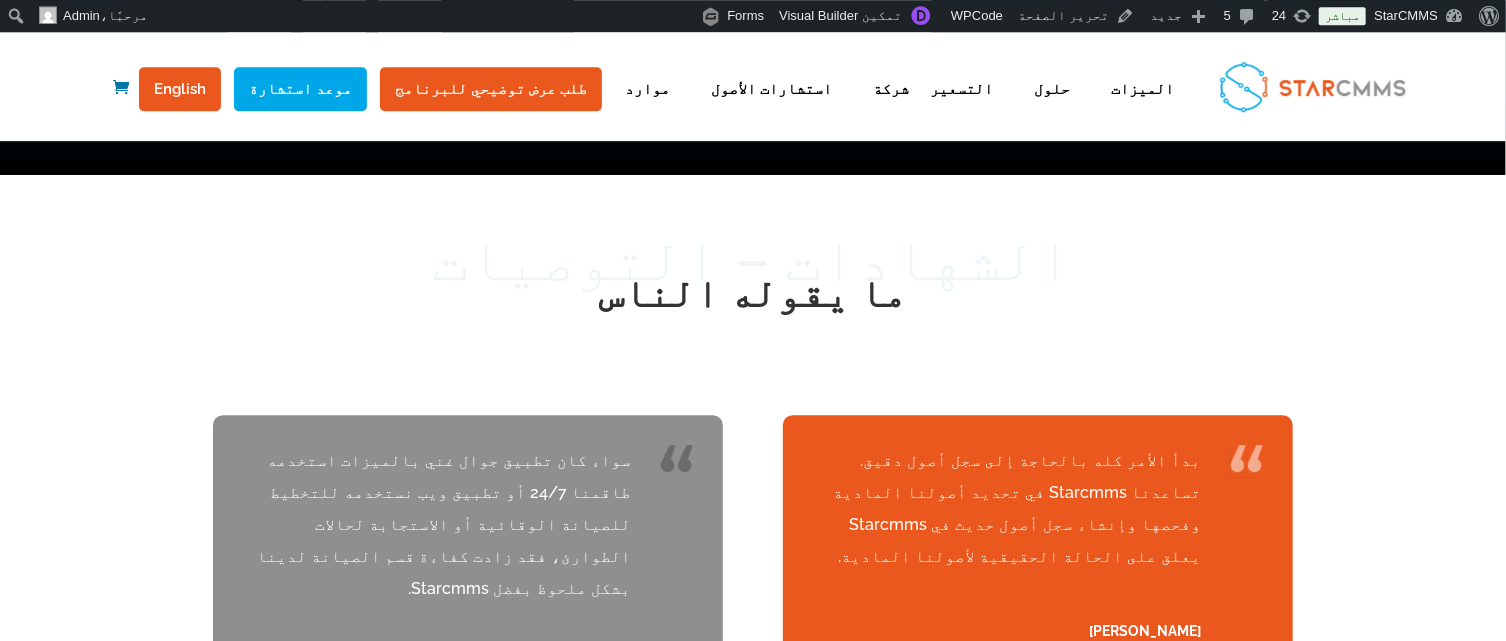 click on "سواء كان تطبيق جوال غني بالميزات استخدمه طاقمنا 24/7 أو تطبيق ويب نستخدمه للتخطيط للصيانة الوقائية أو الاستجابة لحالات الطوارئ، فقد زادت كفاءة قسم الصيانة لدينا بشكل ملحوظ بفضل Starcmms." at bounding box center (437, 533) 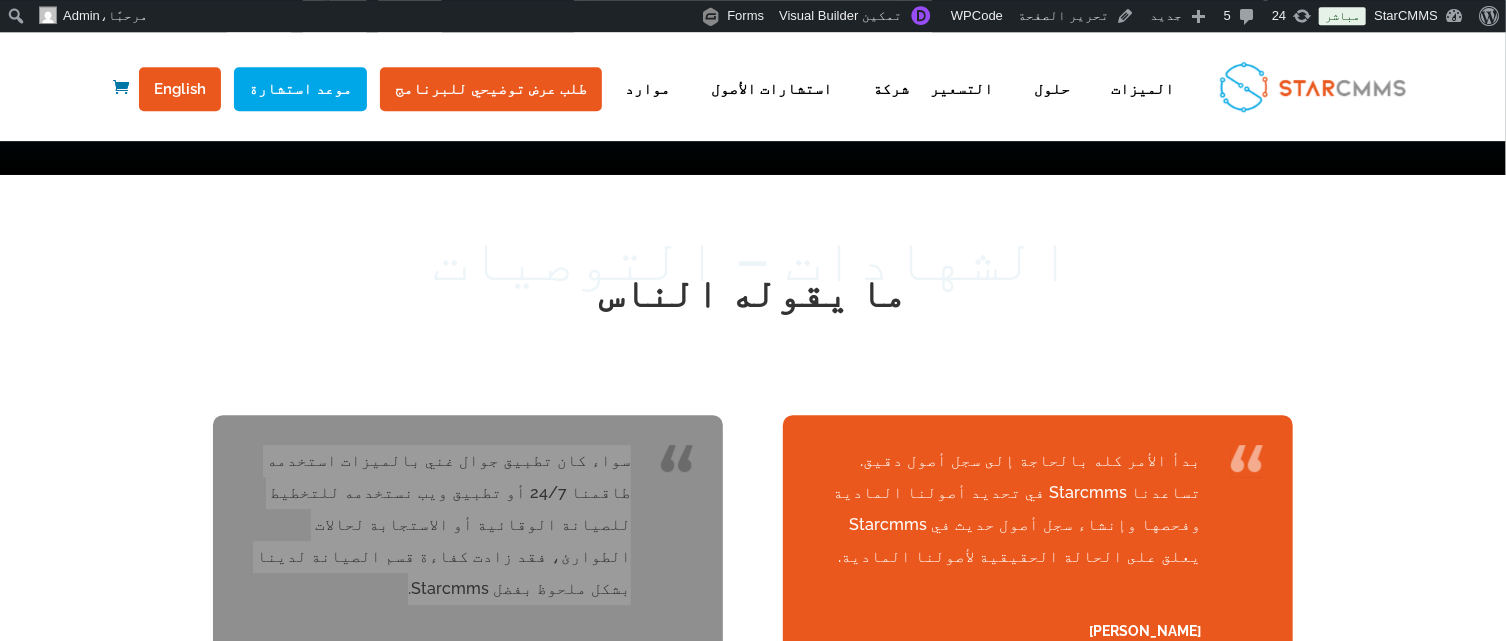 scroll, scrollTop: 6931, scrollLeft: 0, axis: vertical 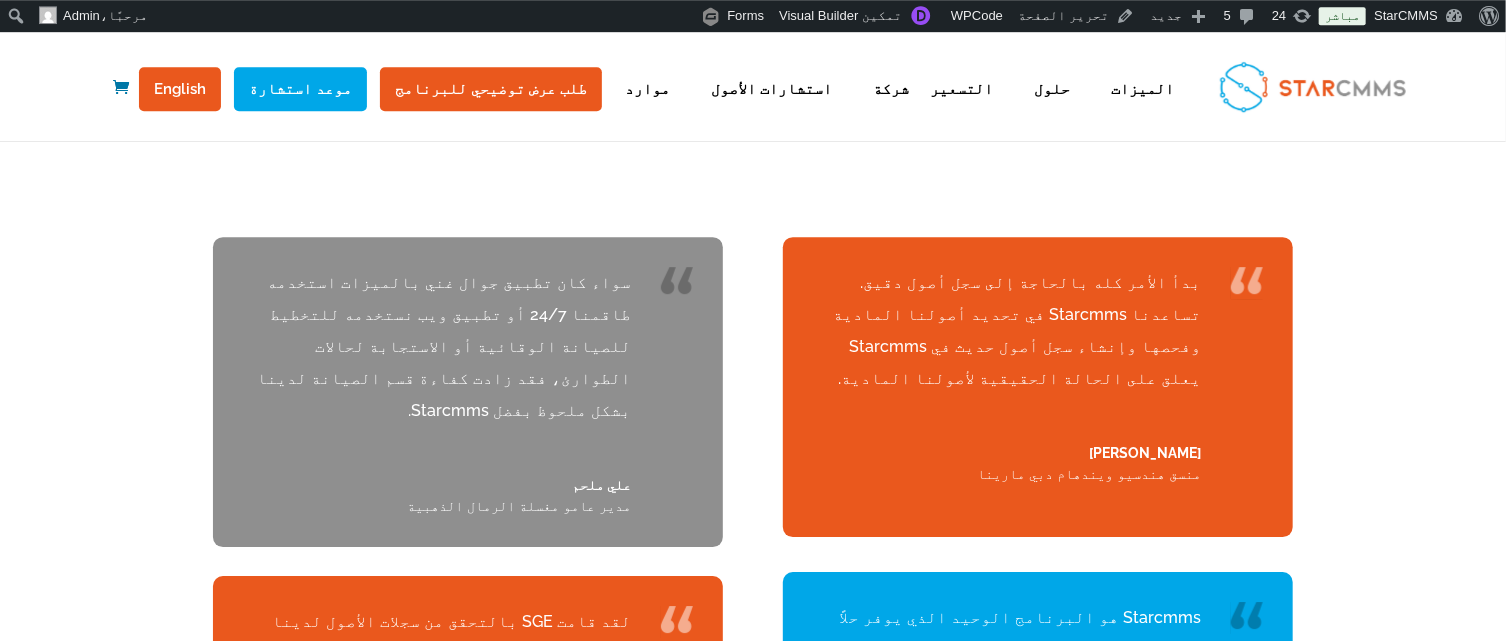 click on "لقد قامت SGE بالتحقق من سجلات الأصول لدينا وتسوية دفاترنا. لقد ساعد هذا حقًا إدارتنا المالية في تتبع أصولنا المادية والتأكد من دقة جميع انخفاضات قيمة الأصول." at bounding box center [437, 678] 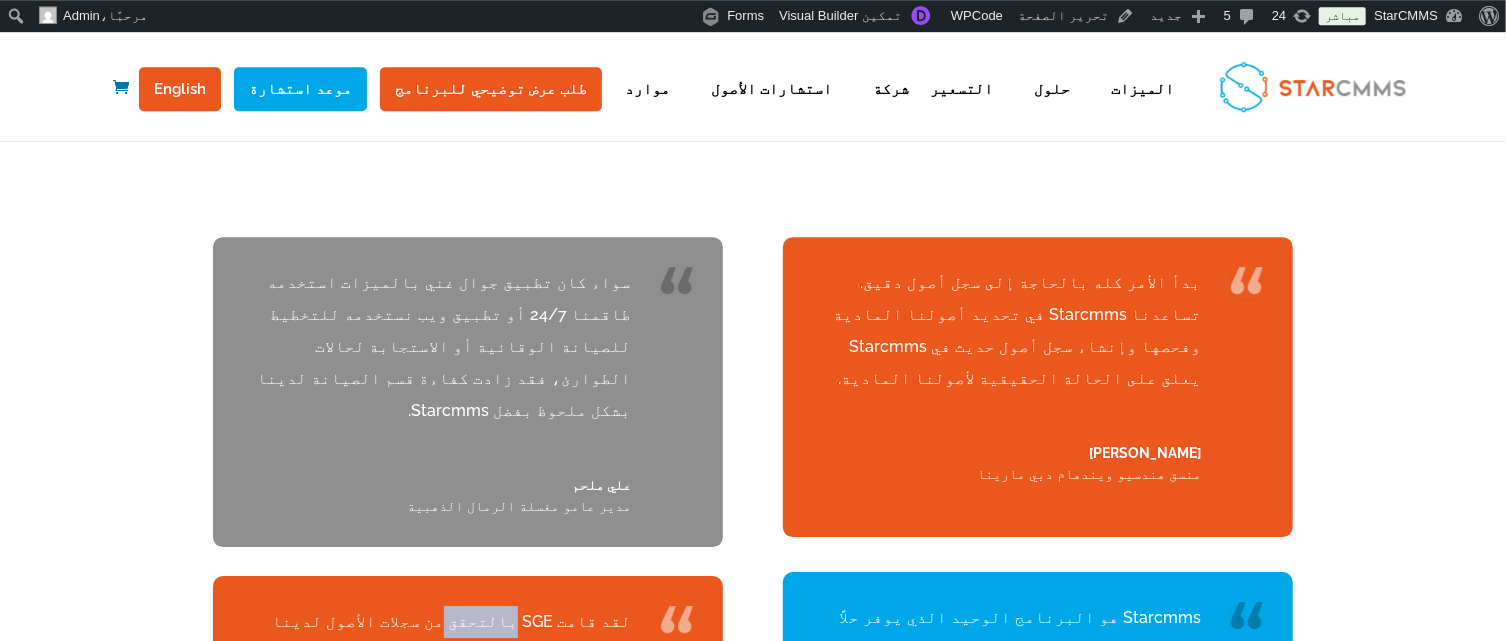 click on "لقد قامت SGE بالتحقق من سجلات الأصول لدينا وتسوية دفاترنا. لقد ساعد هذا حقًا إدارتنا المالية في تتبع أصولنا المادية والتأكد من دقة جميع انخفاضات قيمة الأصول." at bounding box center [437, 678] 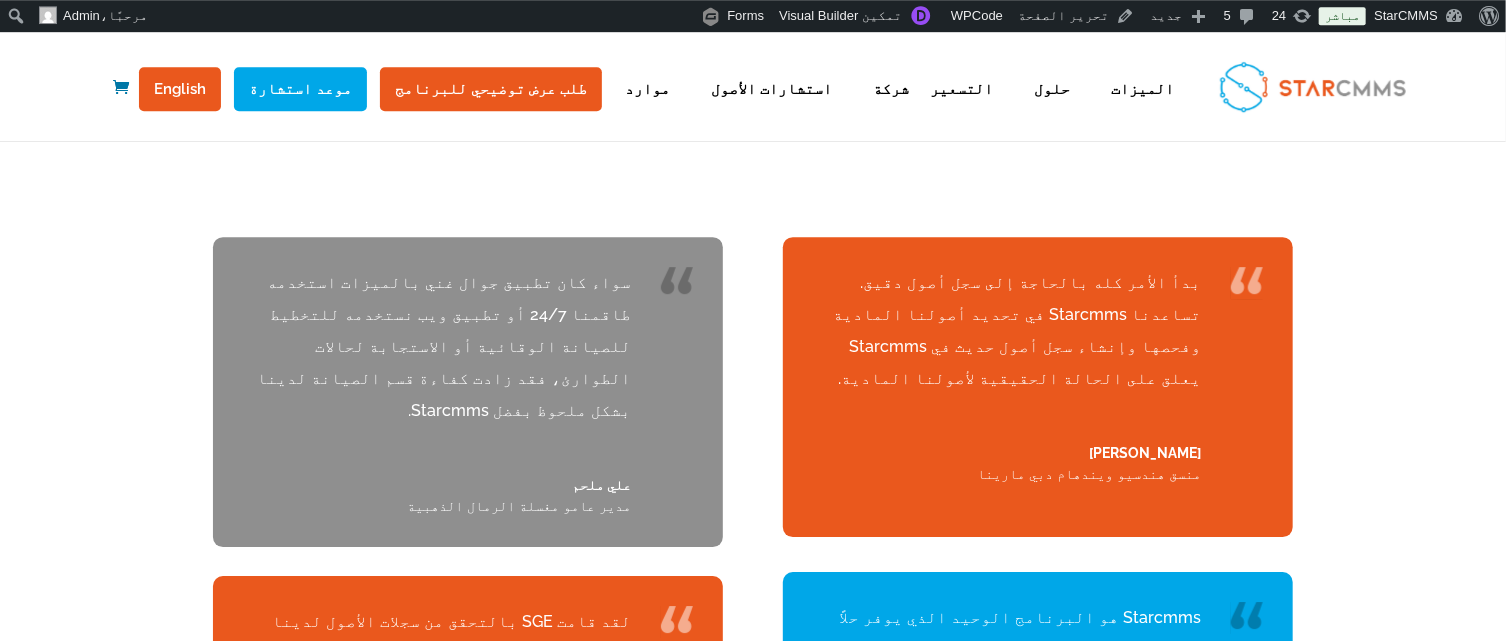 click on "لقد قامت SGE بالتحقق من سجلات الأصول لدينا وتسوية دفاترنا. لقد ساعد هذا حقًا إدارتنا المالية في تتبع أصولنا المادية والتأكد من دقة جميع انخفاضات قيمة الأصول." at bounding box center (437, 678) 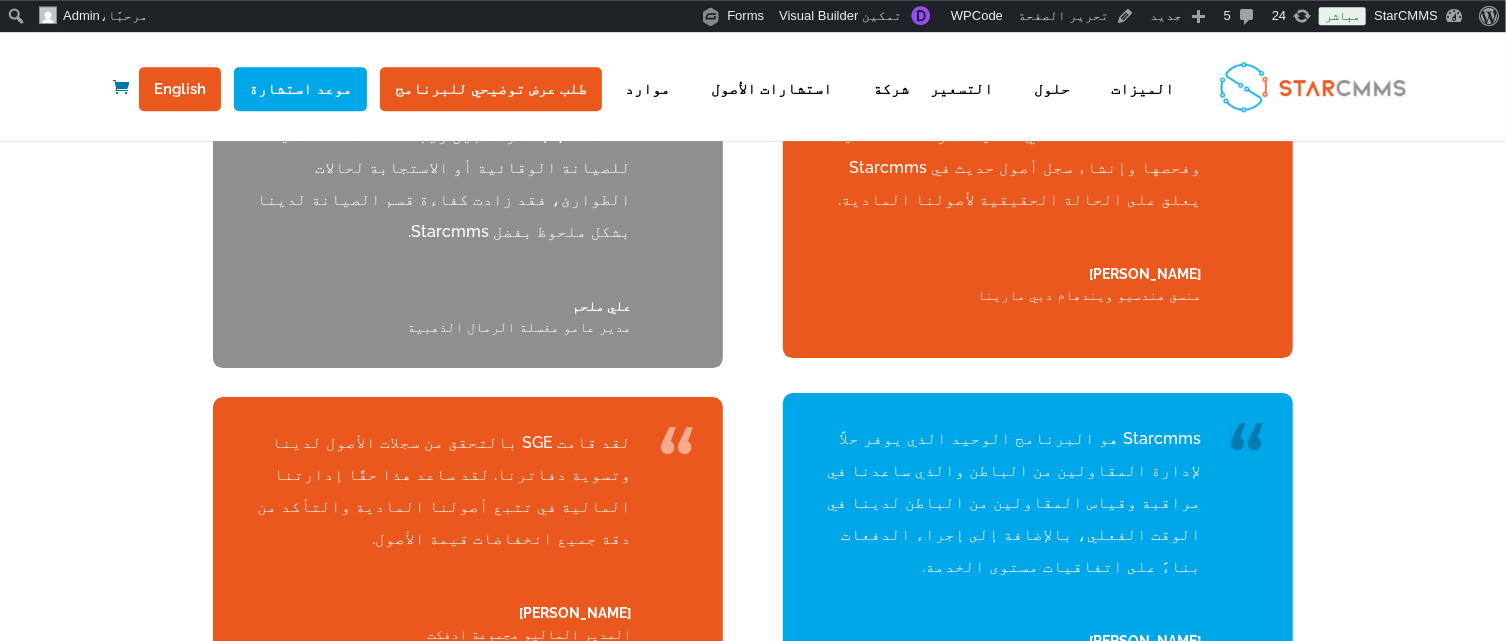 scroll, scrollTop: 7467, scrollLeft: 0, axis: vertical 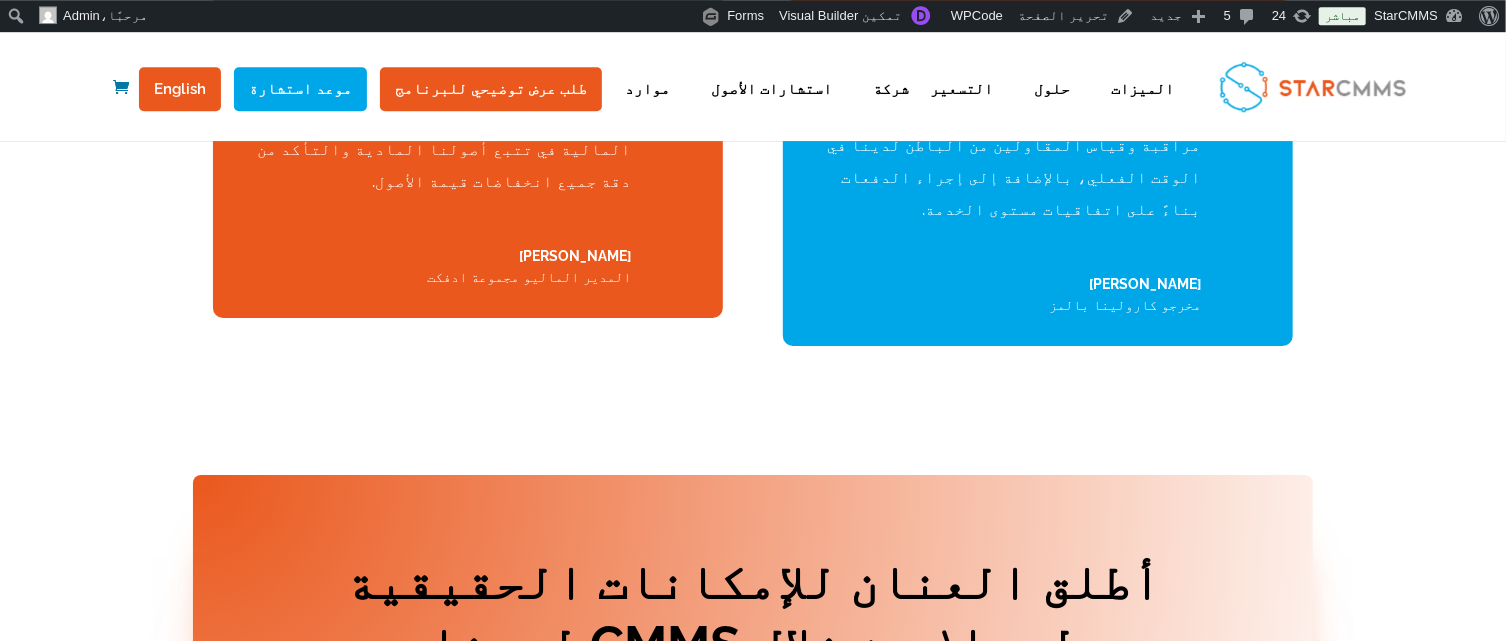 click on "أطلق العنان للإمكانات الحقيقية لعملك من خلال CMMS لدينا" at bounding box center [753, 618] 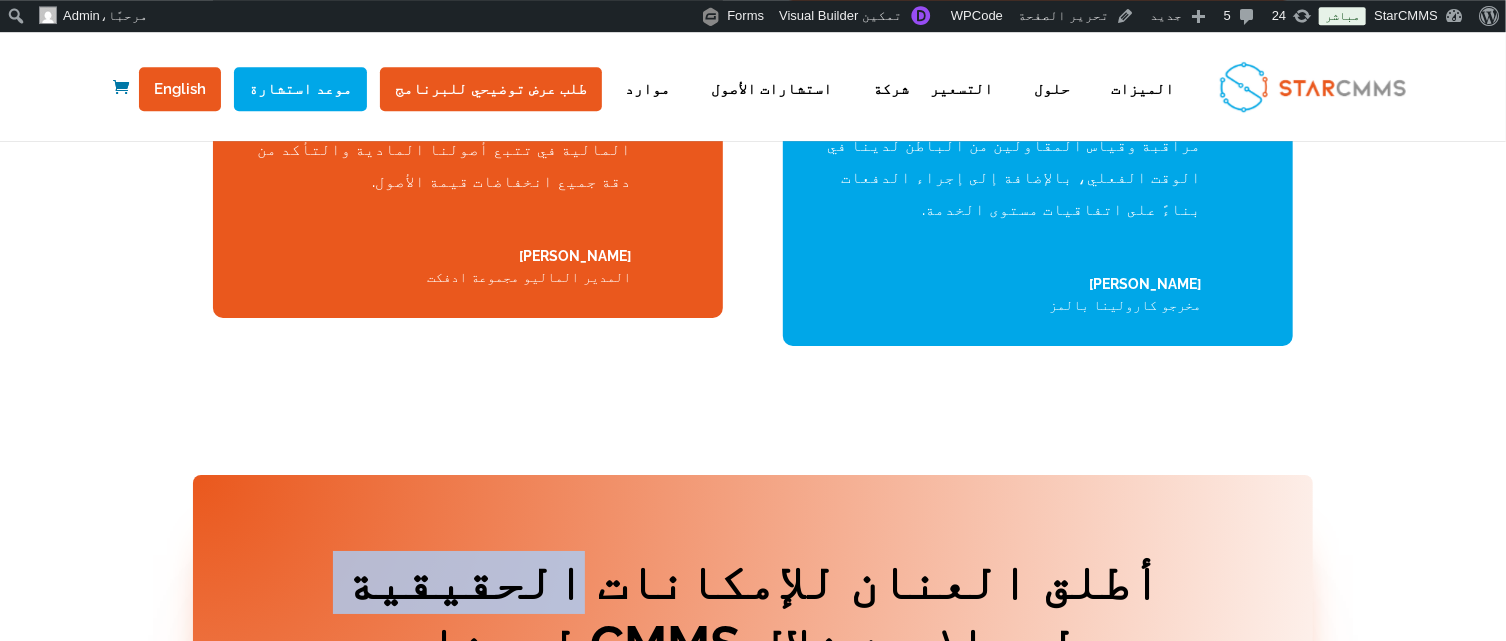 click on "أطلق العنان للإمكانات الحقيقية لعملك من خلال CMMS لدينا" at bounding box center (753, 618) 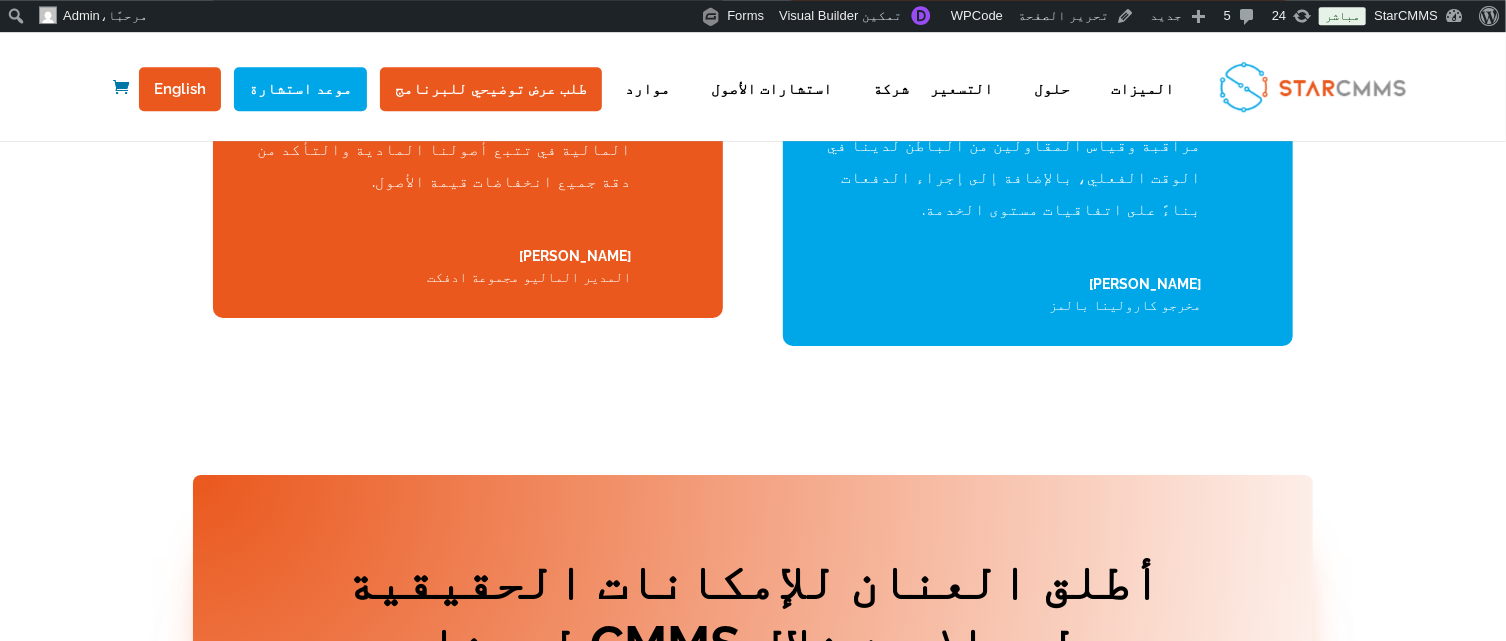 click on "أطلق العنان للإمكانات الحقيقية لعملك من خلال CMMS لدينا" at bounding box center [753, 618] 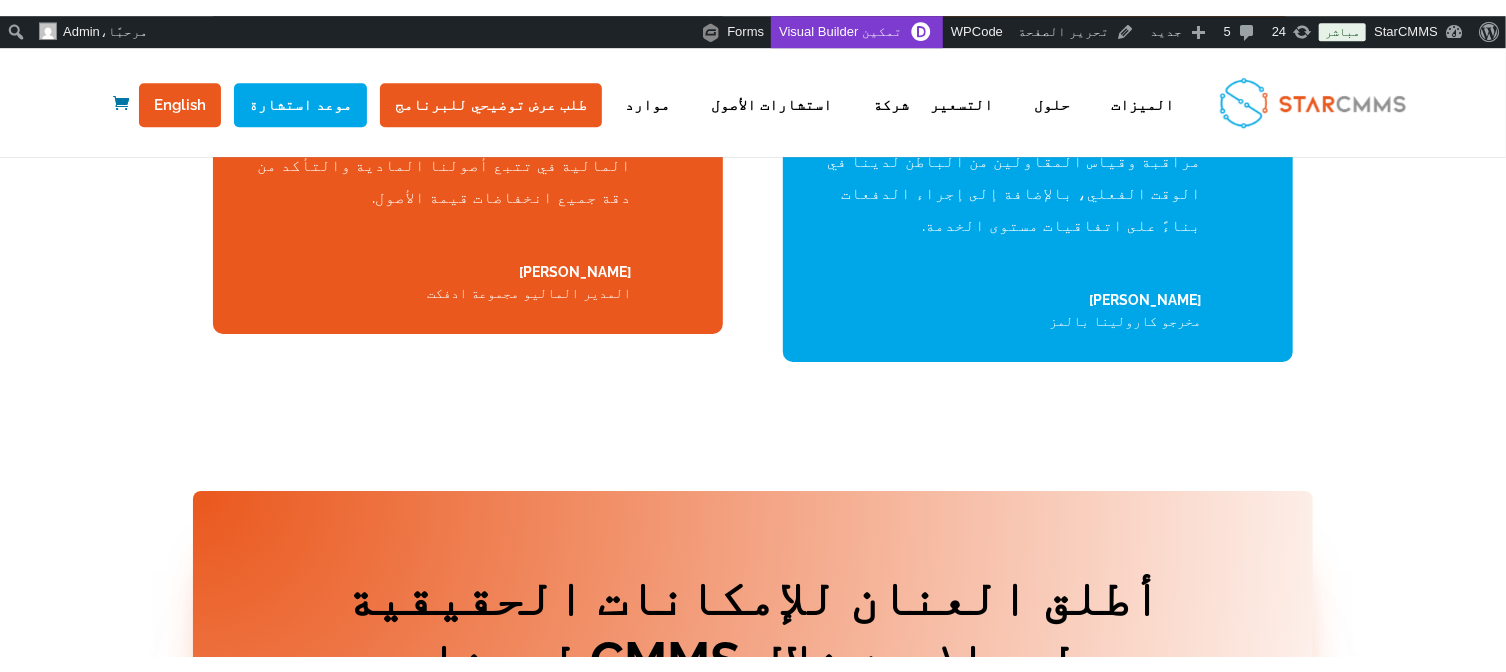 scroll, scrollTop: 7477, scrollLeft: 0, axis: vertical 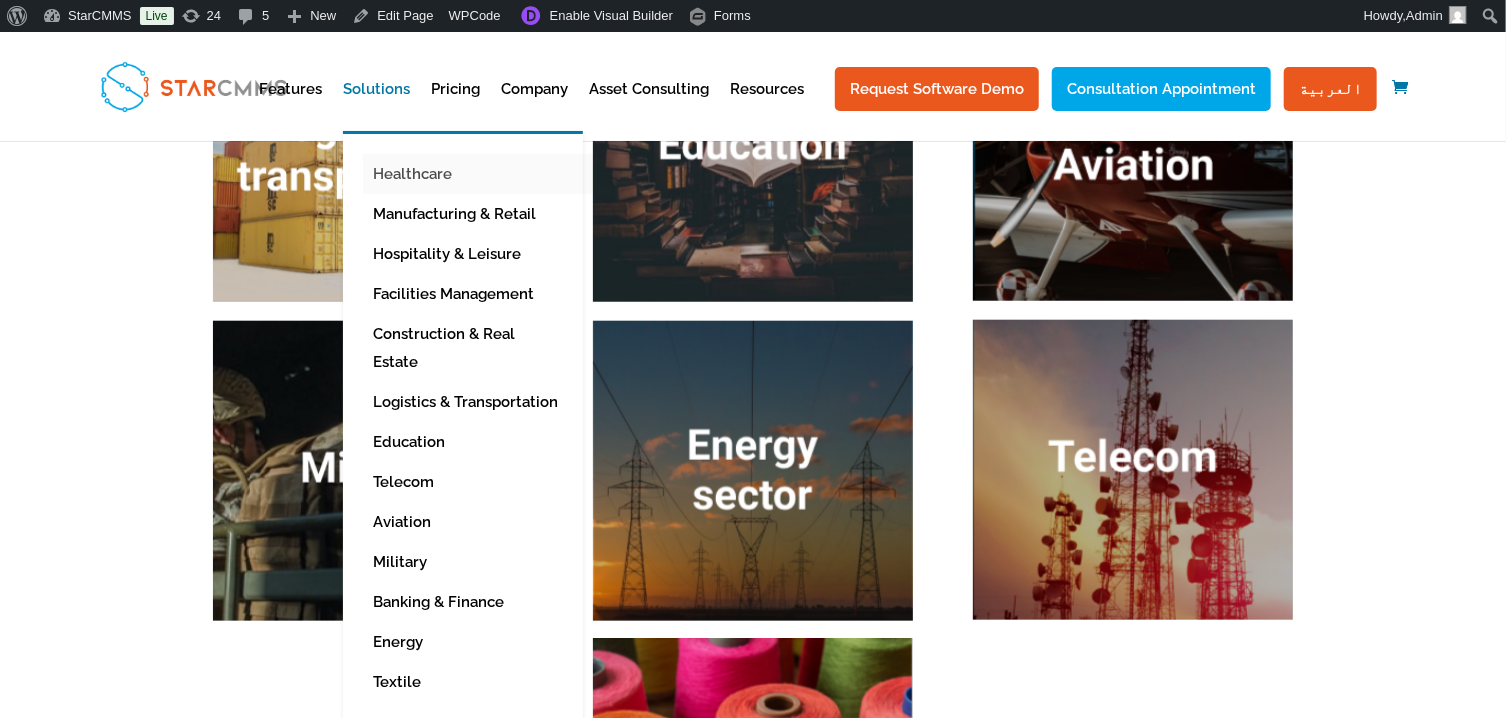 click on "Healthcare" at bounding box center (478, 174) 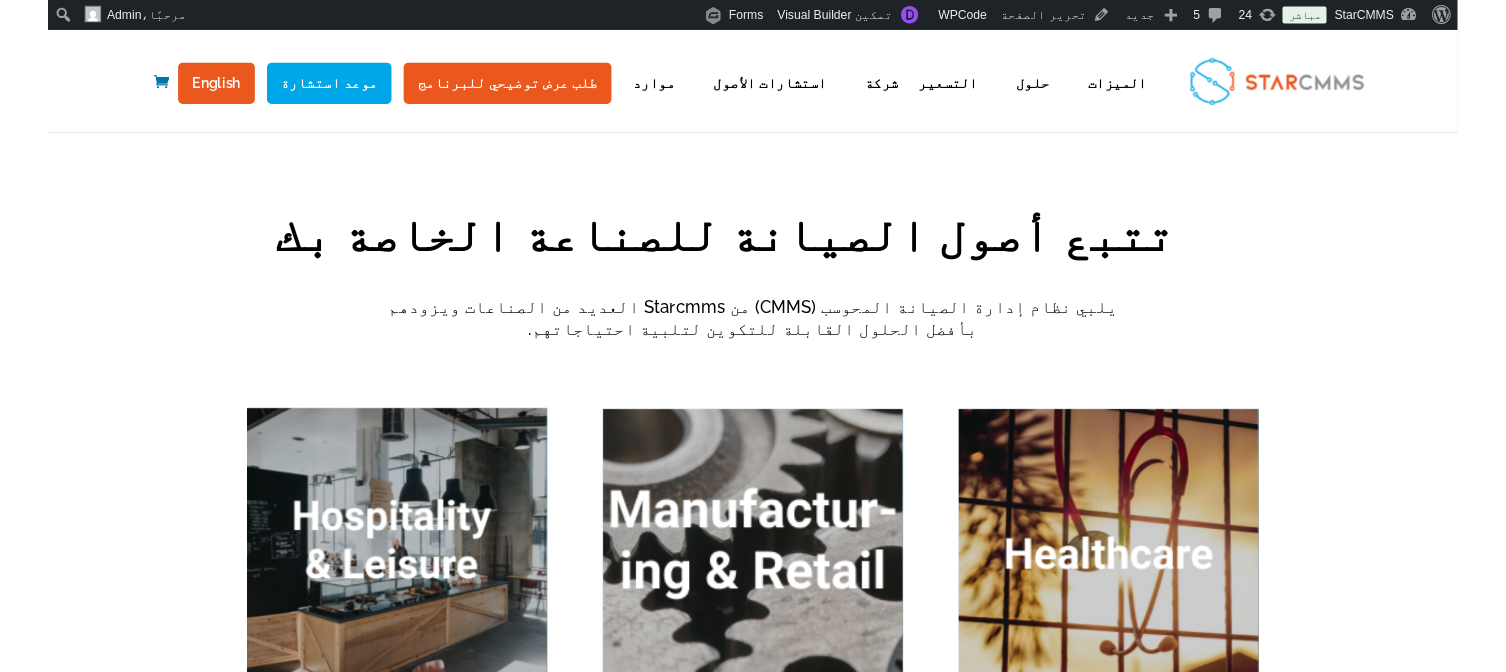 scroll, scrollTop: 0, scrollLeft: 0, axis: both 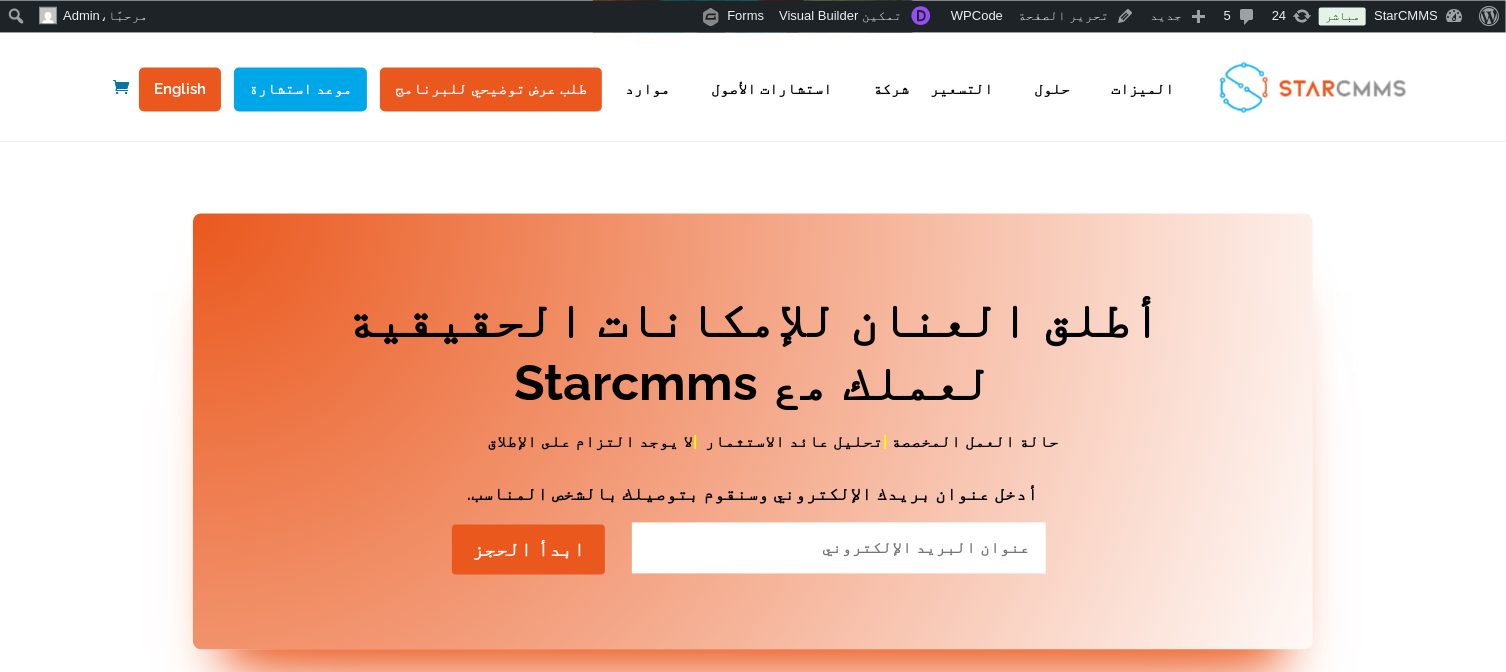 click on "أدخل عنوان بريدك الإلكتروني وسنقوم بتوصيلك بالشخص المناسب." at bounding box center (753, 499) 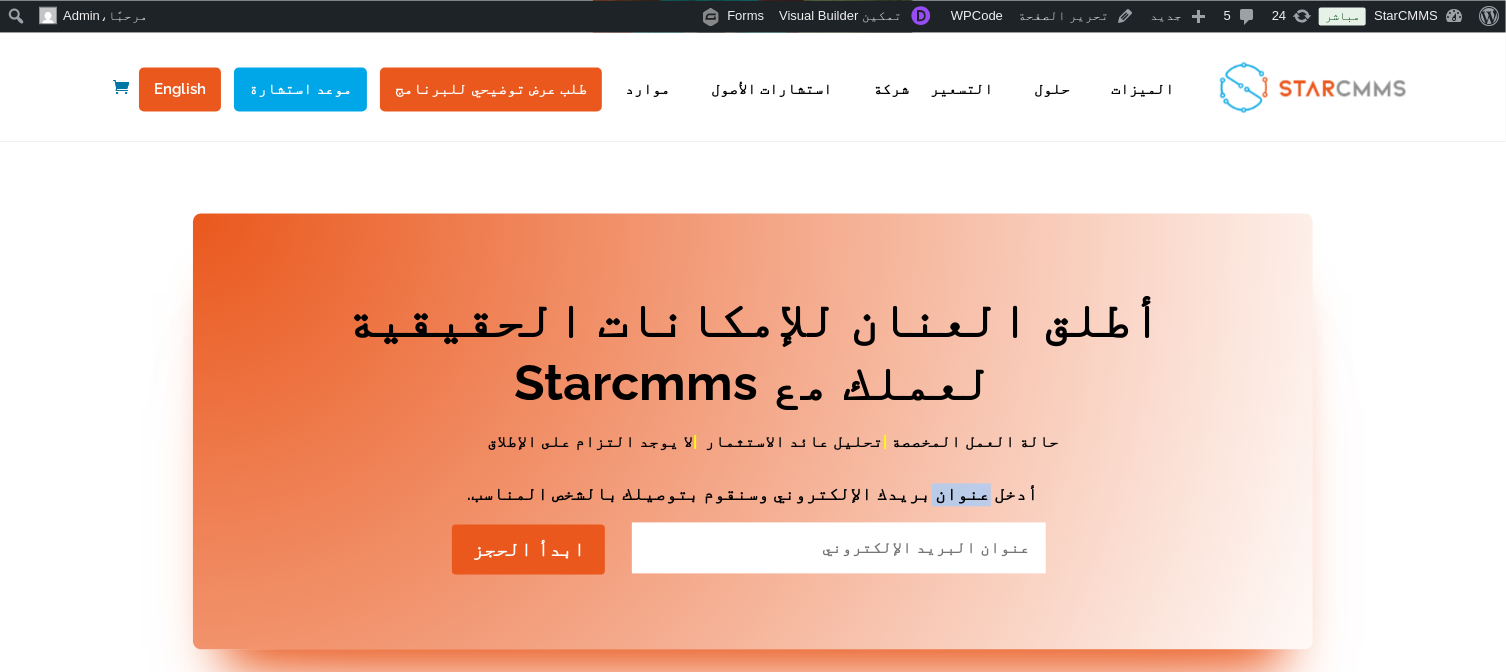 click on "أدخل عنوان بريدك الإلكتروني وسنقوم بتوصيلك بالشخص المناسب." at bounding box center [753, 499] 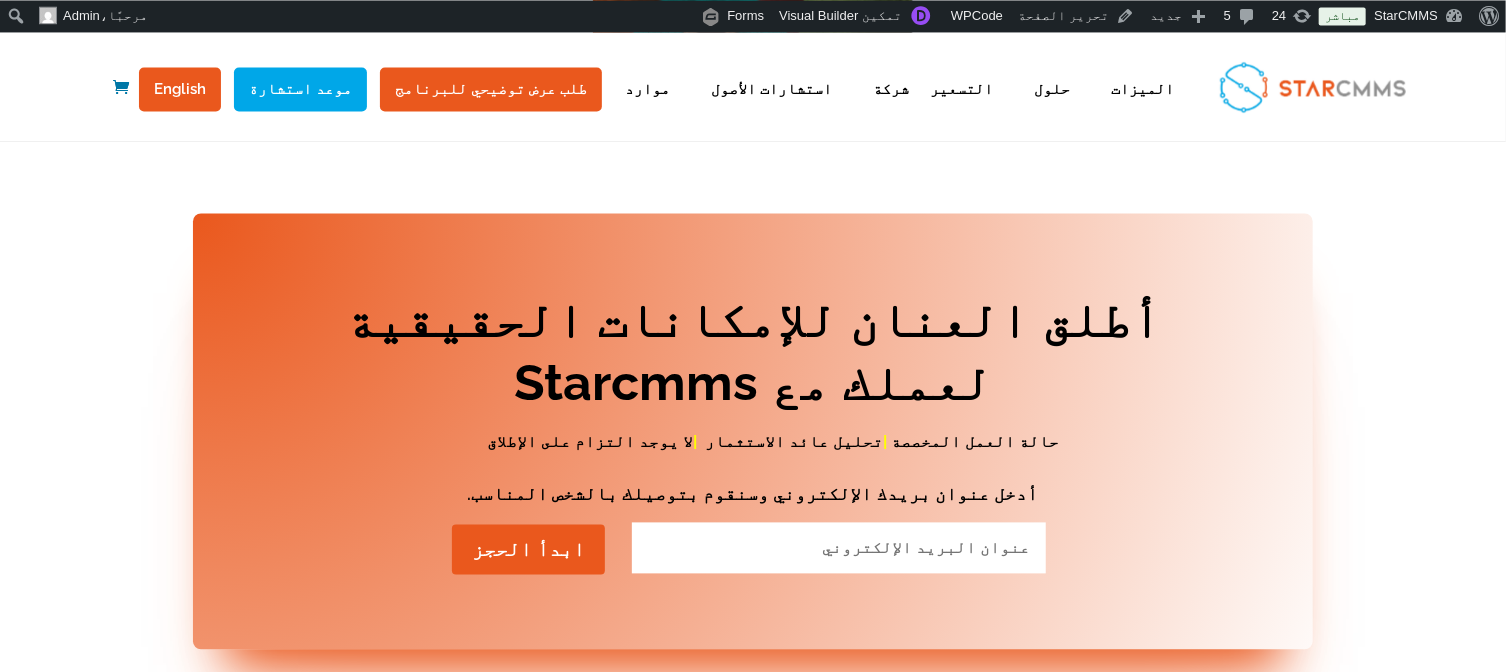 click on "أدخل عنوان بريدك الإلكتروني وسنقوم بتوصيلك بالشخص المناسب." at bounding box center (753, 499) 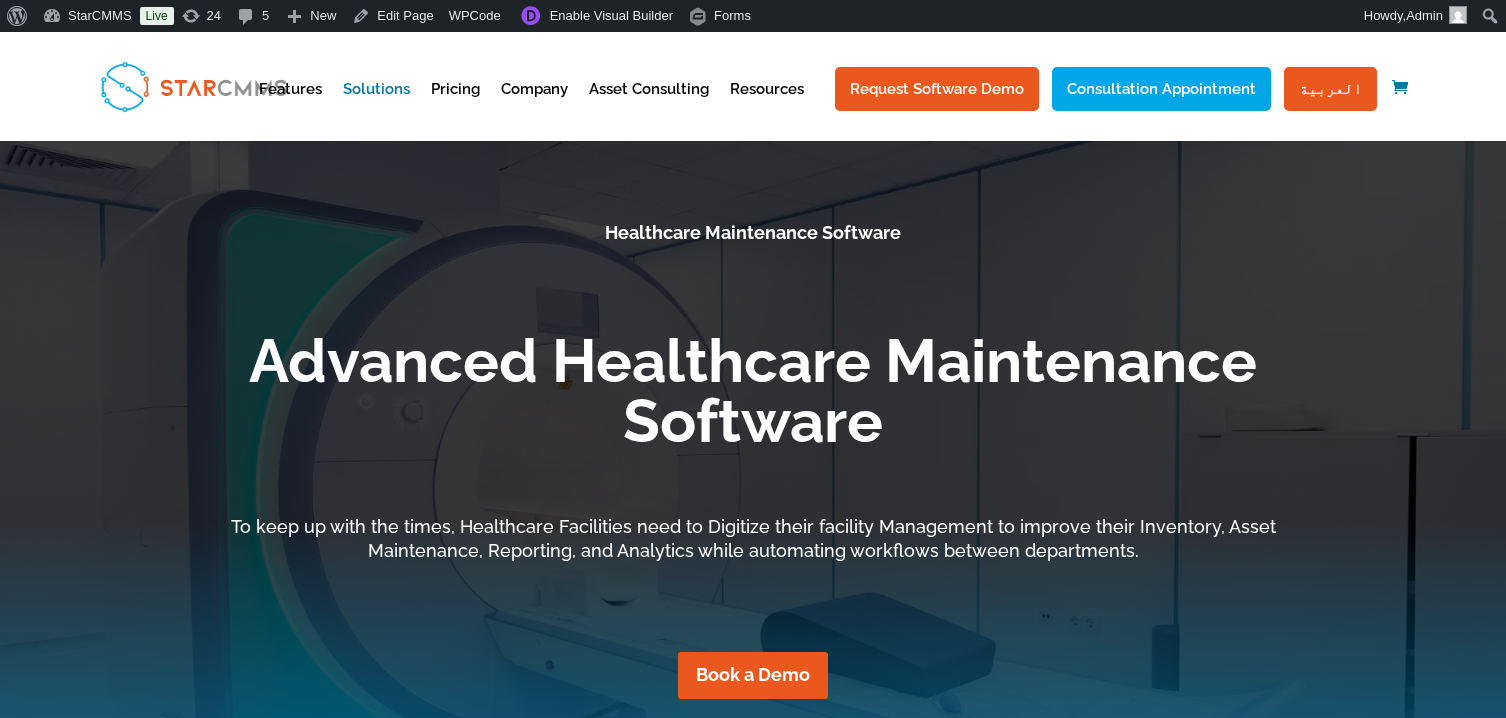 scroll, scrollTop: 0, scrollLeft: 0, axis: both 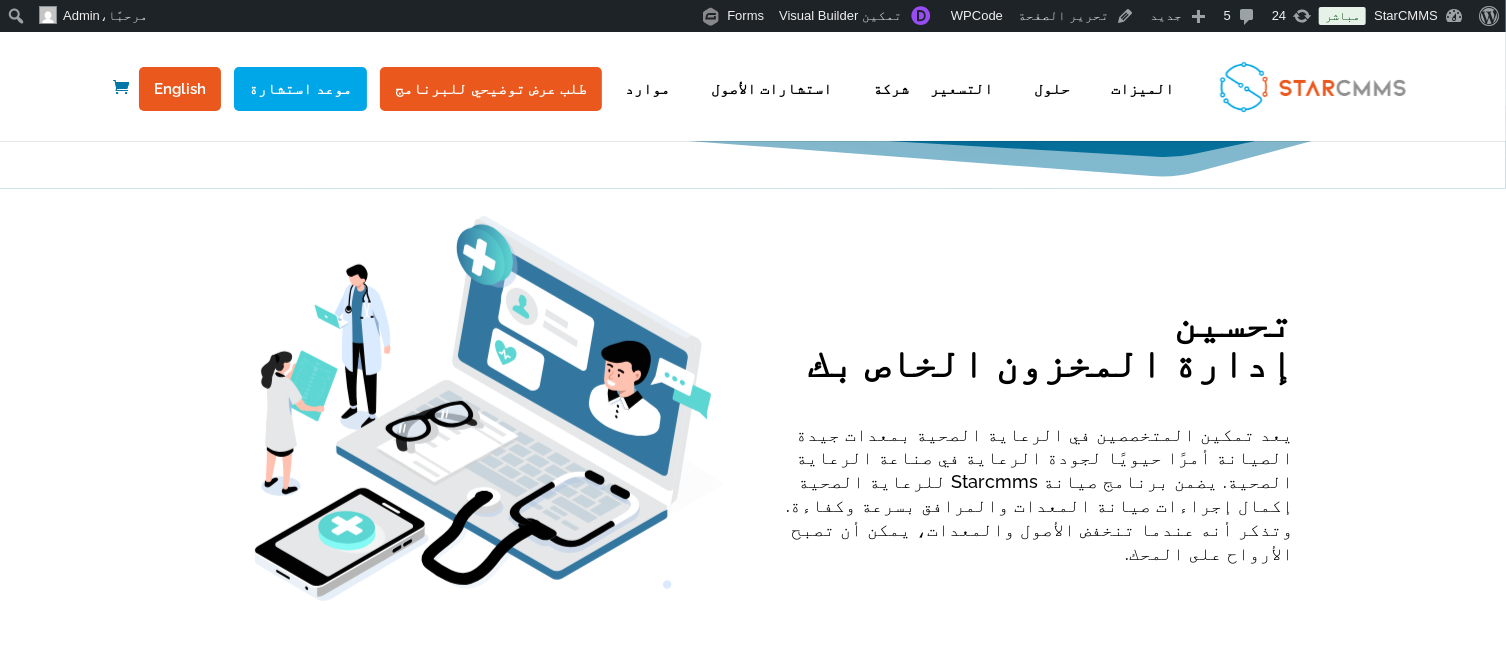click on "تحسين إدارة المخزون الخاص بك" at bounding box center (1038, 348) 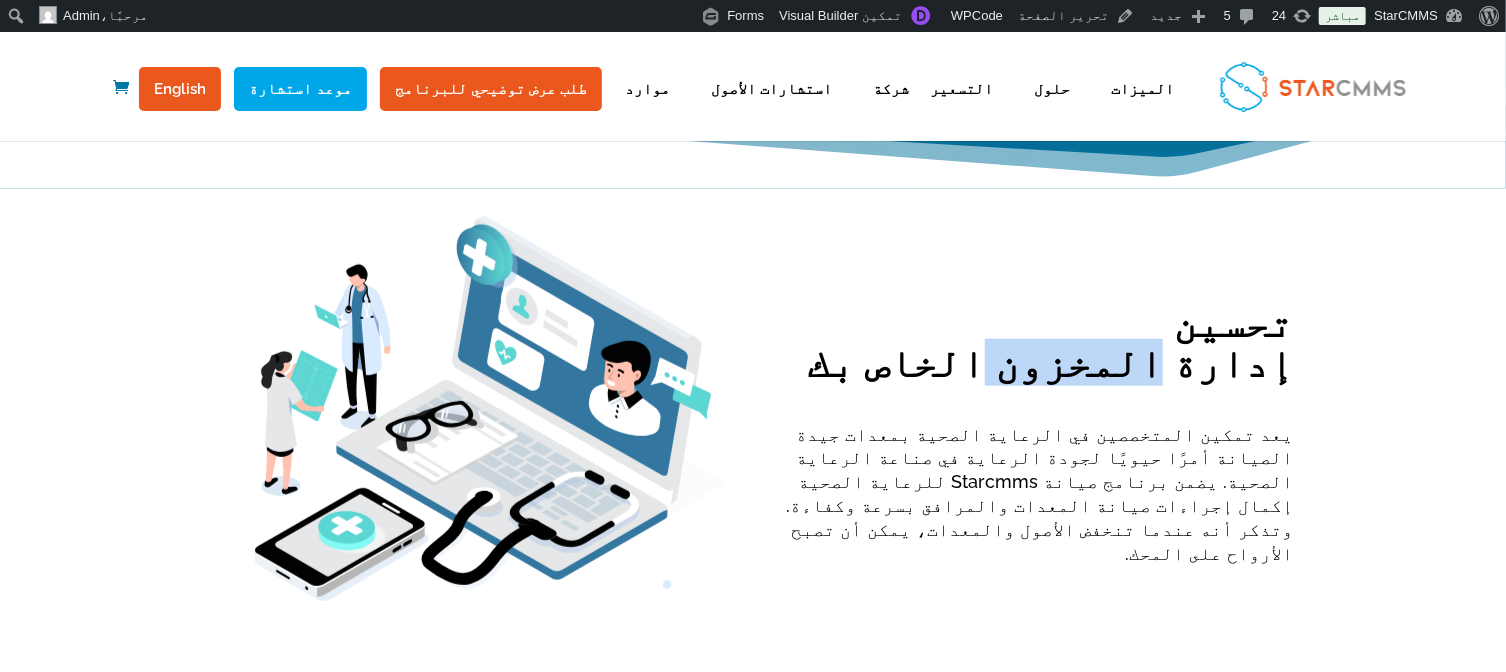 click on "تحسين إدارة المخزون الخاص بك" at bounding box center (1038, 348) 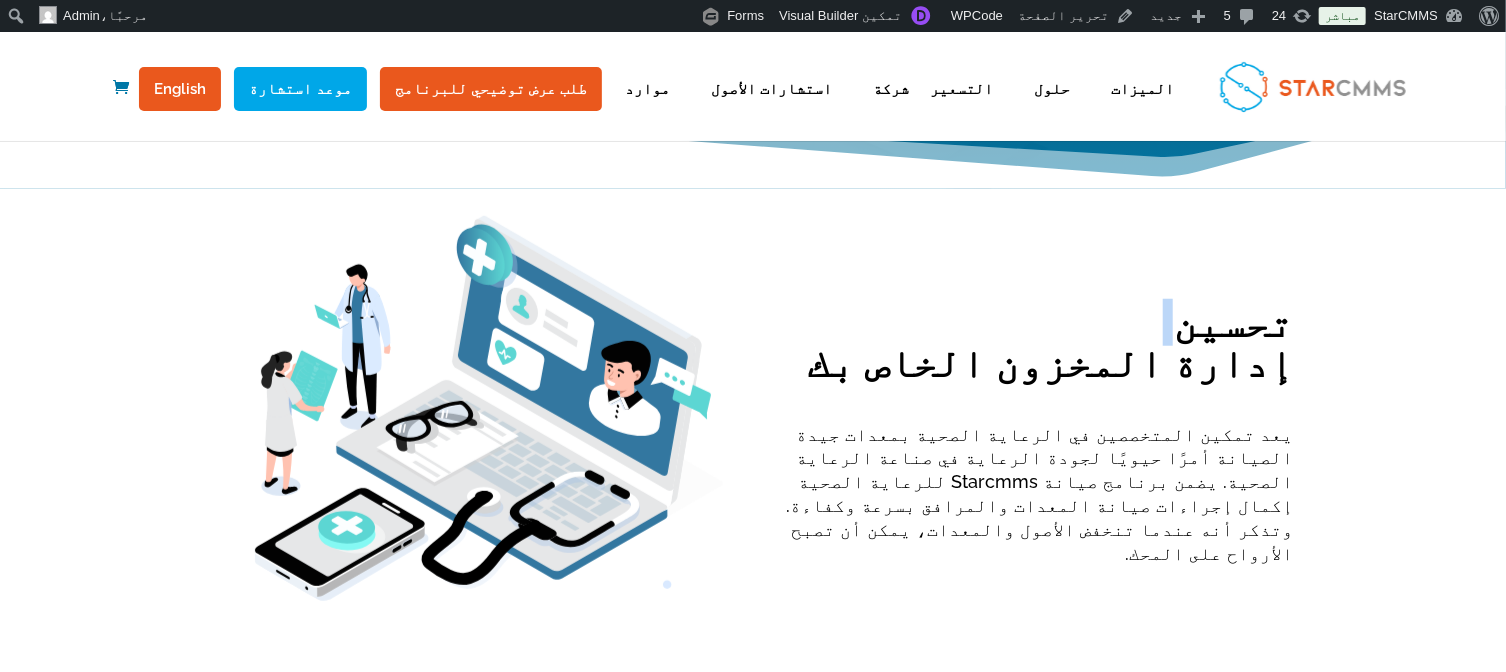 click on "تحسين إدارة المخزون الخاص بك" at bounding box center (1038, 348) 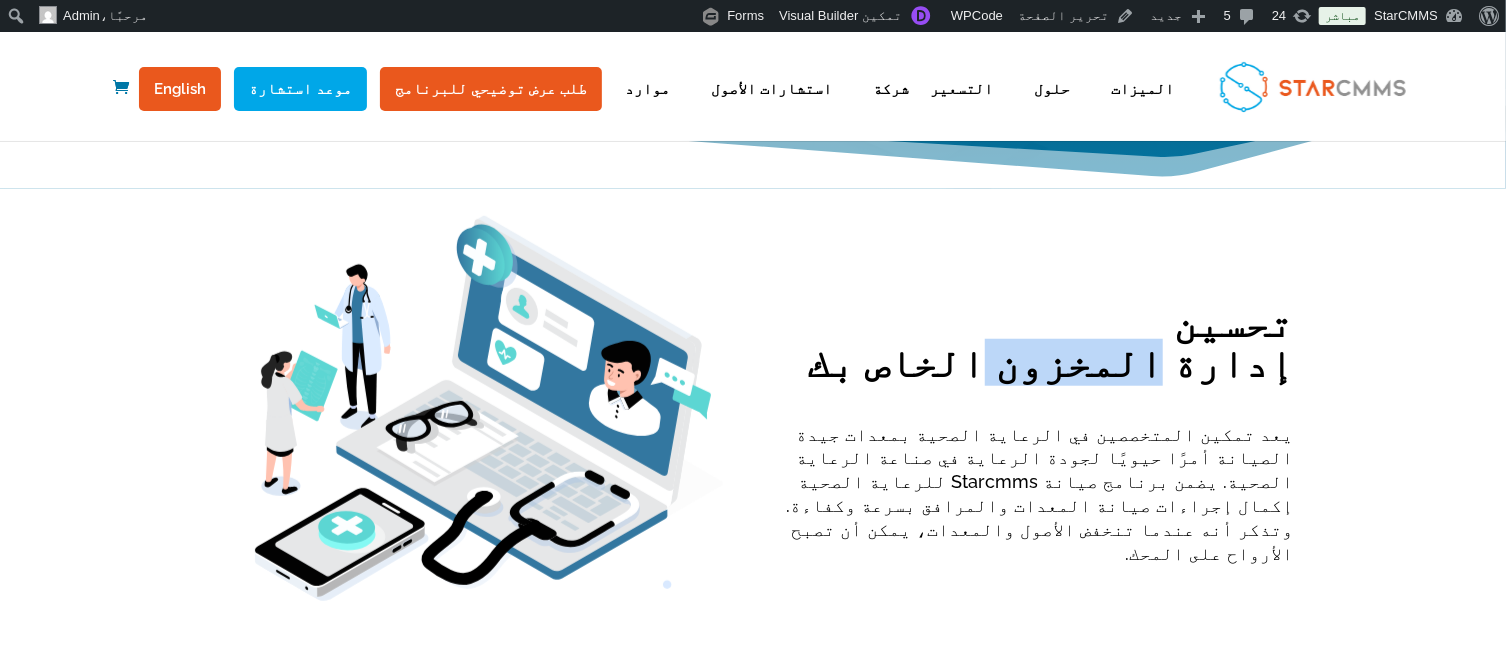 click on "تحسين إدارة المخزون الخاص بك" at bounding box center (1038, 348) 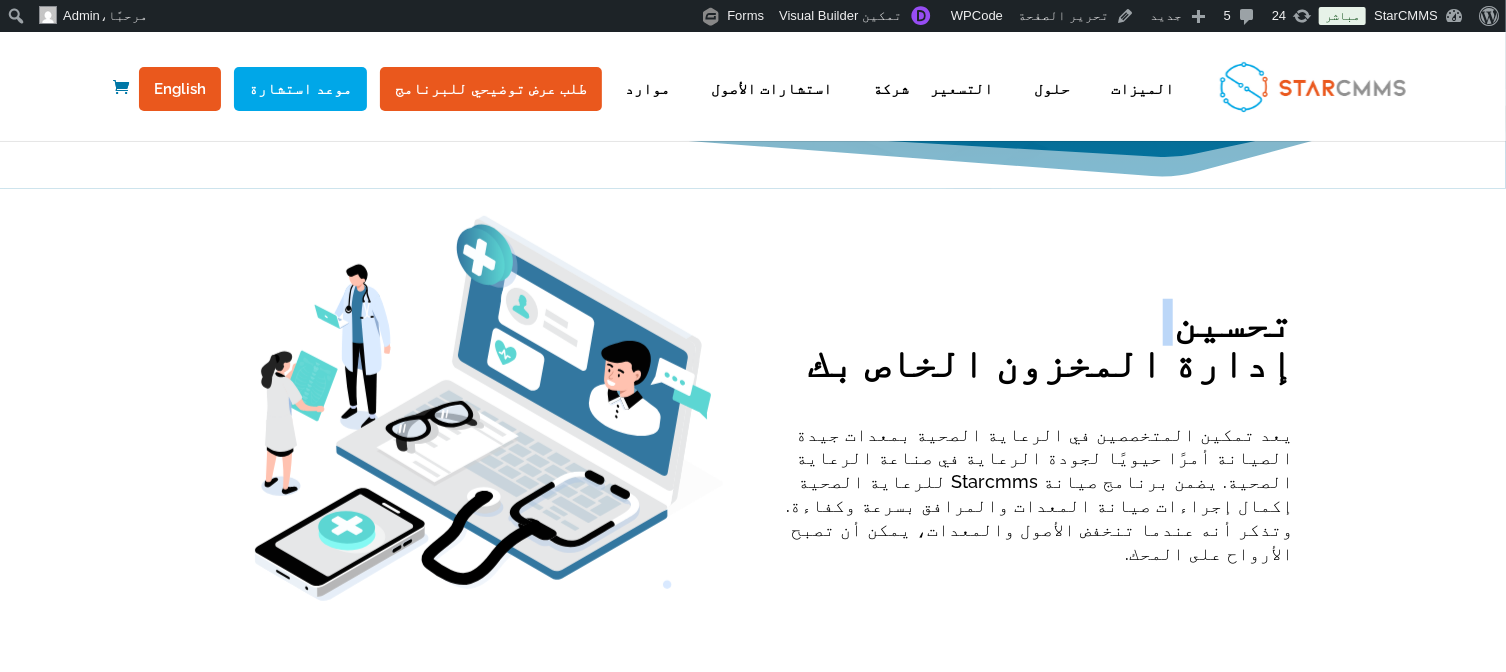 click on "تحسين إدارة المخزون الخاص بك" at bounding box center (1038, 348) 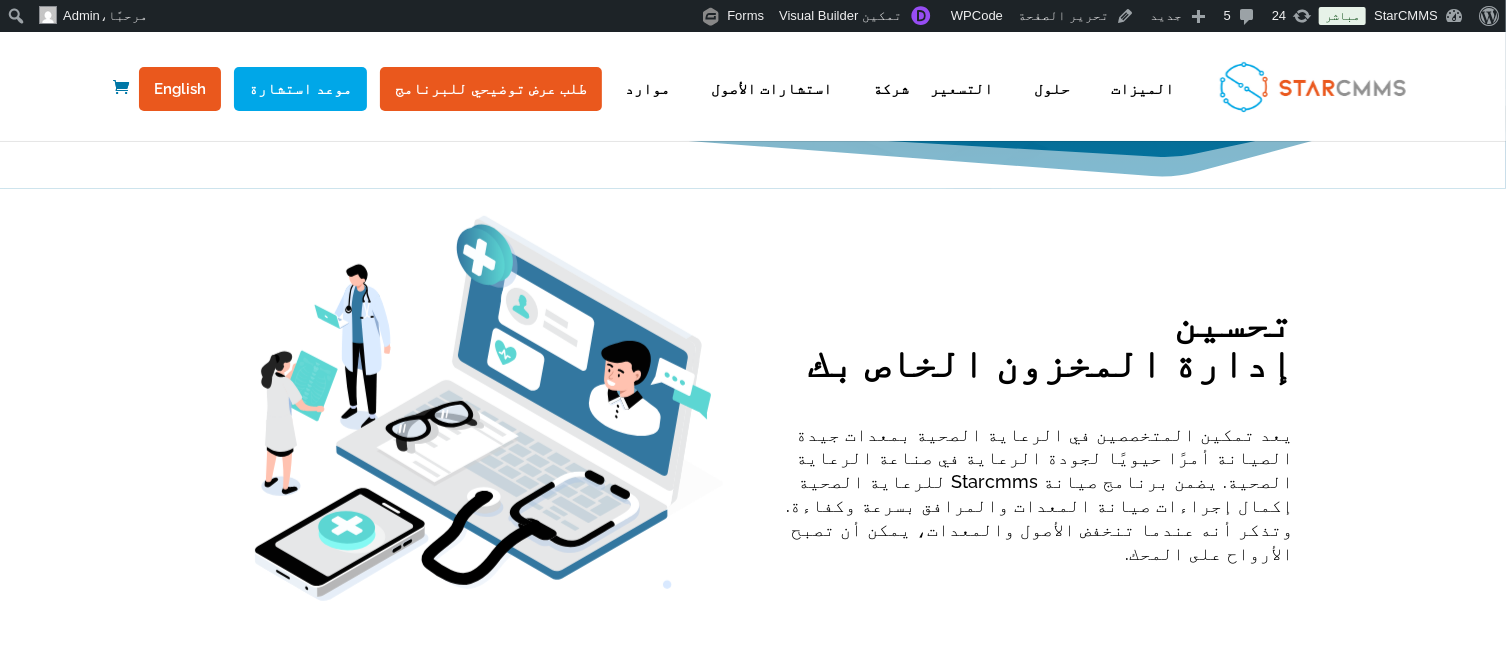 click on "تحسين إدارة المخزون الخاص بك" at bounding box center [1038, 348] 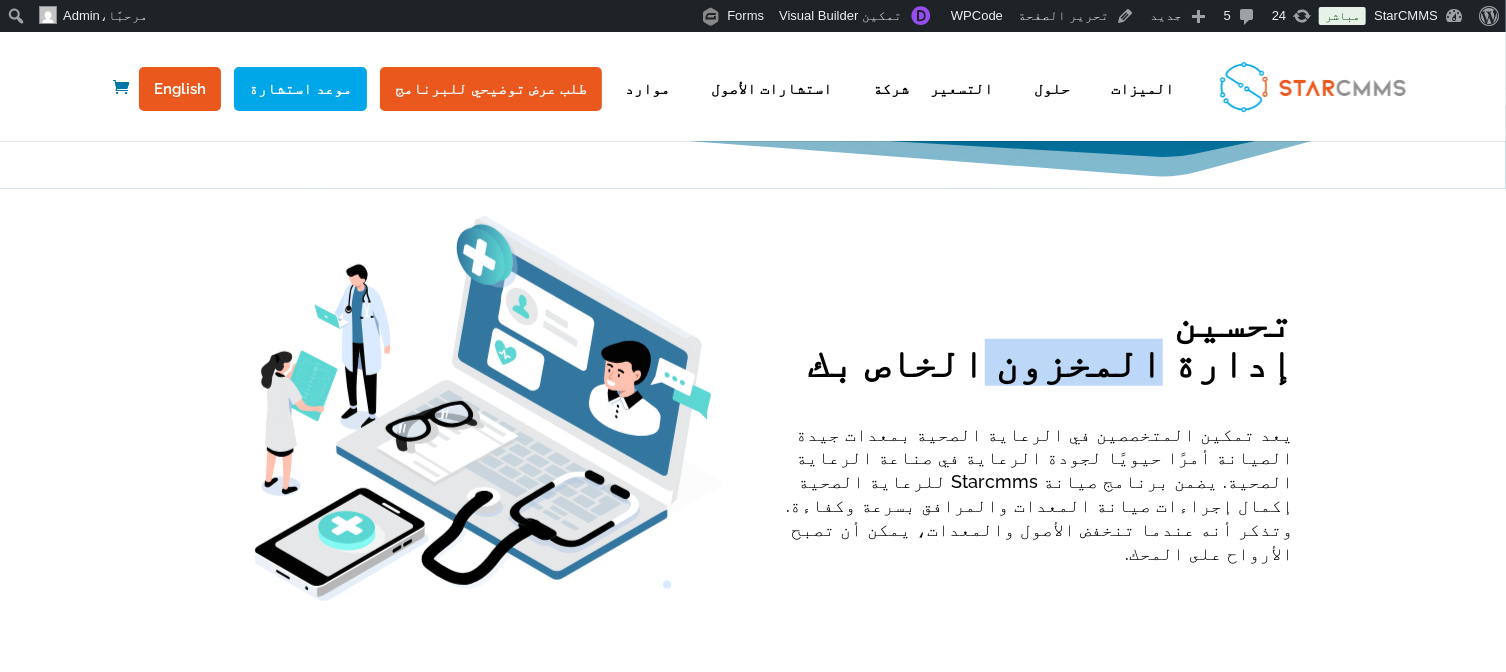 click on "تحسين إدارة المخزون الخاص بك" at bounding box center [1038, 348] 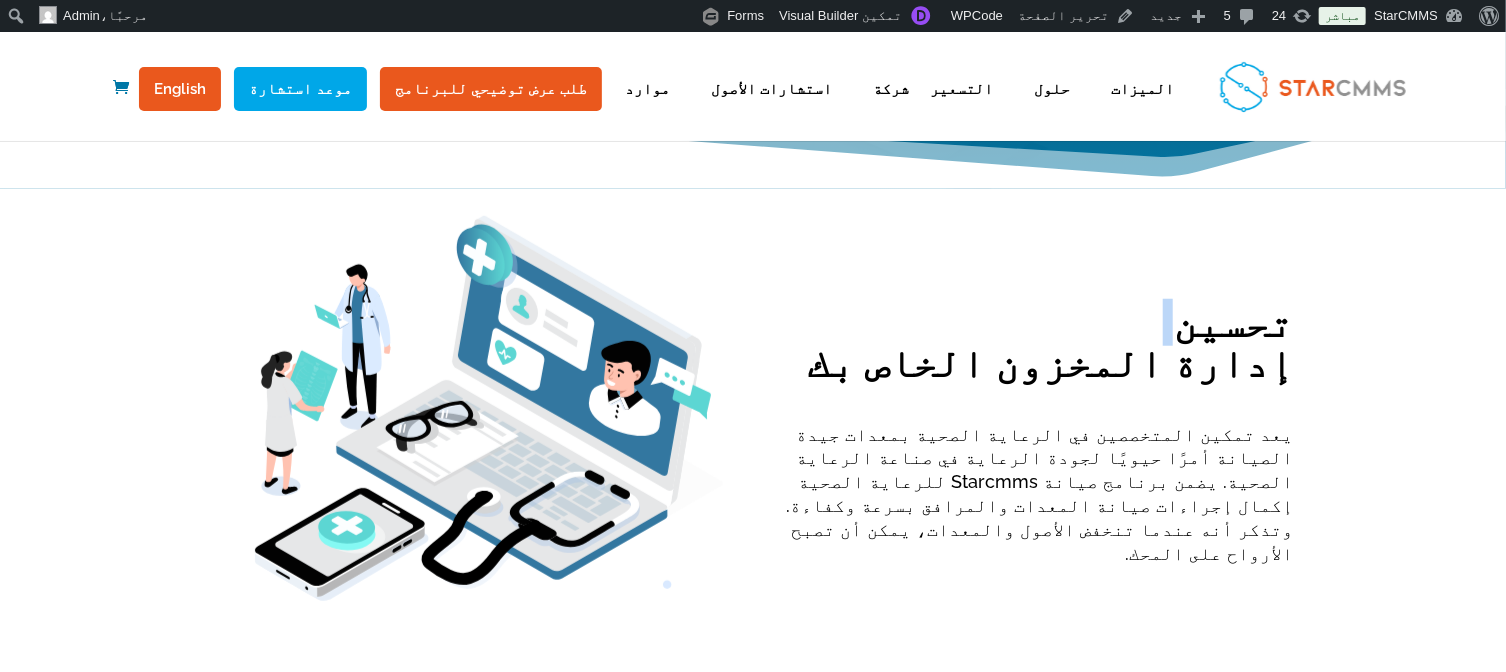 click on "تحسين إدارة المخزون الخاص بك" at bounding box center (1038, 348) 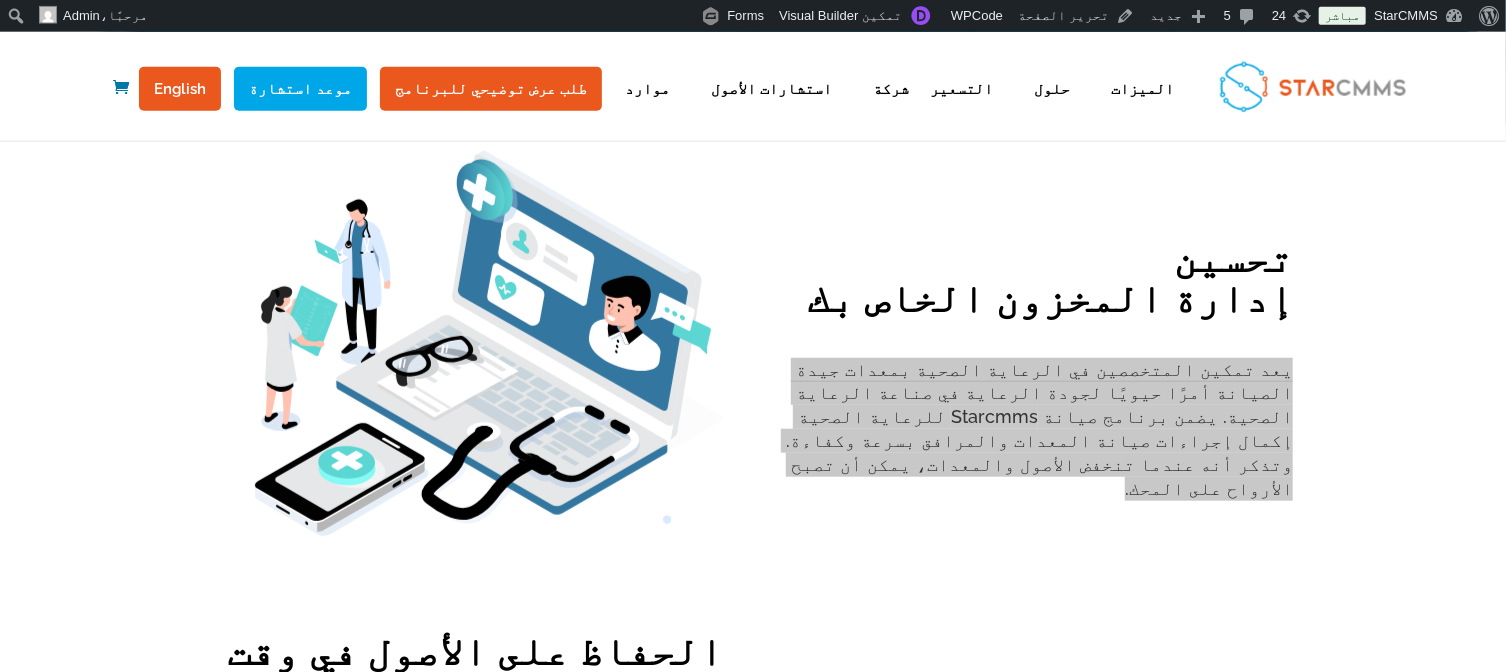 scroll, scrollTop: 958, scrollLeft: 0, axis: vertical 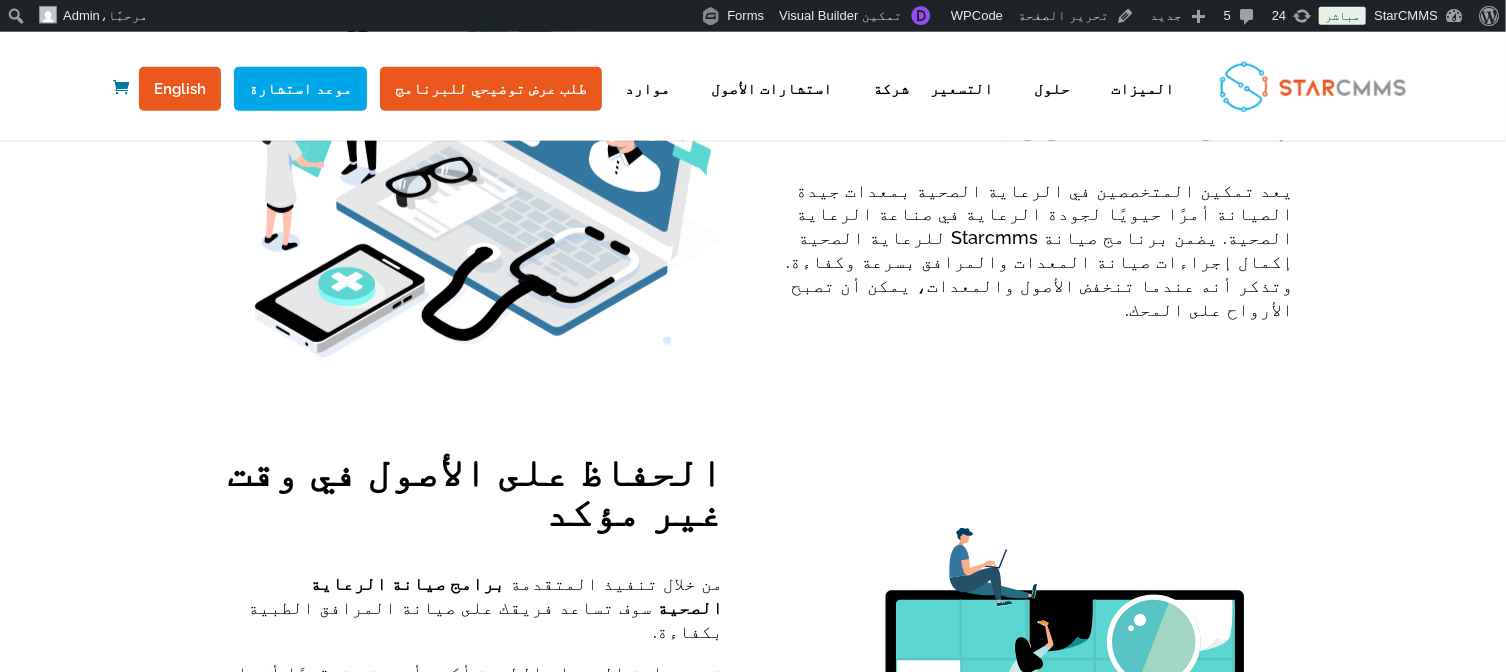click on "الحفاظ على الأصول في وقت غير مؤكد
من خلال تنفيذ المتقدمة   برامج صيانة الرعاية الصحية   سوف تساعد فريقك على صيانة المرافق الطبية بكفاءة.
تعد صيانة المعدات الطبية أكثر أهمية وتعقيدًا أثناء انتشار جائحة فيروس كورونا (COVID-19.
يوفر برنامج الصيانة المتقدم للرعاية الصحية Starcmms ما يلي:
معلومات دقيقة للغاية عن الصيانة التنبؤية لأجهزة تهوية المعدات الطبية
القدرة على بناء تدفقات عمل مرنة
القدرة على تسهيل الاتصال بين المرافق والعمليات وفرق تكنولوجيا المعلومات." at bounding box center (468, 716) 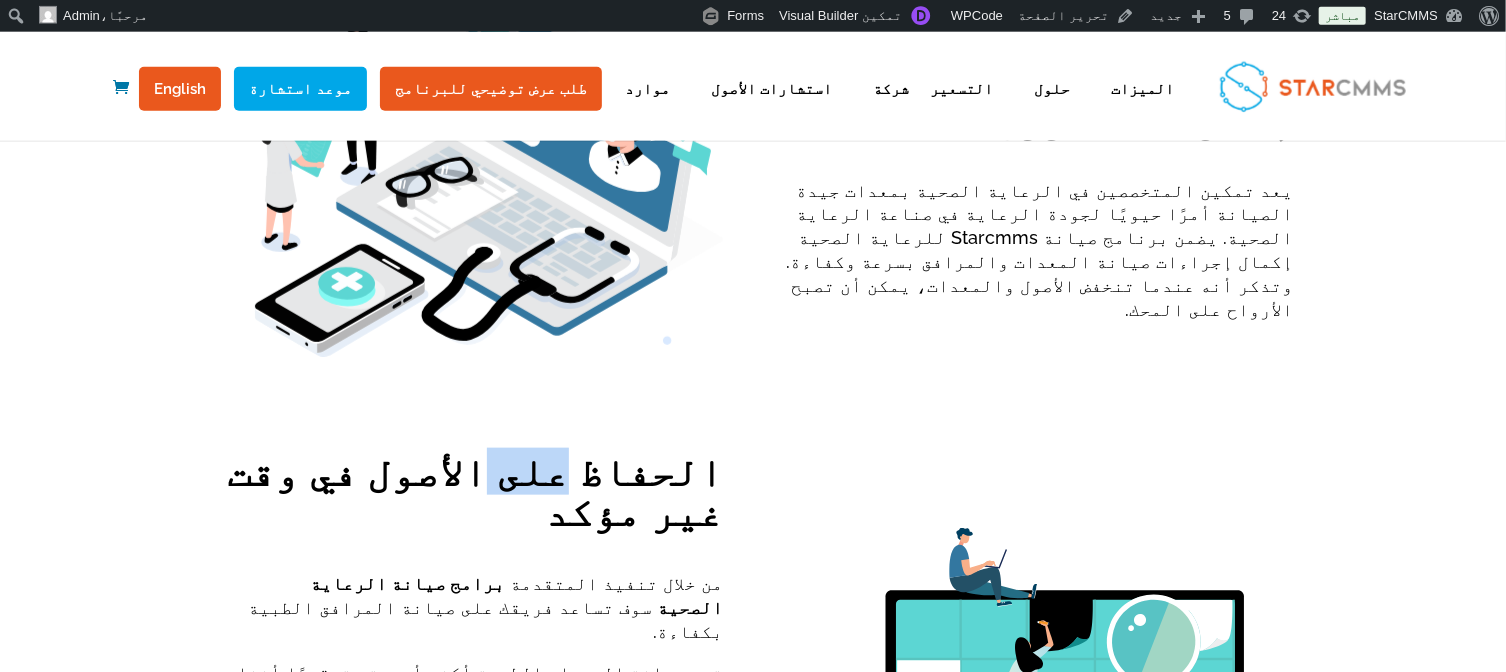 click on "الحفاظ على الأصول في وقت غير مؤكد
من خلال تنفيذ المتقدمة   برامج صيانة الرعاية الصحية   سوف تساعد فريقك على صيانة المرافق الطبية بكفاءة.
تعد صيانة المعدات الطبية أكثر أهمية وتعقيدًا أثناء انتشار جائحة فيروس كورونا (COVID-19.
يوفر برنامج الصيانة المتقدم للرعاية الصحية Starcmms ما يلي:
معلومات دقيقة للغاية عن الصيانة التنبؤية لأجهزة تهوية المعدات الطبية
القدرة على بناء تدفقات عمل مرنة
القدرة على تسهيل الاتصال بين المرافق والعمليات وفرق تكنولوجيا المعلومات." at bounding box center [468, 716] 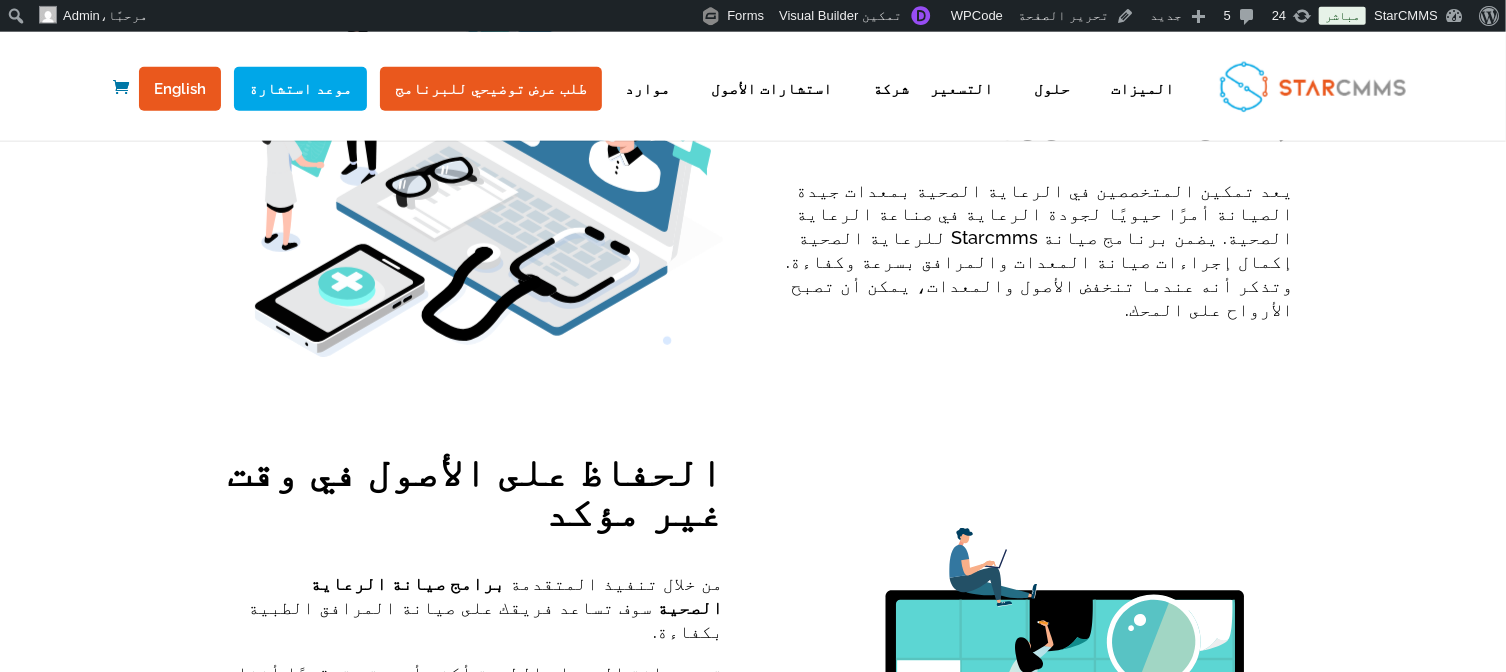 click on "الحفاظ على الأصول في وقت غير مؤكد" at bounding box center (468, 497) 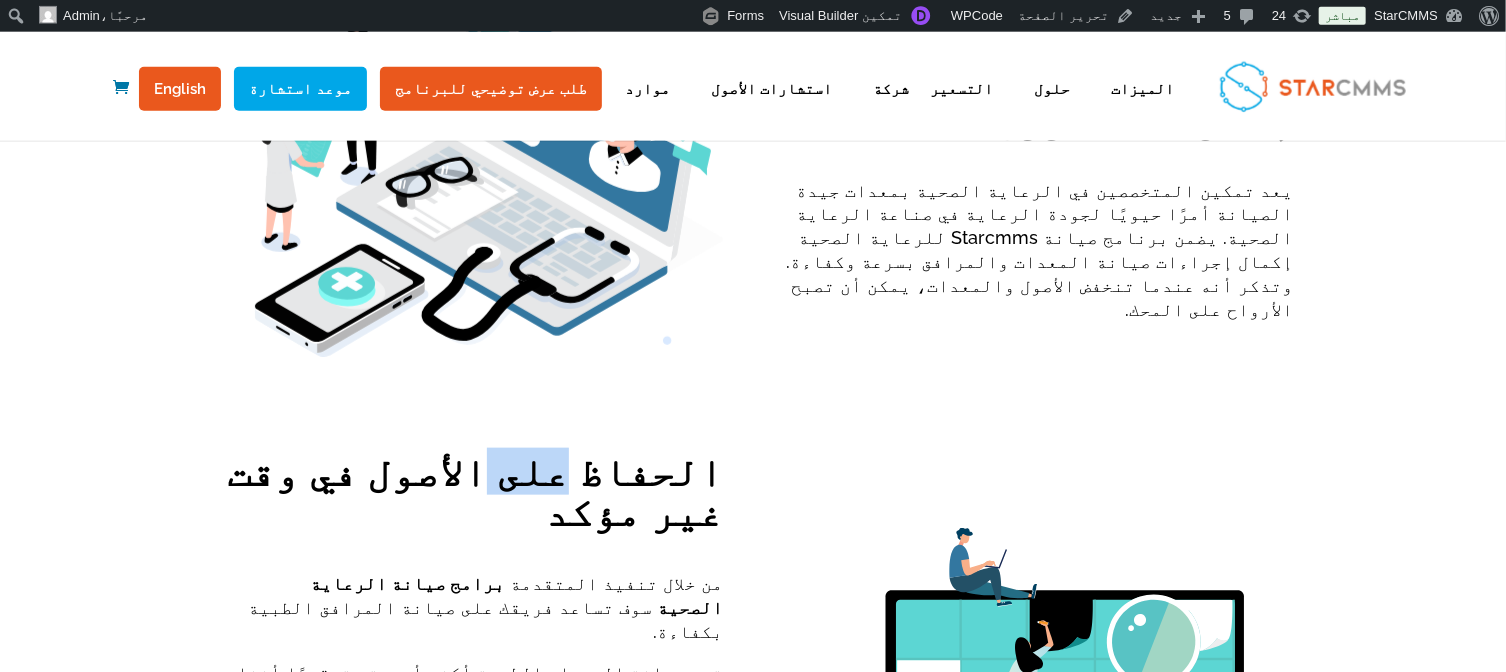 click on "الحفاظ على الأصول في وقت غير مؤكد" at bounding box center [468, 497] 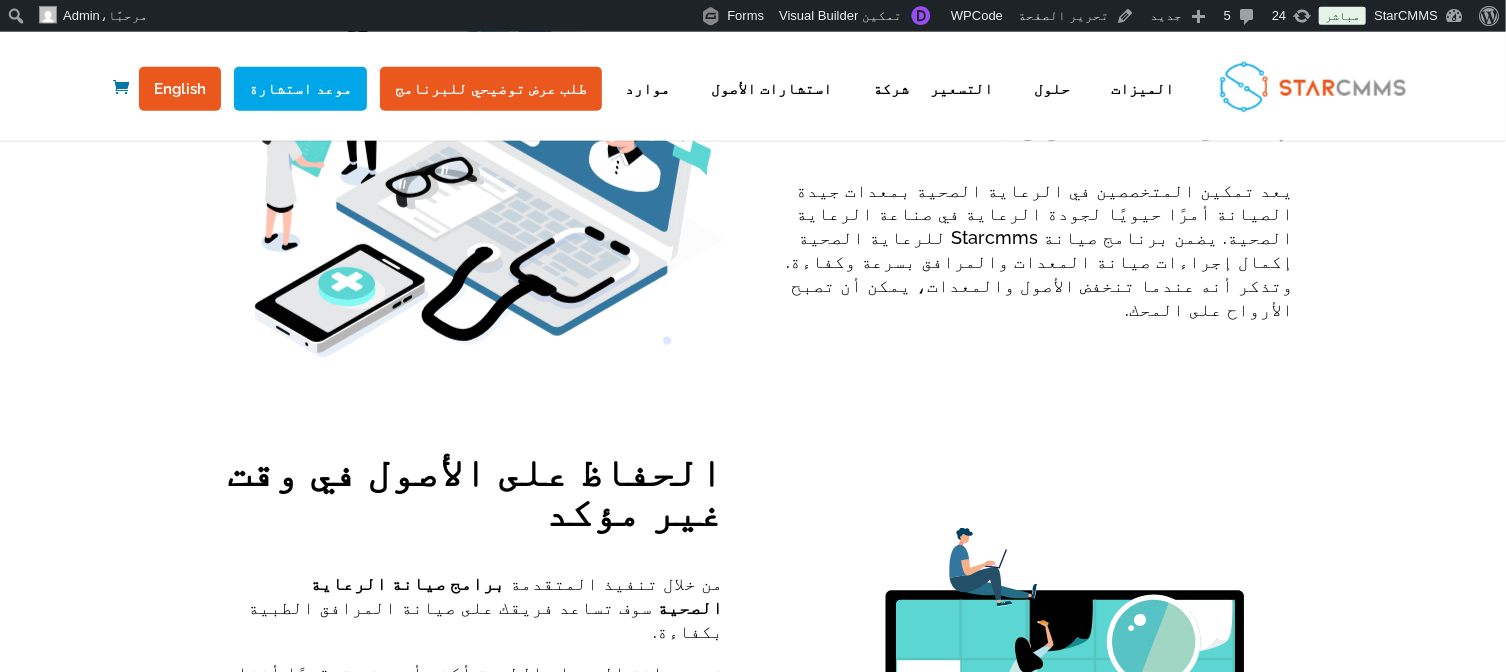 click on "الحفاظ على الأصول في وقت غير مؤكد" at bounding box center [468, 497] 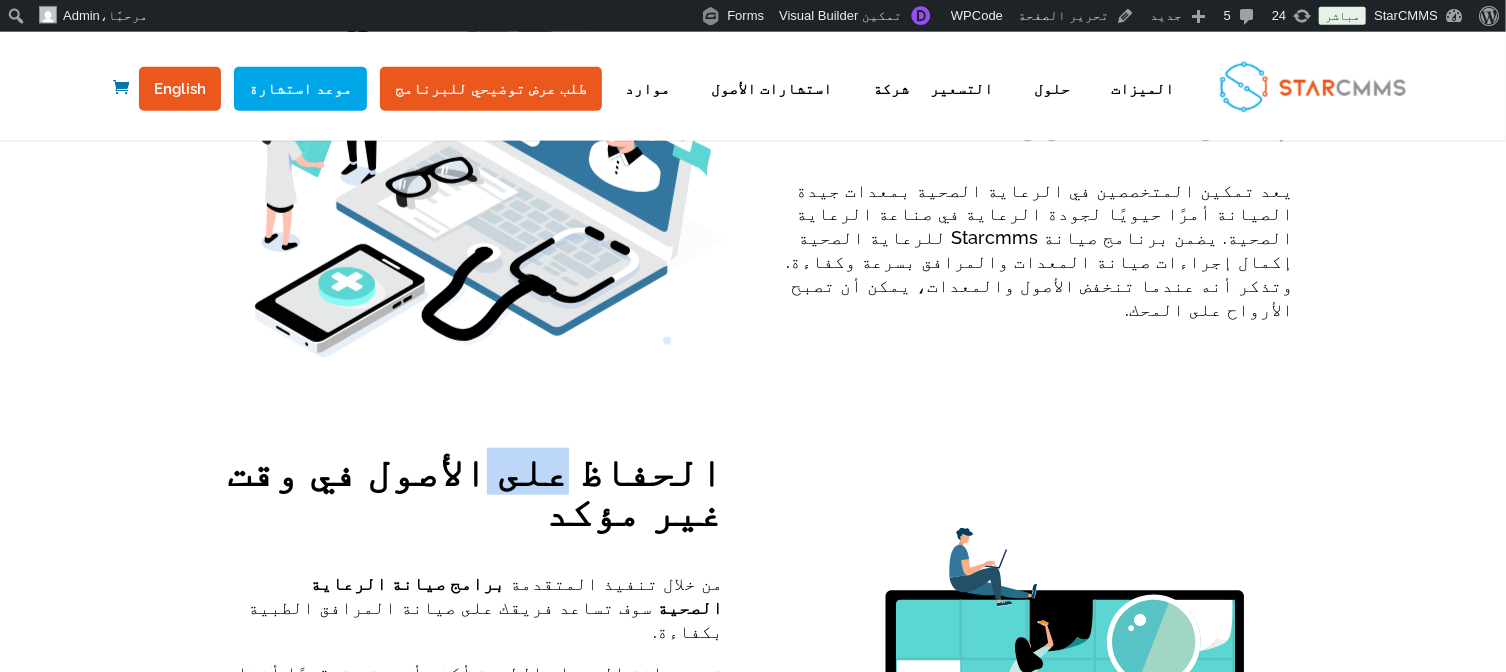 click on "الحفاظ على الأصول في وقت غير مؤكد" at bounding box center (468, 497) 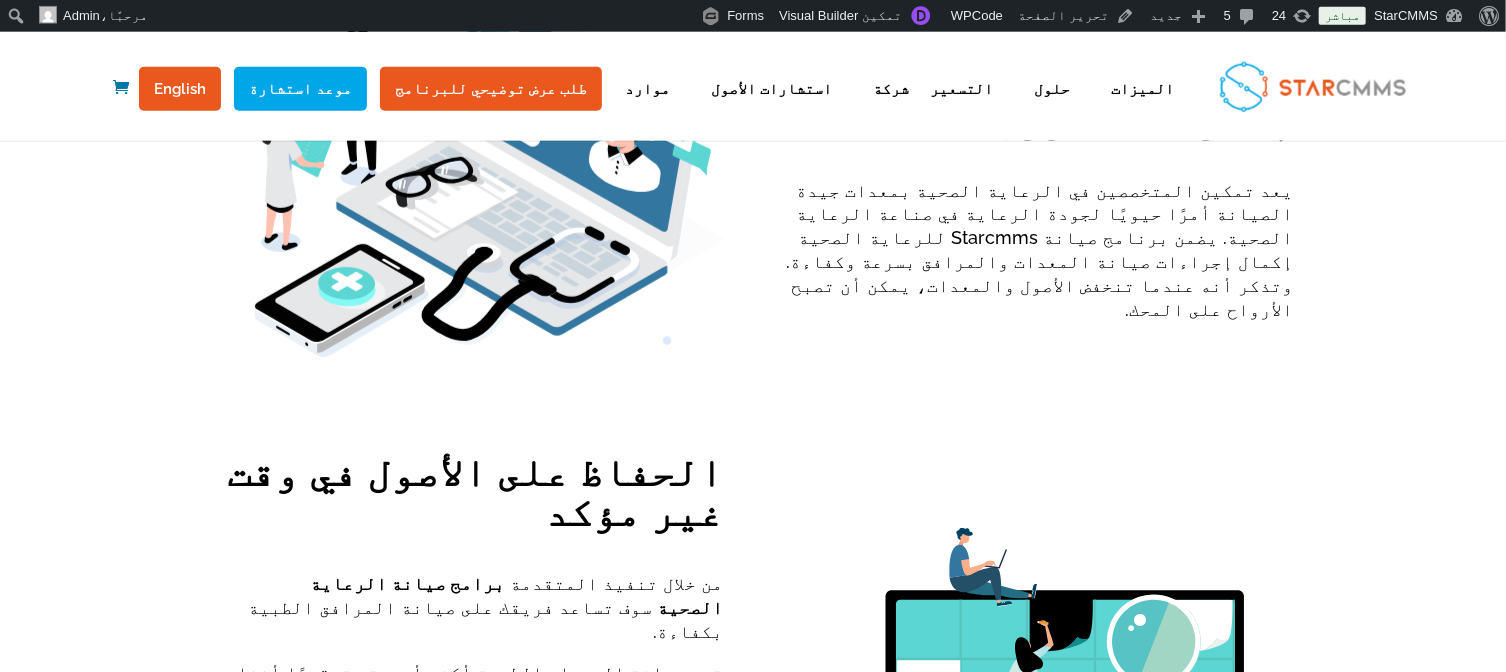 click on "الحفاظ على الأصول في وقت غير مؤكد" at bounding box center (468, 497) 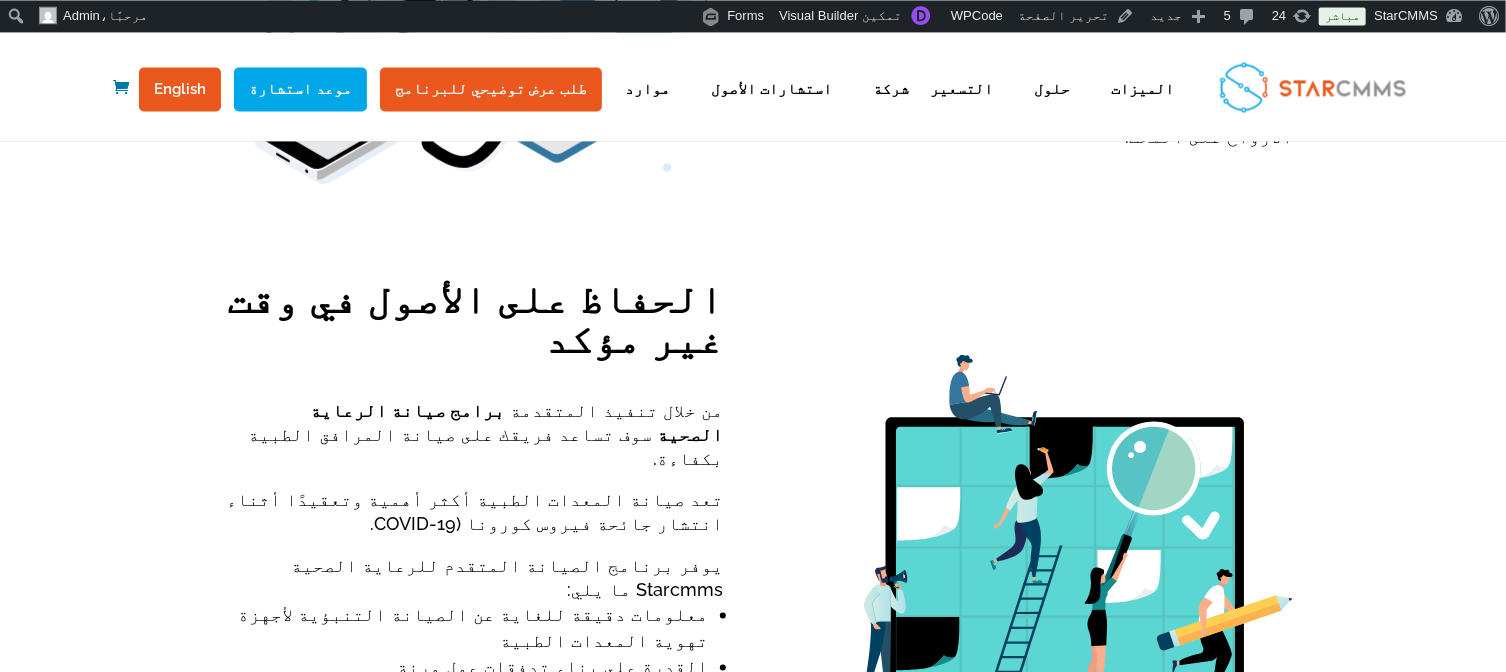 scroll, scrollTop: 1136, scrollLeft: 0, axis: vertical 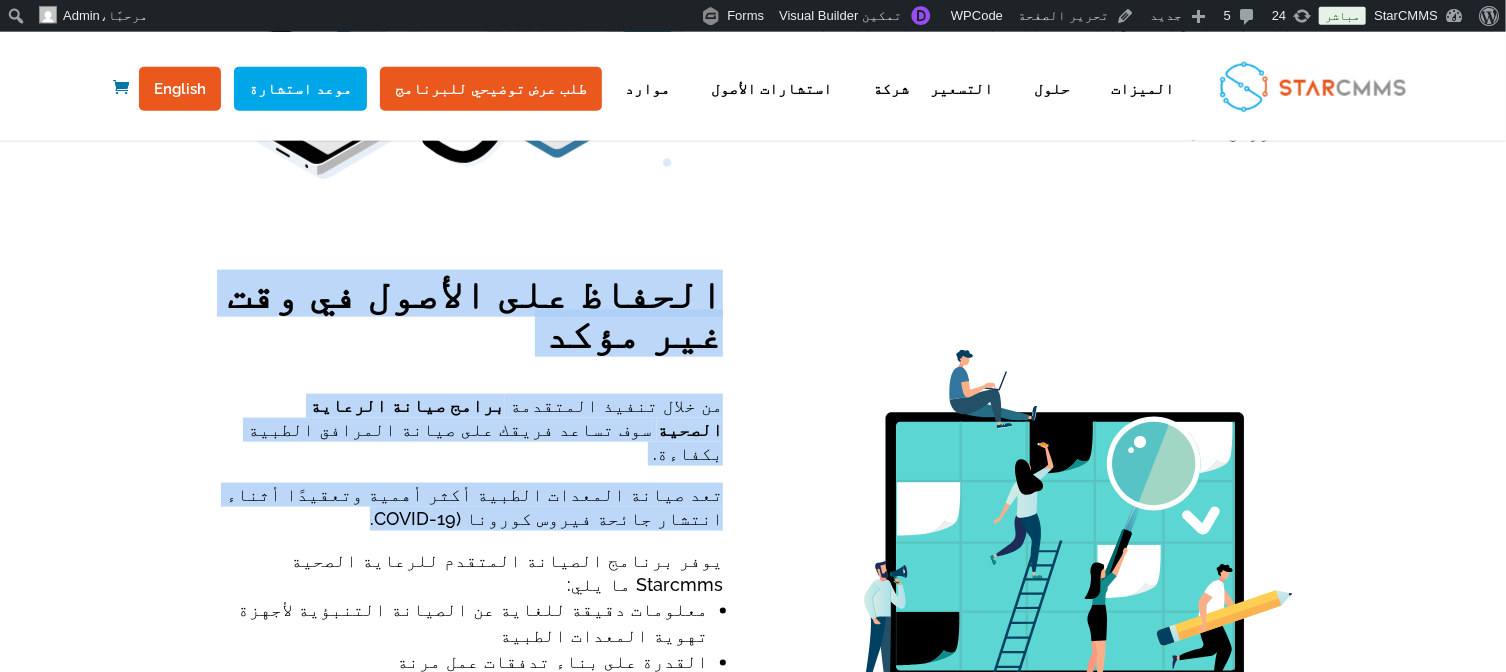 drag, startPoint x: 632, startPoint y: 368, endPoint x: 724, endPoint y: 269, distance: 135.14807 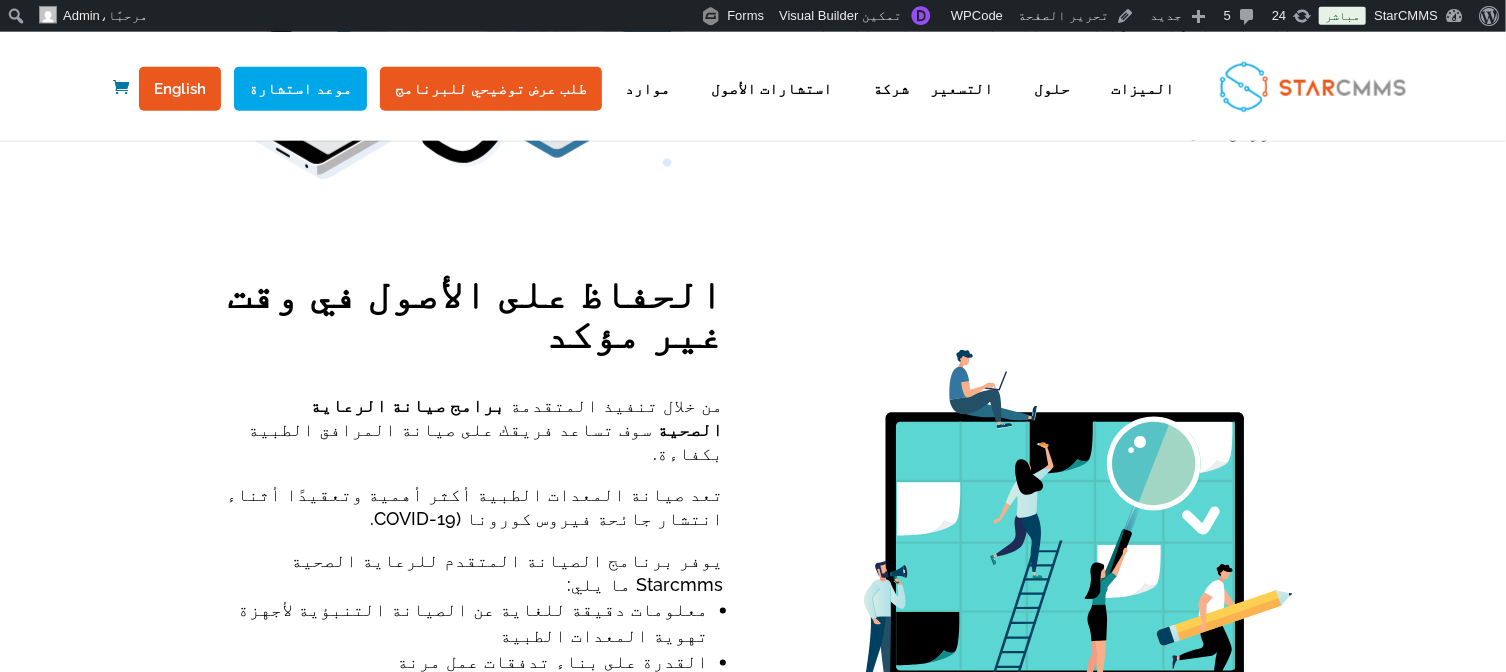 click on "الحفاظ على الأصول في وقت غير مؤكد
من خلال تنفيذ المتقدمة   برامج صيانة الرعاية الصحية   سوف تساعد فريقك على صيانة المرافق الطبية بكفاءة.
تعد صيانة المعدات الطبية أكثر أهمية وتعقيدًا أثناء انتشار جائحة فيروس كورونا (COVID-19.
يوفر برنامج الصيانة المتقدم للرعاية الصحية Starcmms ما يلي:
معلومات دقيقة للغاية عن الصيانة التنبؤية لأجهزة تهوية المعدات الطبية
القدرة على بناء تدفقات عمل مرنة
القدرة على تسهيل الاتصال بين المرافق والعمليات وفرق تكنولوجيا المعلومات." at bounding box center [753, 538] 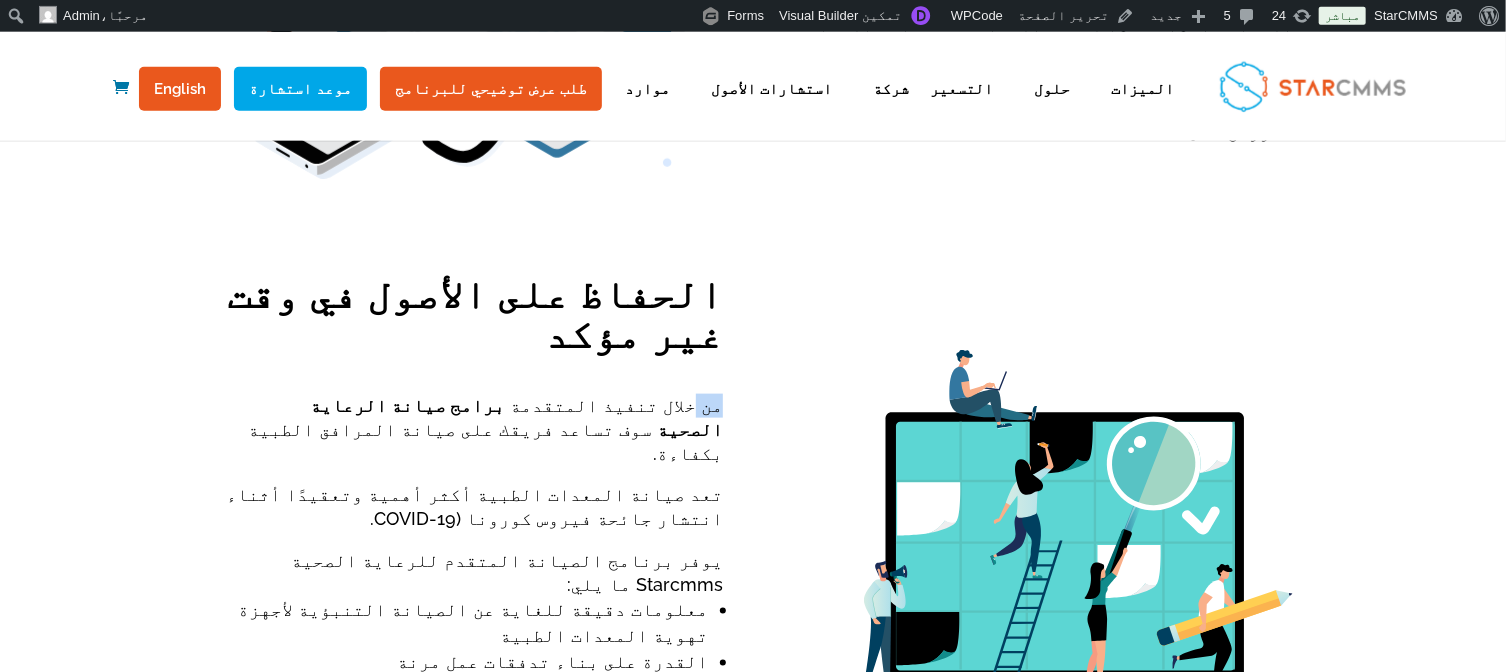 click on "من خلال تنفيذ المتقدمة" at bounding box center (614, 405) 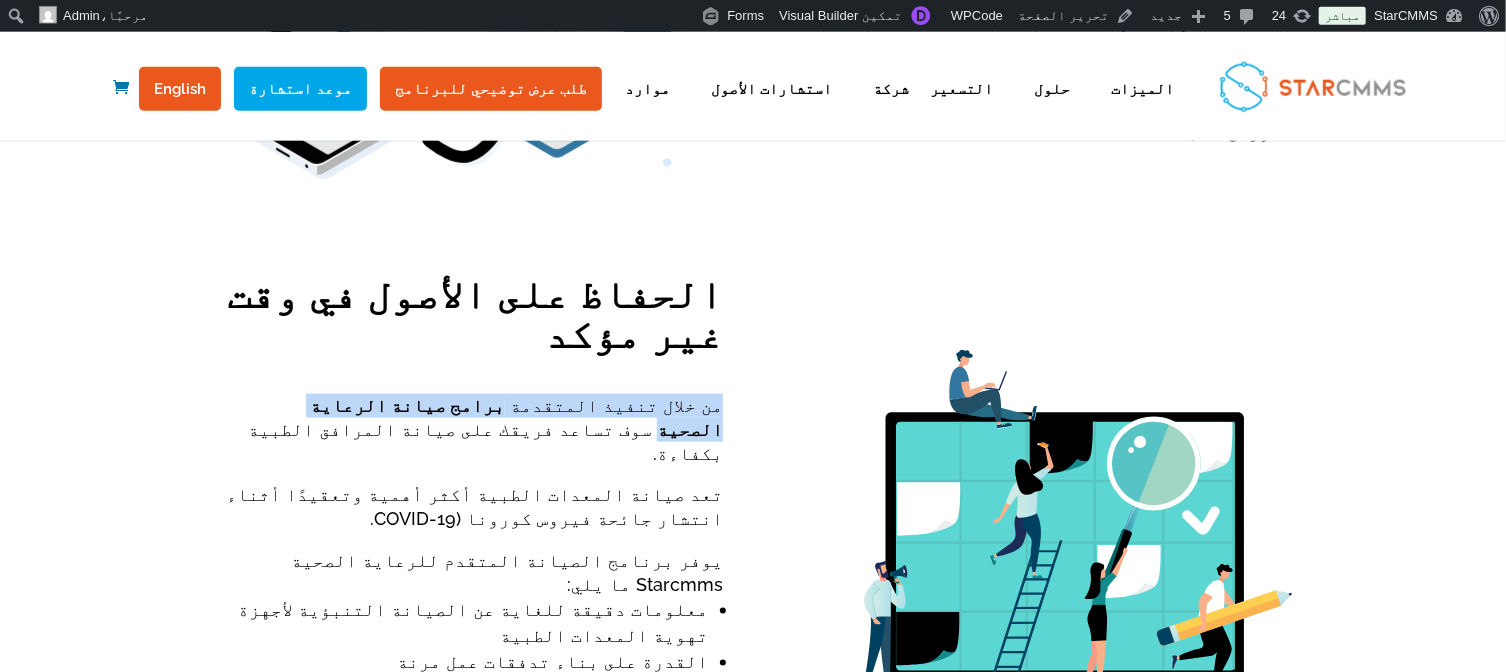 click on "من خلال تنفيذ المتقدمة" at bounding box center (614, 405) 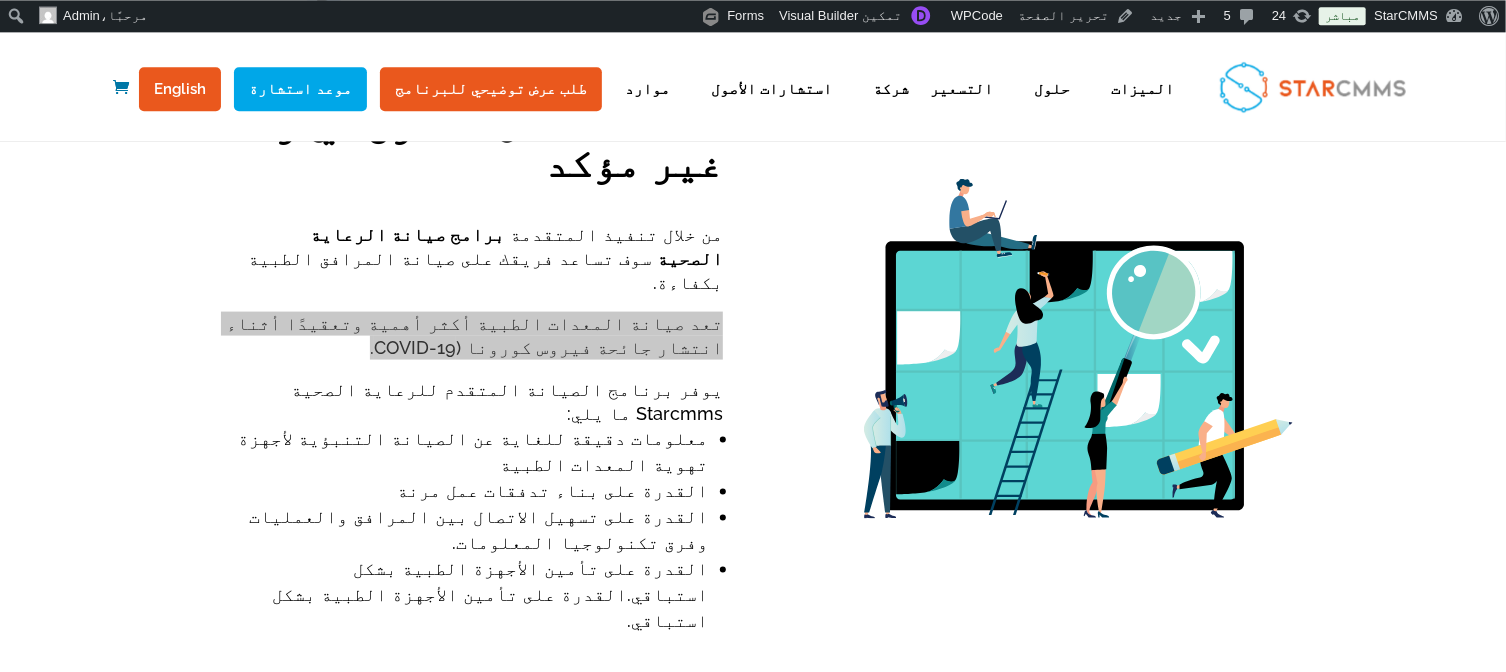 scroll, scrollTop: 1315, scrollLeft: 0, axis: vertical 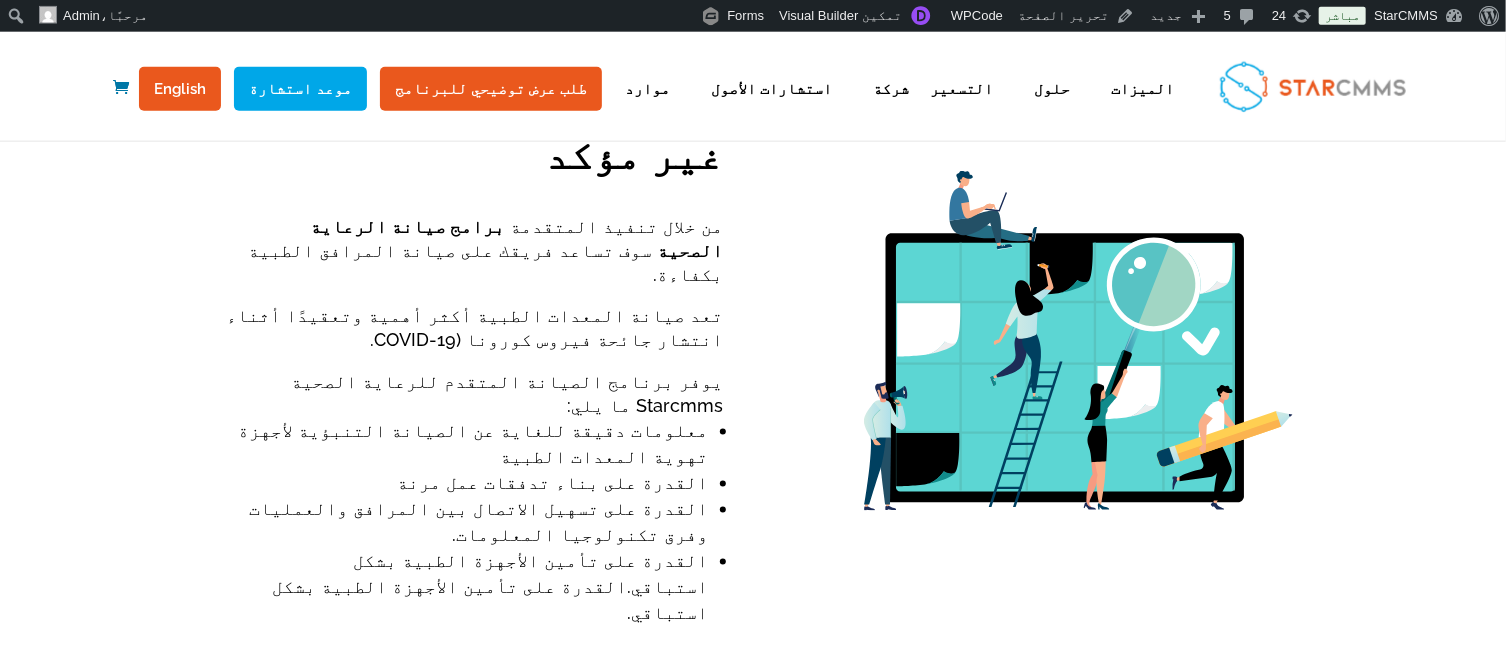 click on "يوفر برنامج الصيانة المتقدم للرعاية الصحية Starcmms ما يلي:" at bounding box center [468, 394] 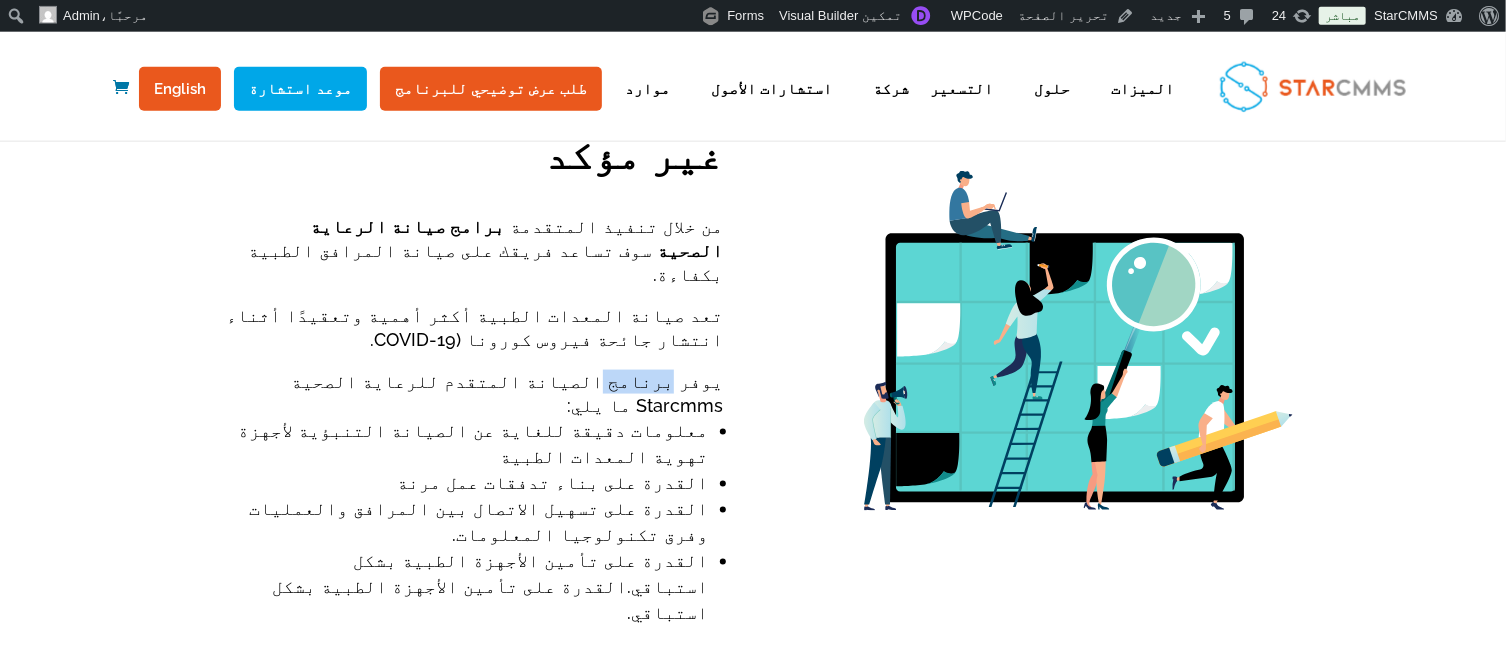 click on "يوفر برنامج الصيانة المتقدم للرعاية الصحية Starcmms ما يلي:" at bounding box center (468, 394) 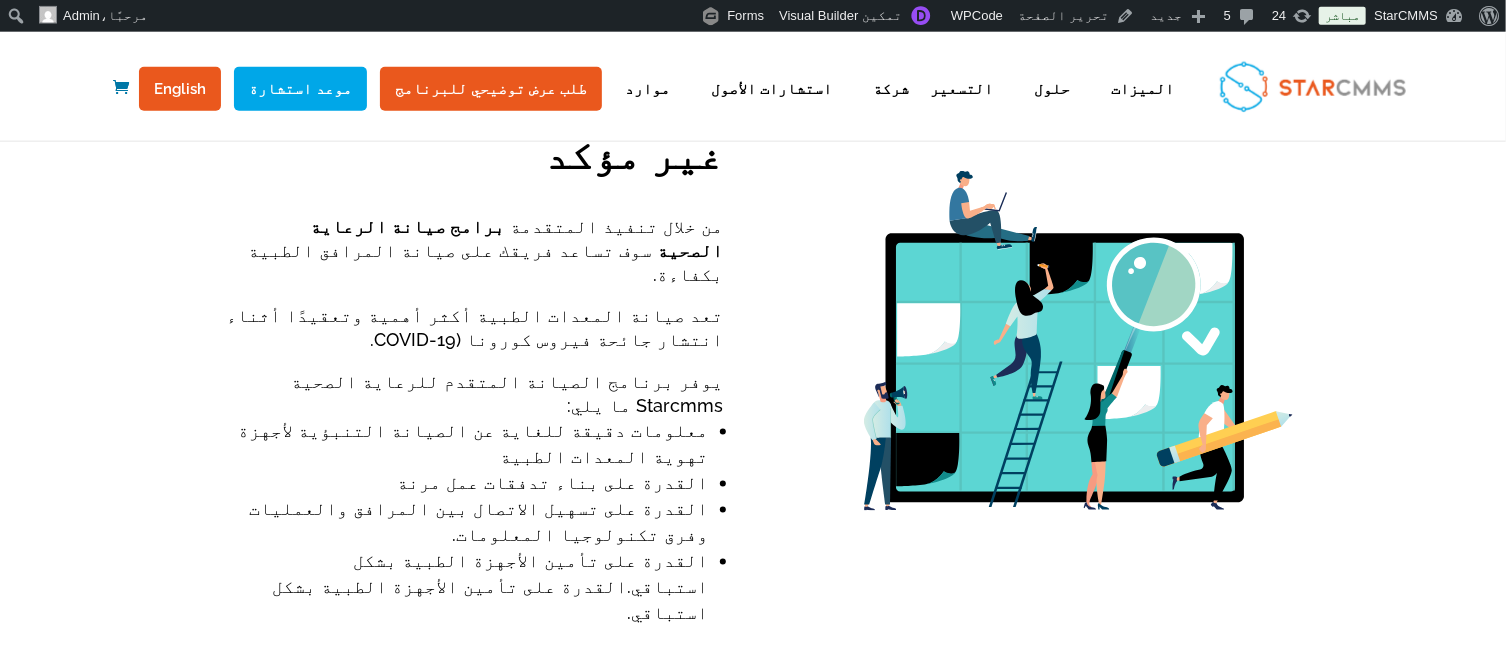click on "يوفر برنامج الصيانة المتقدم للرعاية الصحية Starcmms ما يلي:" at bounding box center [468, 394] 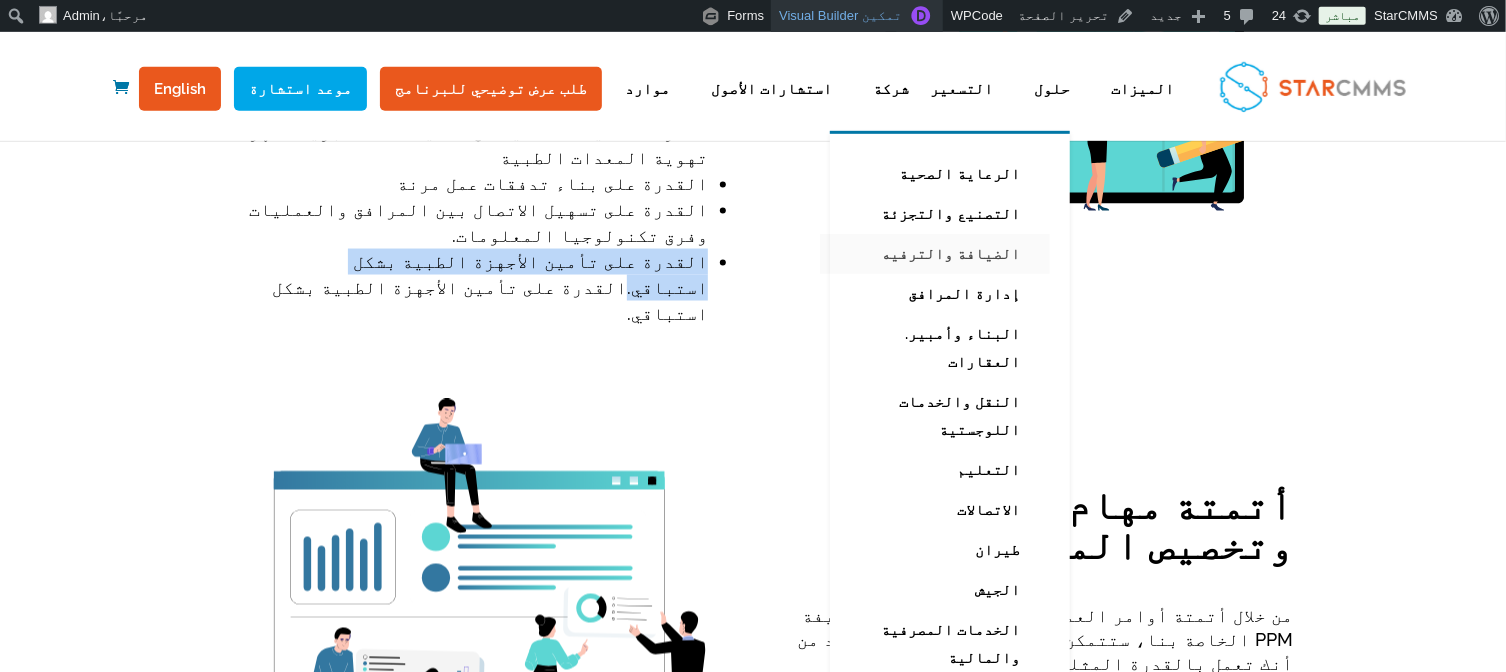 scroll, scrollTop: 1672, scrollLeft: 0, axis: vertical 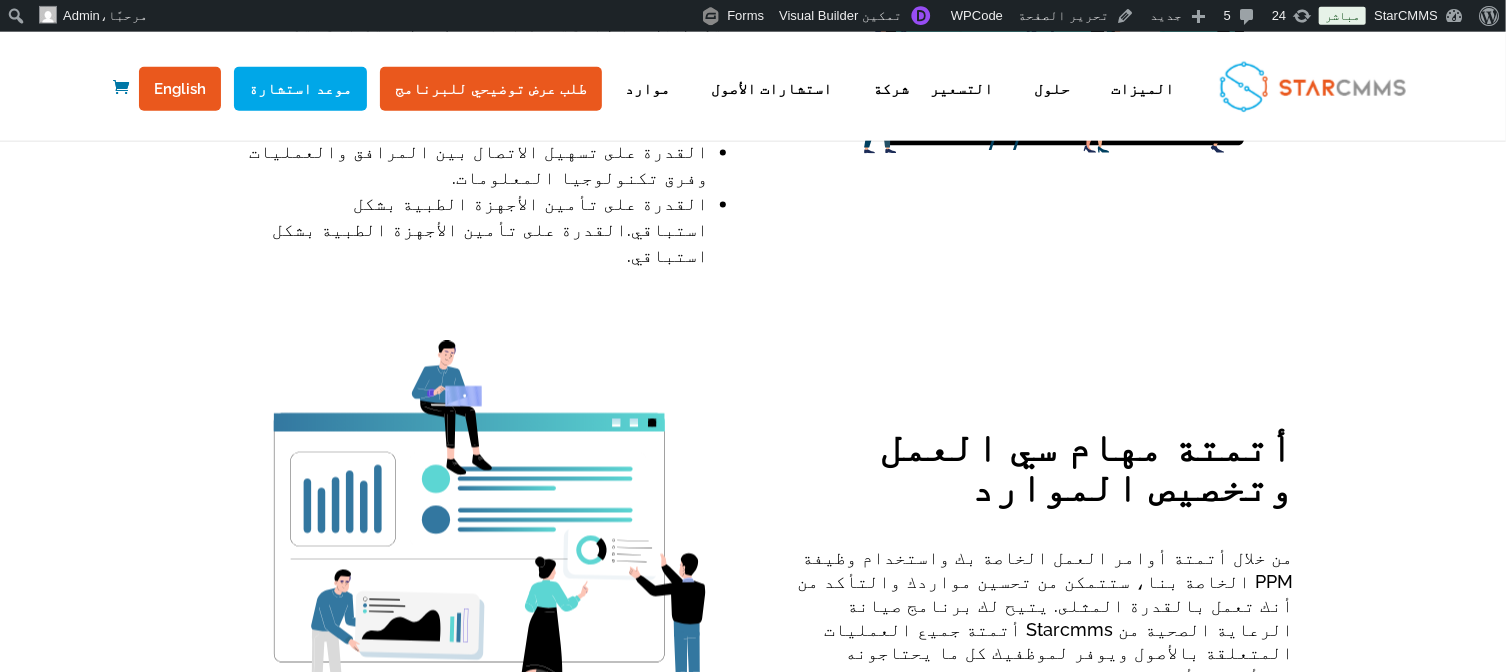 click on "أتمتة مهام سي العمل وتخصيص الموارد
من خلال أتمتة أوامر العمل الخاصة بك واستخدام وظيفة PPM الخاصة بنا، ستتمكن من تحسين مواردك والتأكد من أنك تعمل بالقدرة المثلى. يتيح لك برنامج صيانة الرعاية الصحية من Starcmms أتمتة جميع العمليات المتعلقة بالأصول ويوفر لموظفيك كل ما يحتاجونه للتأكد من أنك تقدم للمرضى رعاية صحية عالية الجودة." at bounding box center (1038, 515) 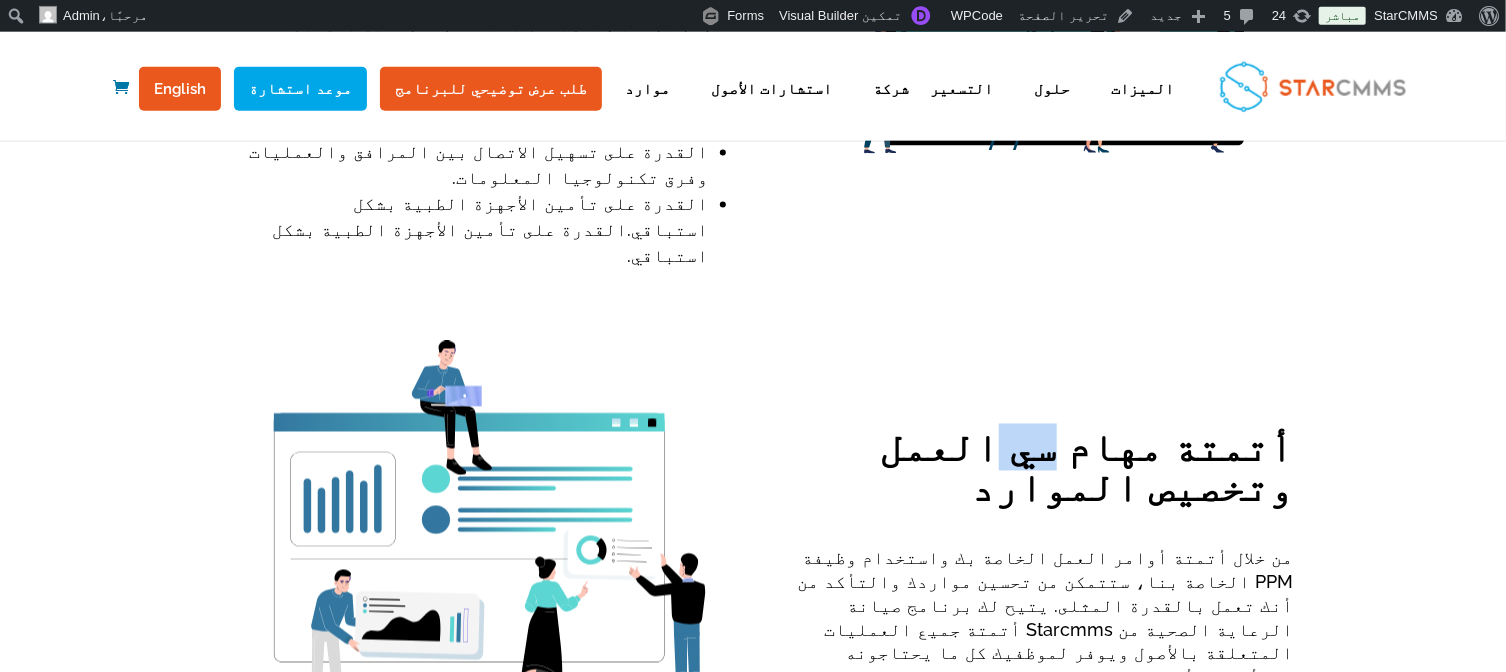 click on "أتمتة مهام سي العمل وتخصيص الموارد
من خلال أتمتة أوامر العمل الخاصة بك واستخدام وظيفة PPM الخاصة بنا، ستتمكن من تحسين مواردك والتأكد من أنك تعمل بالقدرة المثلى. يتيح لك برنامج صيانة الرعاية الصحية من Starcmms أتمتة جميع العمليات المتعلقة بالأصول ويوفر لموظفيك كل ما يحتاجونه للتأكد من أنك تقدم للمرضى رعاية صحية عالية الجودة." at bounding box center (1038, 515) 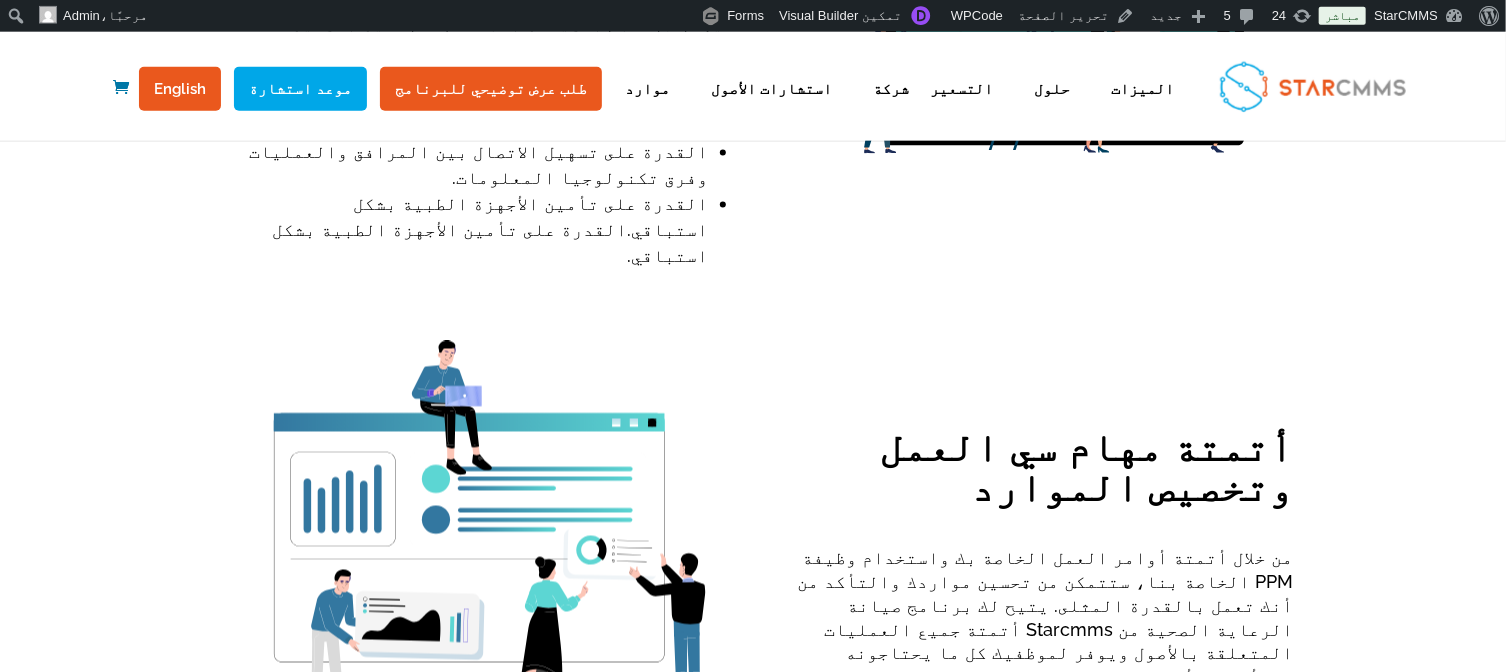 click on "أتمتة مهام سي العمل وتخصيص الموارد
من خلال أتمتة أوامر العمل الخاصة بك واستخدام وظيفة PPM الخاصة بنا، ستتمكن من تحسين مواردك والتأكد من أنك تعمل بالقدرة المثلى. يتيح لك برنامج صيانة الرعاية الصحية من Starcmms أتمتة جميع العمليات المتعلقة بالأصول ويوفر لموظفيك كل ما يحتاجونه للتأكد من أنك تقدم للمرضى رعاية صحية عالية الجودة." at bounding box center (1038, 515) 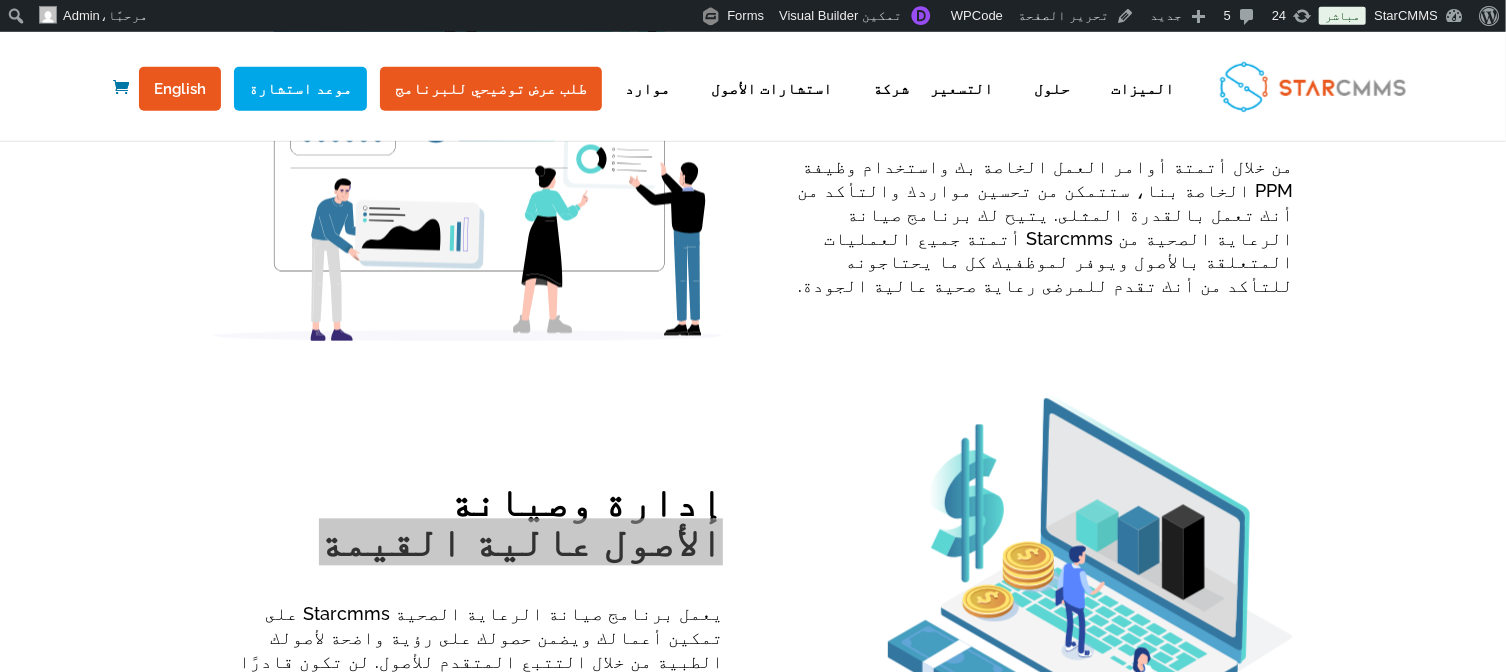 scroll, scrollTop: 2208, scrollLeft: 0, axis: vertical 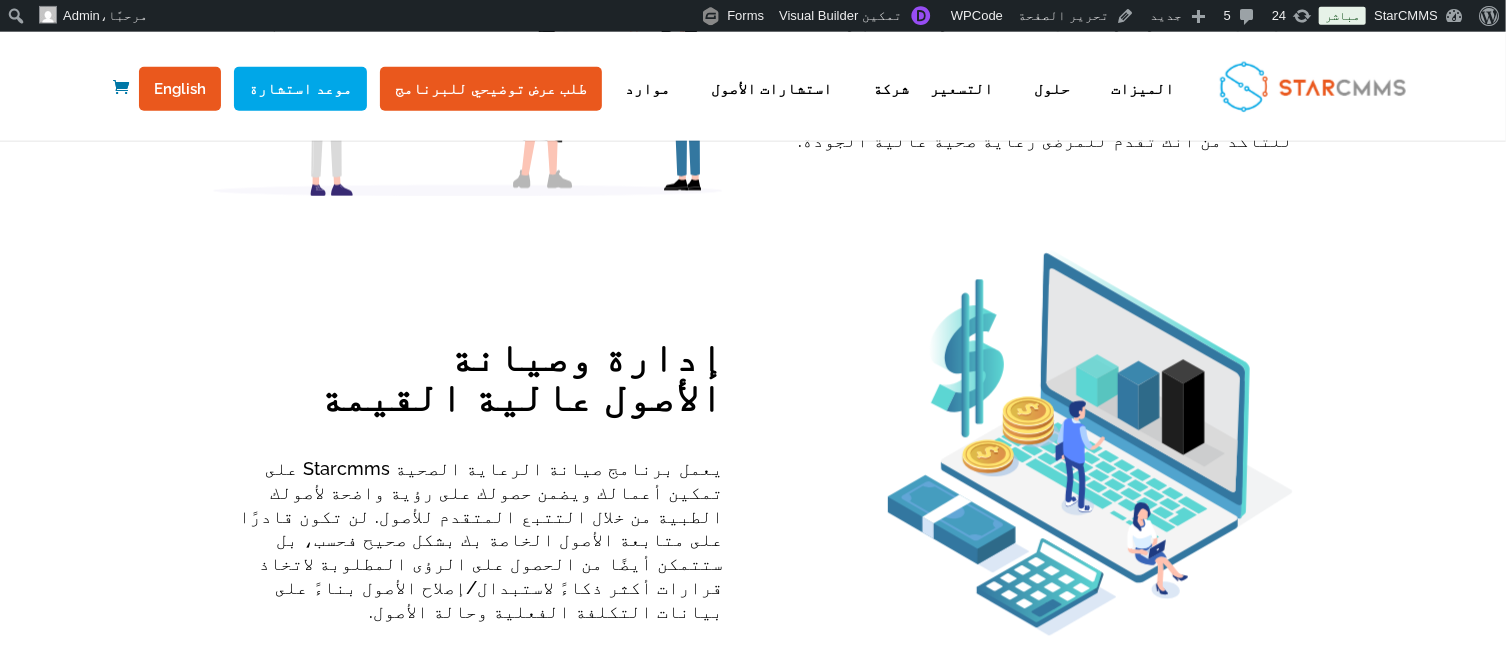 click on "يعمل برنامج صيانة الرعاية الصحية Starcmms على تمكين أعمالك ويضمن حصولك على رؤية واضحة لأصولك الطبية من خلال التتبع المتقدم للأصول. لن تكون قادرًا على متابعة الأصول الخاصة بك بشكل صحيح فحسب، بل ستتمكن أيضًا من الحصول على الرؤى المطلوبة لاتخاذ قرارات أكثر ذكاءً لاستبدال/إصلاح الأصول بناءً على بيانات التكلفة الفعلية وحالة الأصول." at bounding box center (468, 550) 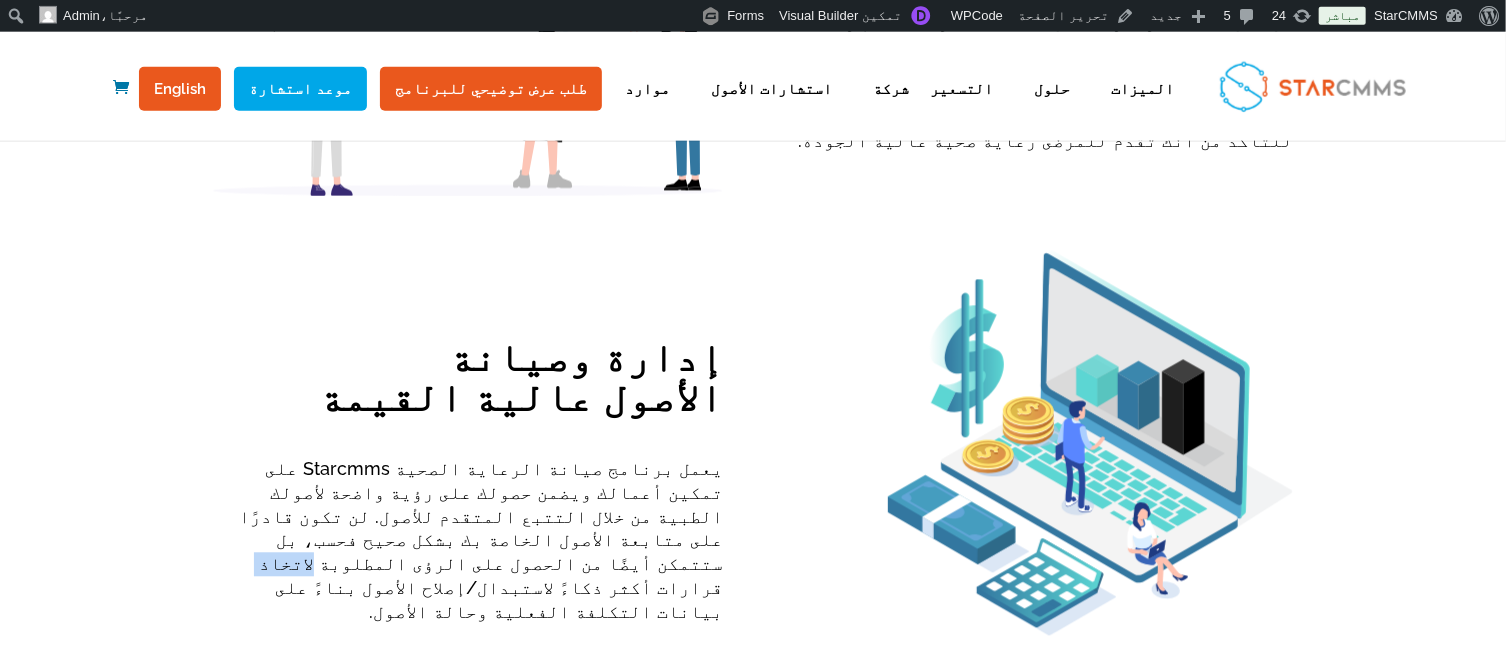 click on "يعمل برنامج صيانة الرعاية الصحية Starcmms على تمكين أعمالك ويضمن حصولك على رؤية واضحة لأصولك الطبية من خلال التتبع المتقدم للأصول. لن تكون قادرًا على متابعة الأصول الخاصة بك بشكل صحيح فحسب، بل ستتمكن أيضًا من الحصول على الرؤى المطلوبة لاتخاذ قرارات أكثر ذكاءً لاستبدال/إصلاح الأصول بناءً على بيانات التكلفة الفعلية وحالة الأصول." at bounding box center (468, 550) 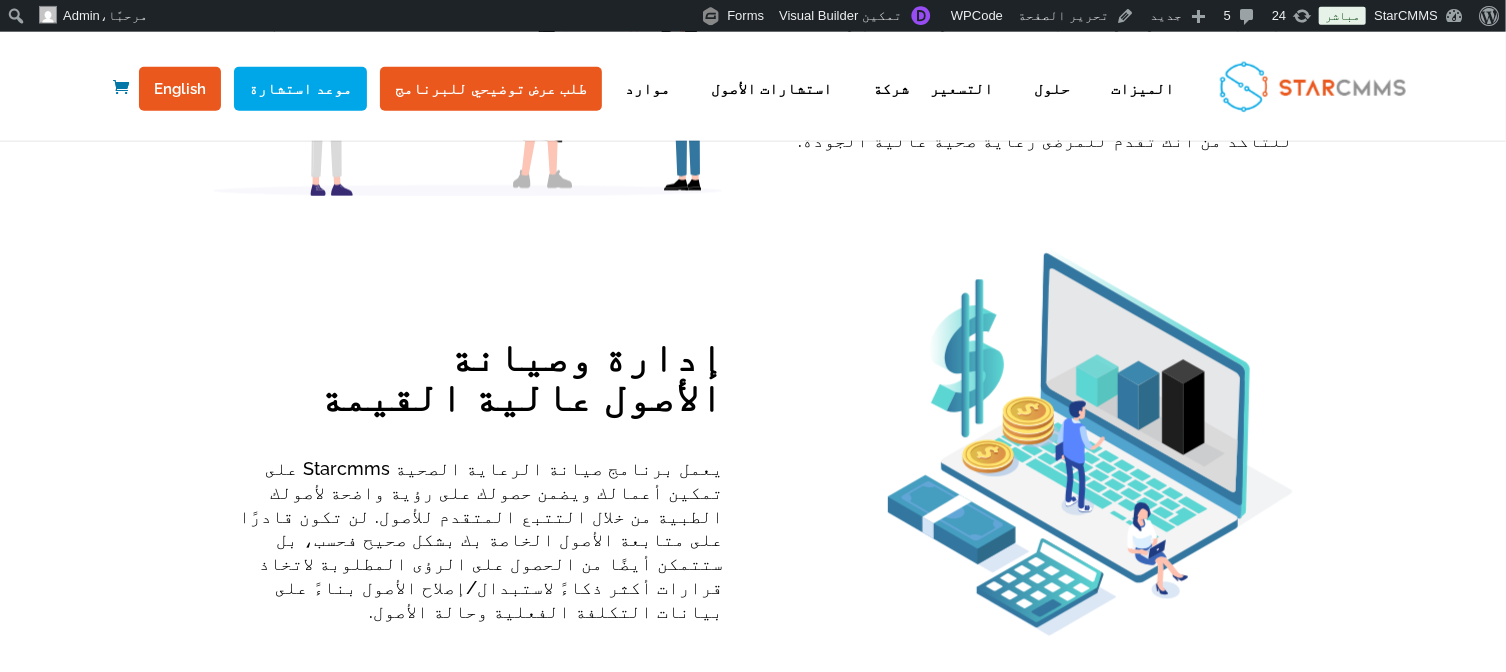 click on "يعمل برنامج صيانة الرعاية الصحية Starcmms على تمكين أعمالك ويضمن حصولك على رؤية واضحة لأصولك الطبية من خلال التتبع المتقدم للأصول. لن تكون قادرًا على متابعة الأصول الخاصة بك بشكل صحيح فحسب، بل ستتمكن أيضًا من الحصول على الرؤى المطلوبة لاتخاذ قرارات أكثر ذكاءً لاستبدال/إصلاح الأصول بناءً على بيانات التكلفة الفعلية وحالة الأصول." at bounding box center (468, 550) 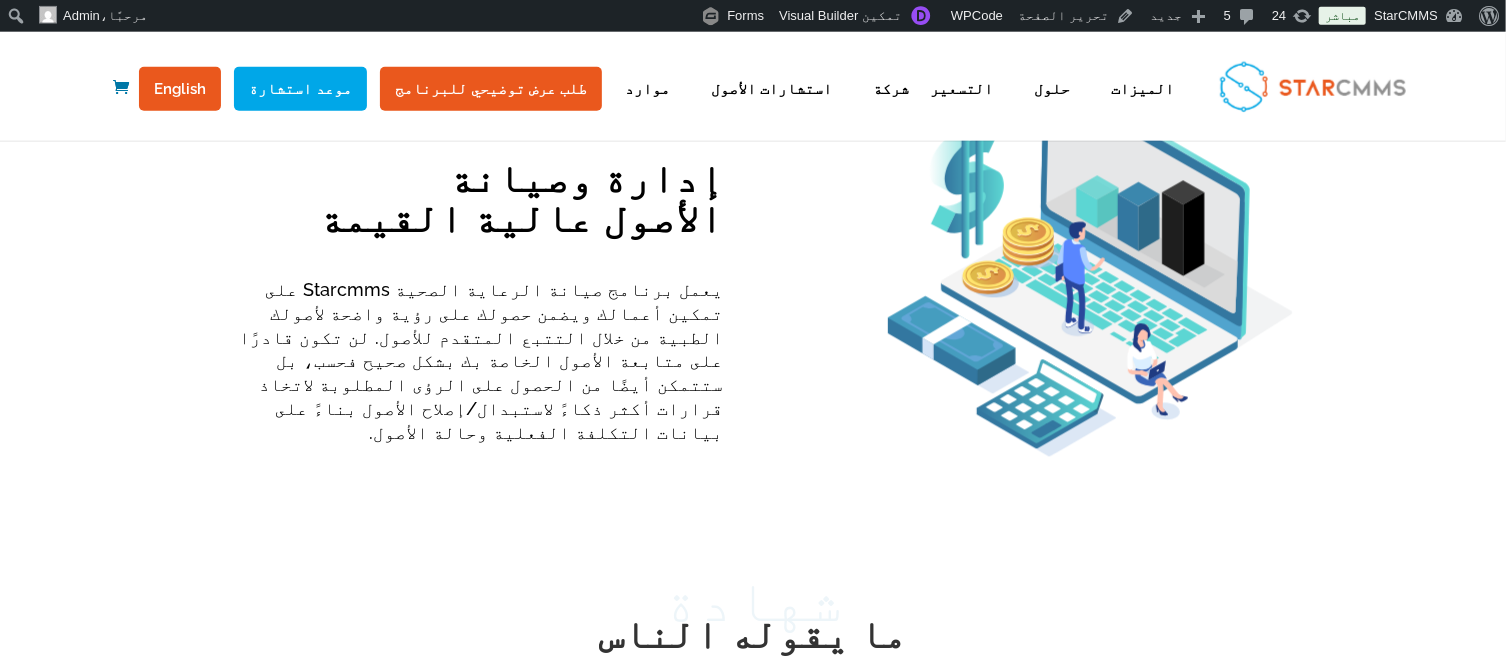 click on "ما يقوله الناس" at bounding box center (753, 640) 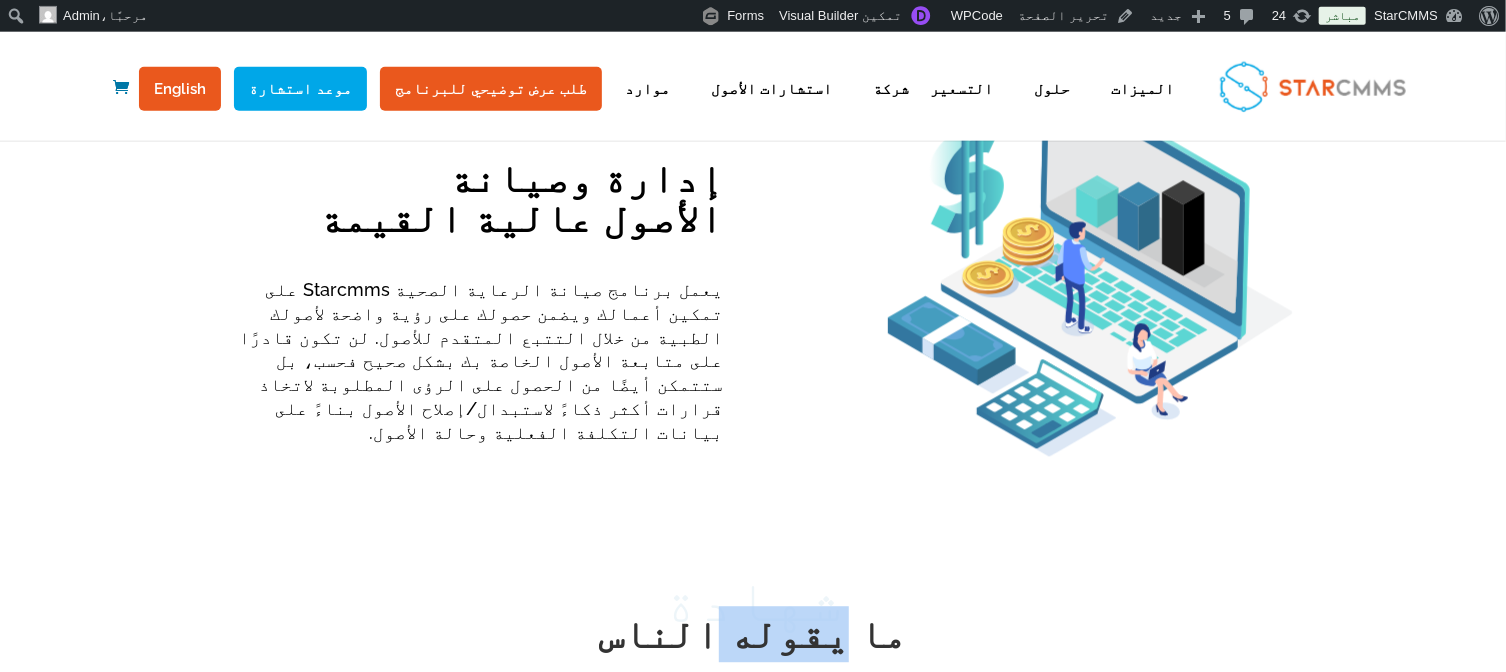 click on "ما يقوله الناس" at bounding box center [753, 640] 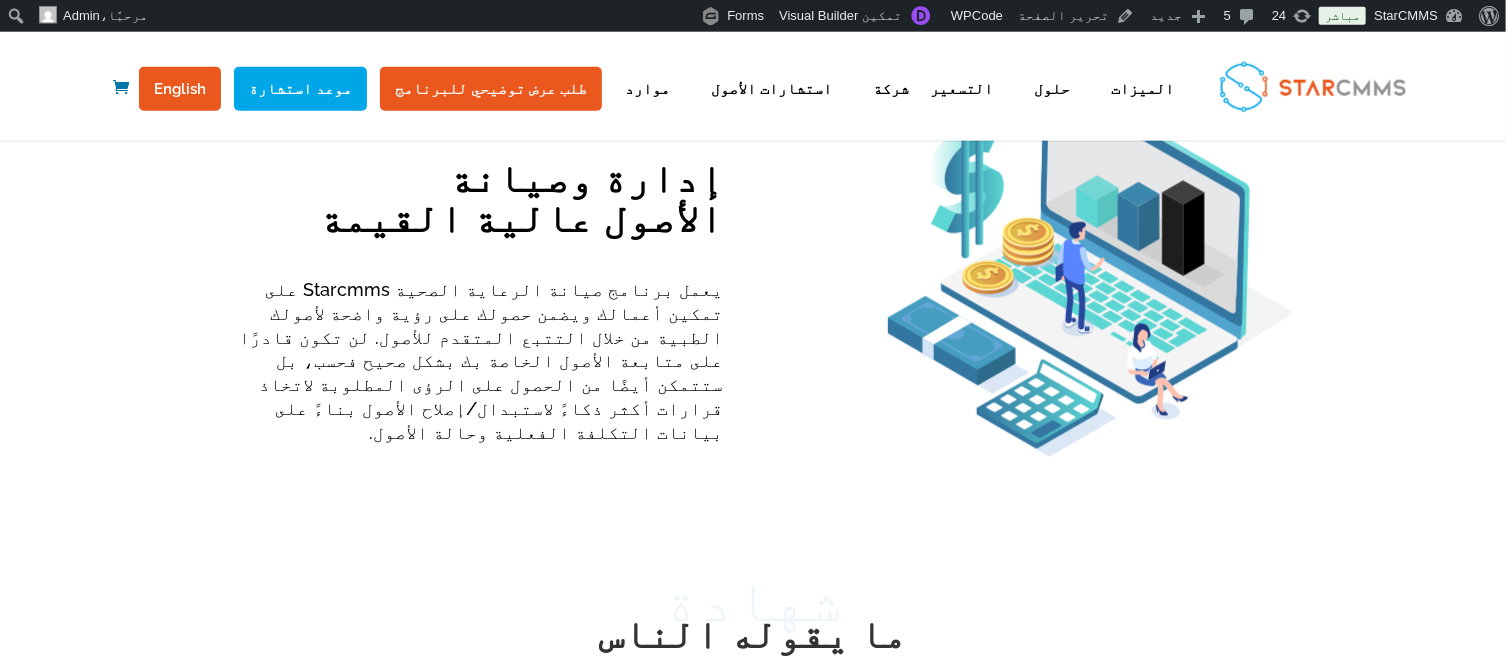 click on "ما يقوله الناس" at bounding box center (753, 640) 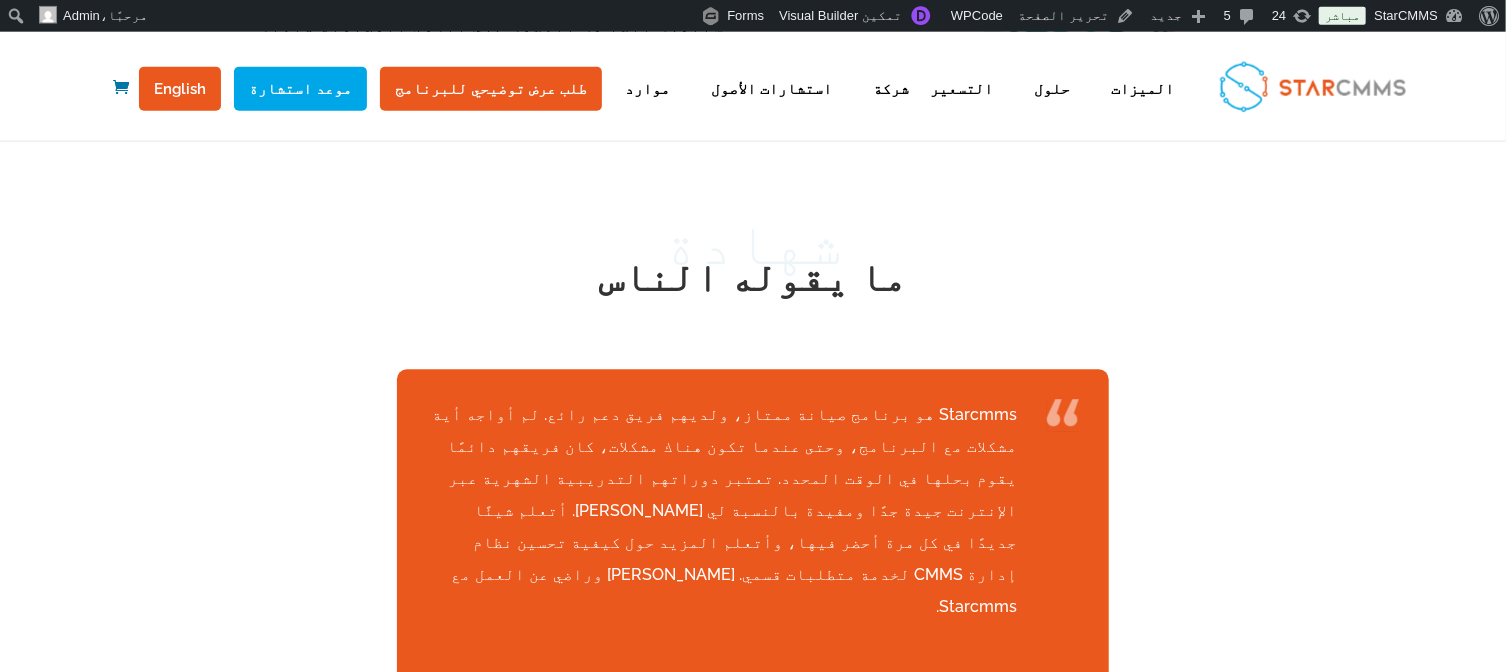click on "[PERSON_NAME]" at bounding box center [722, 684] 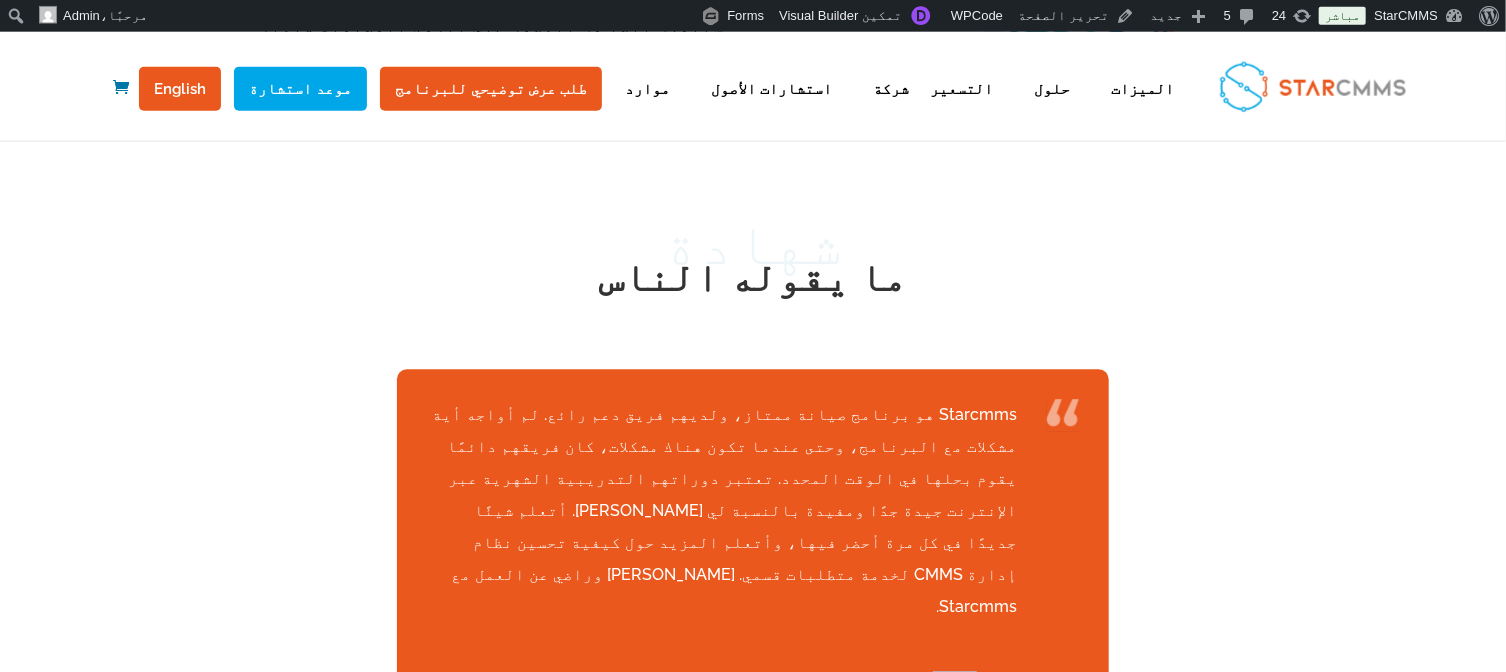 click on "[PERSON_NAME]" at bounding box center (722, 684) 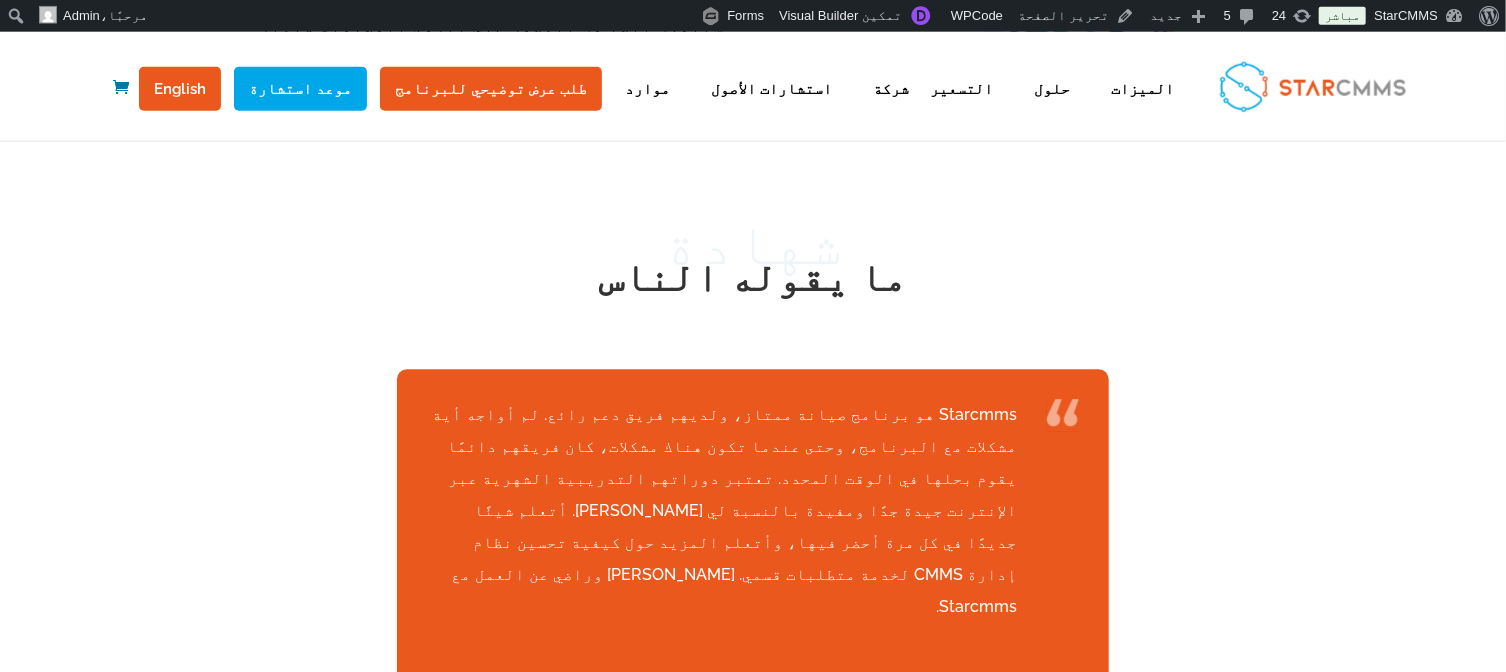 click on "[PERSON_NAME]" at bounding box center [722, 684] 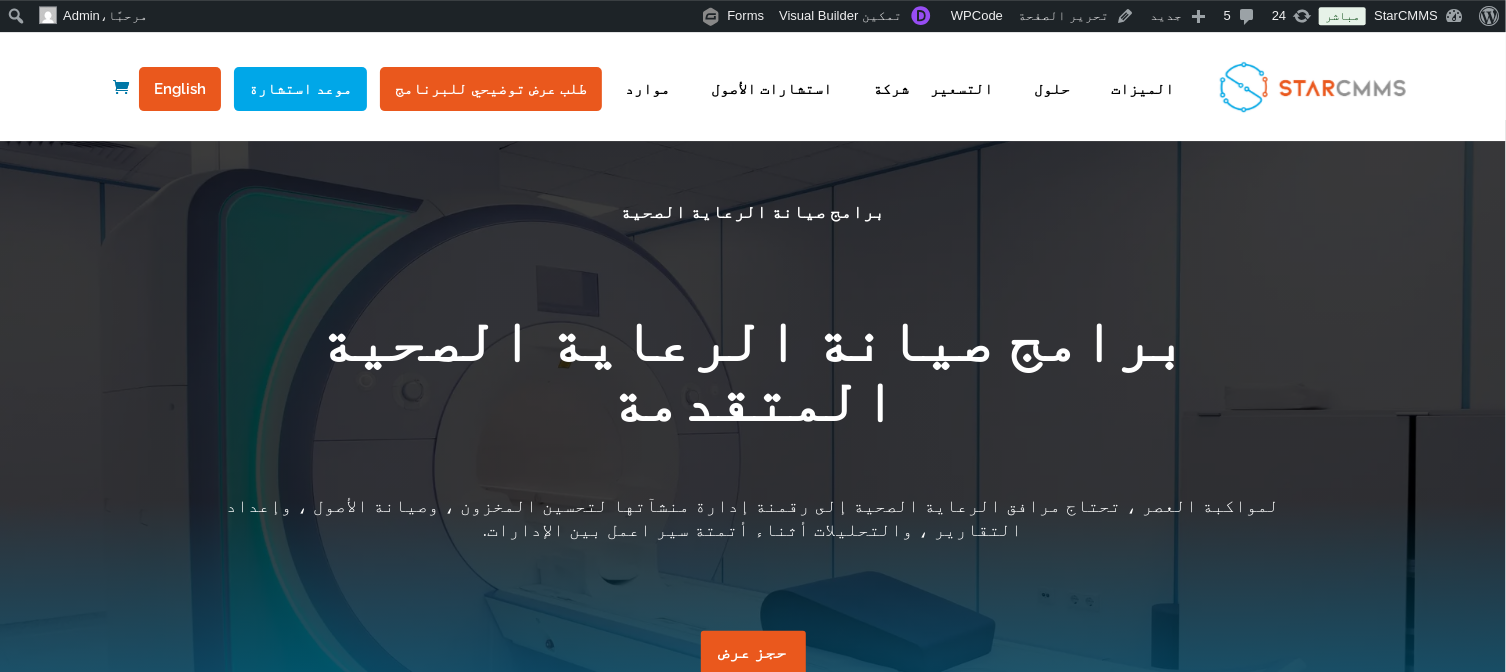 scroll, scrollTop: 0, scrollLeft: 0, axis: both 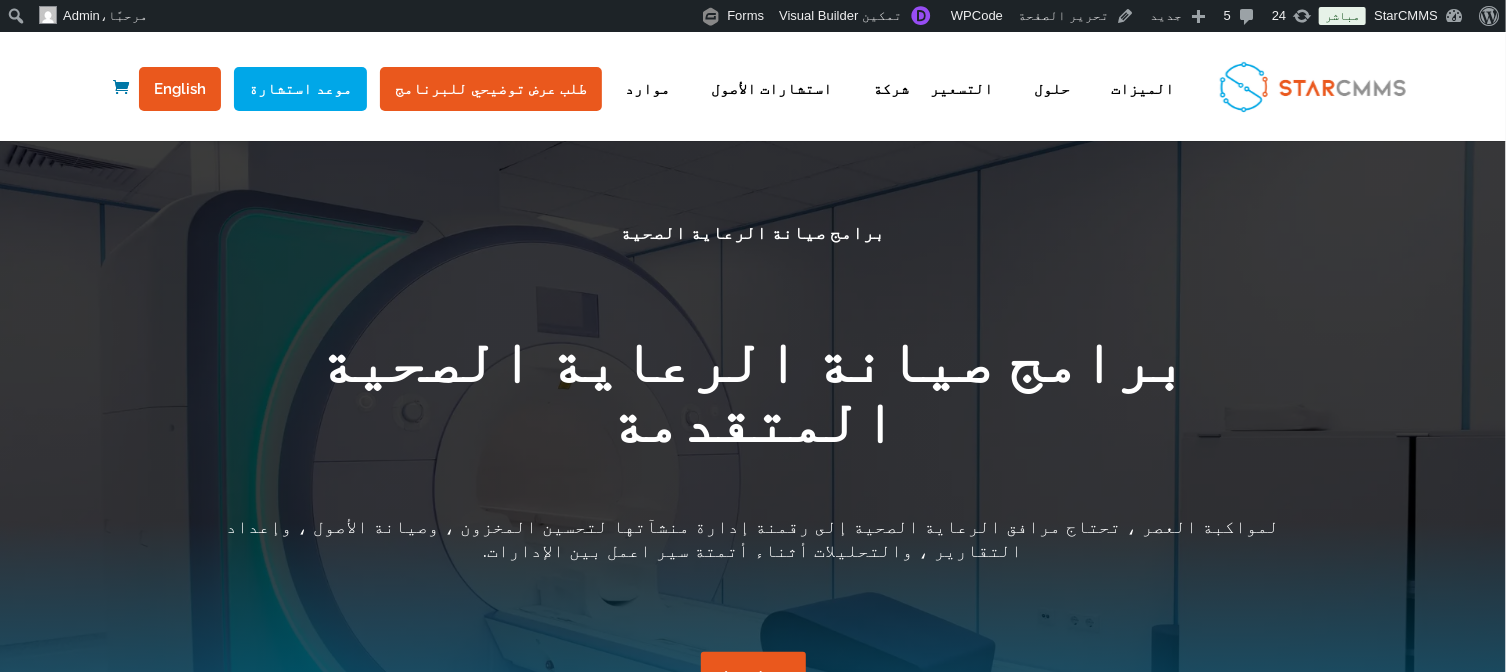 click on "برامج صيانة الرعاية الصحية المتقدمة" at bounding box center (753, 396) 